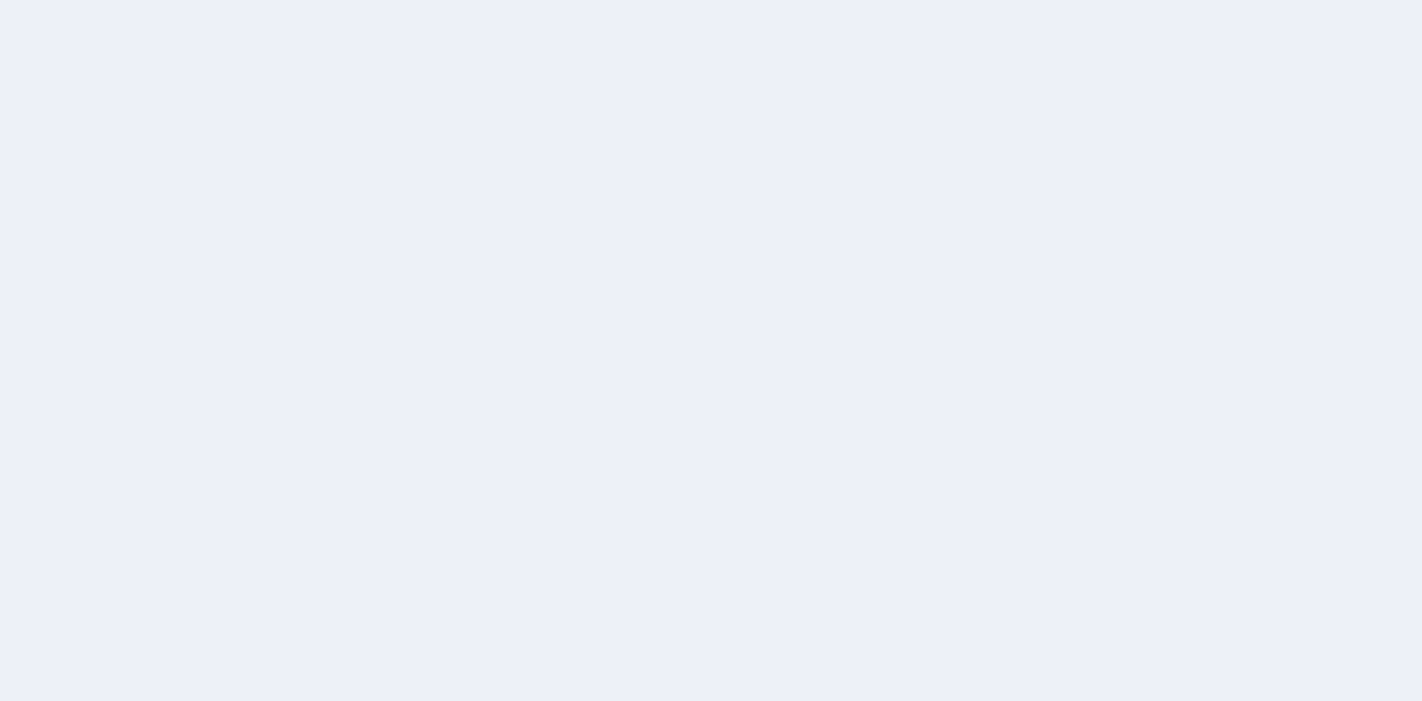 scroll, scrollTop: 0, scrollLeft: 0, axis: both 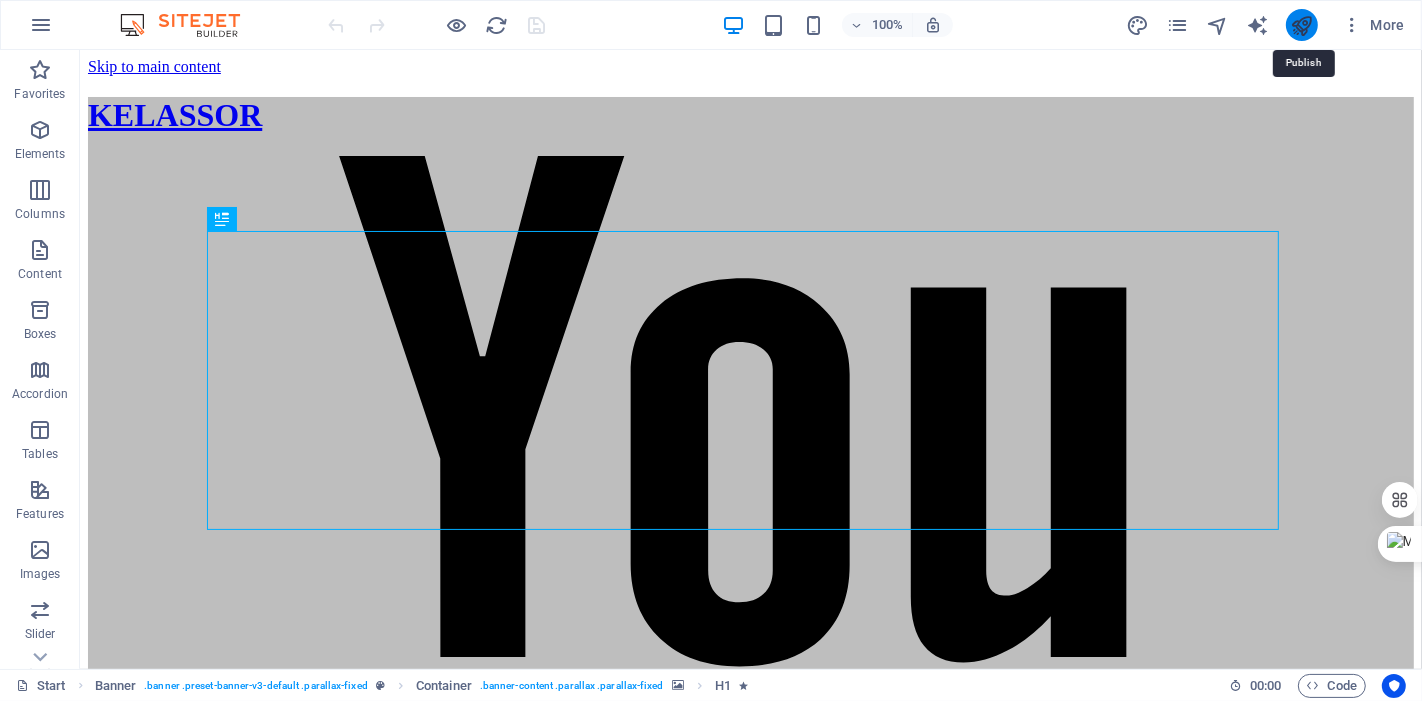 click at bounding box center [1301, 25] 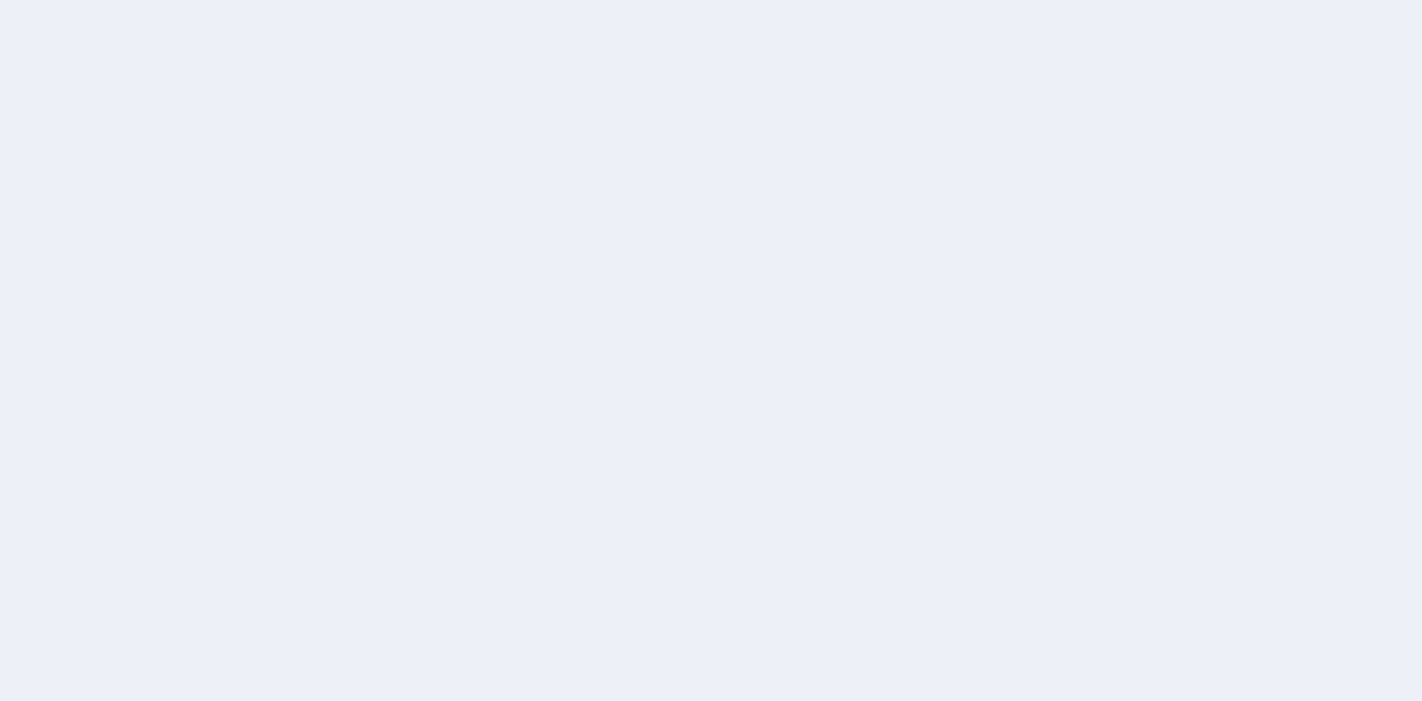 scroll, scrollTop: 0, scrollLeft: 0, axis: both 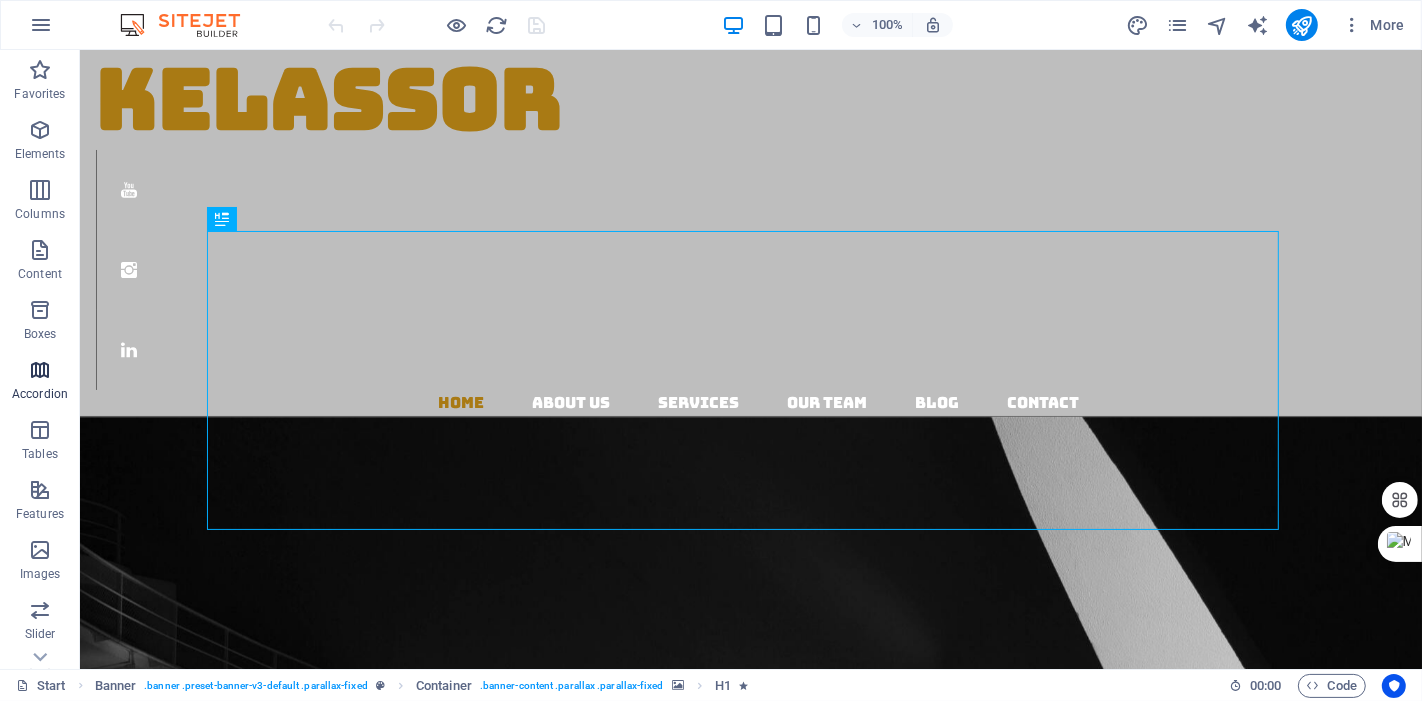 click at bounding box center [40, 370] 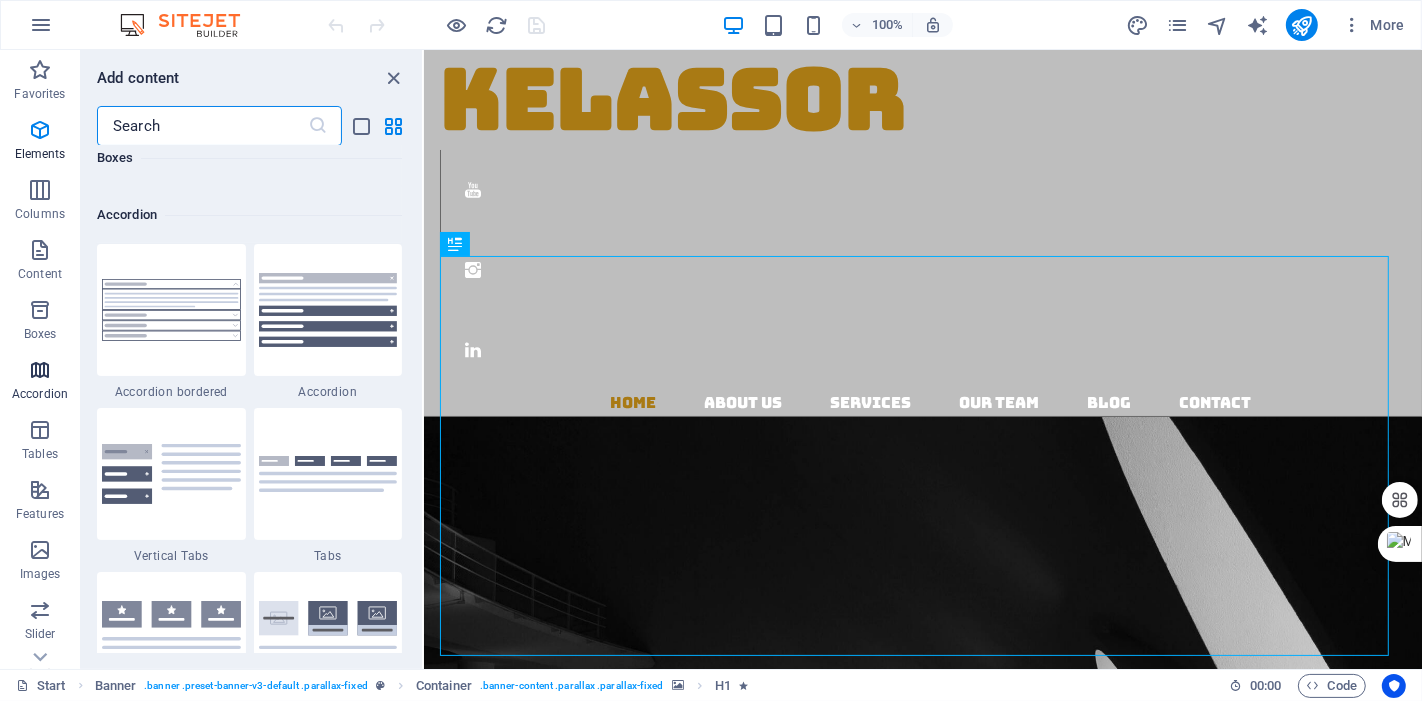 scroll, scrollTop: 6548, scrollLeft: 0, axis: vertical 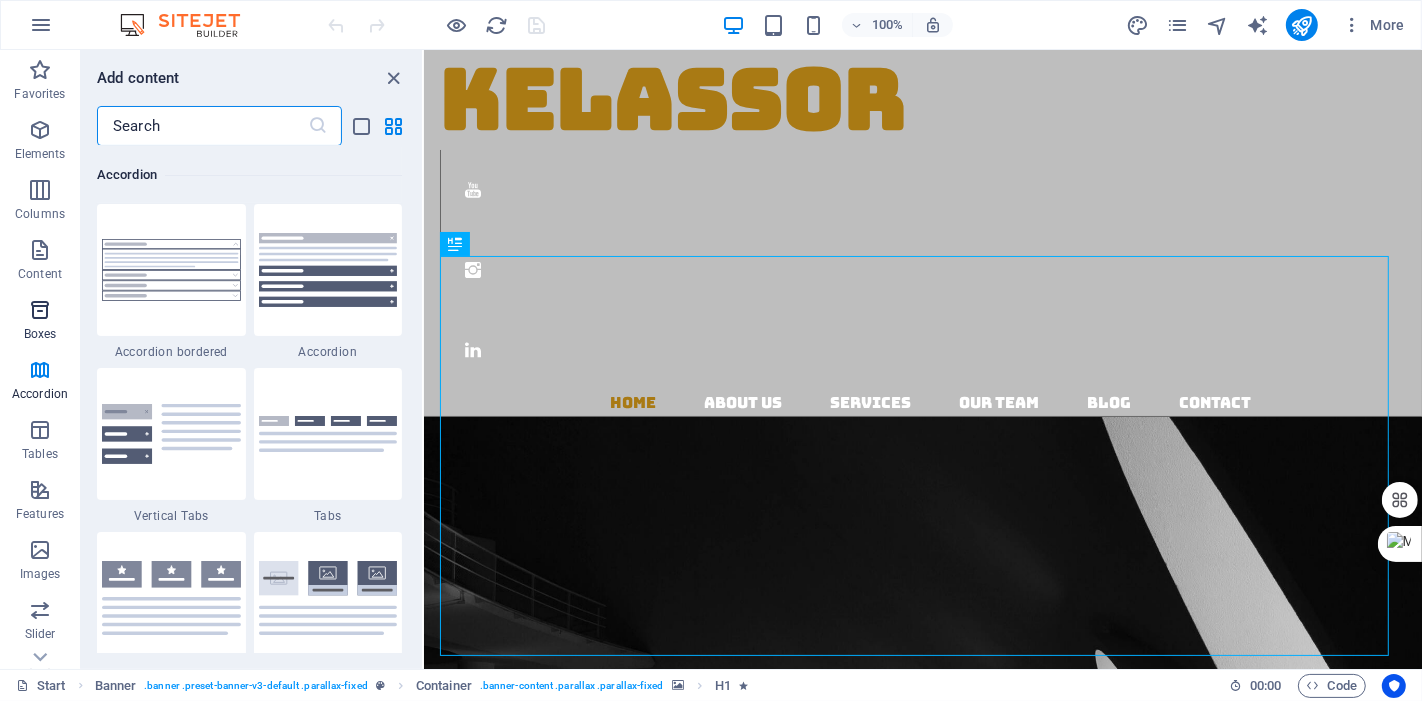 click at bounding box center [40, 310] 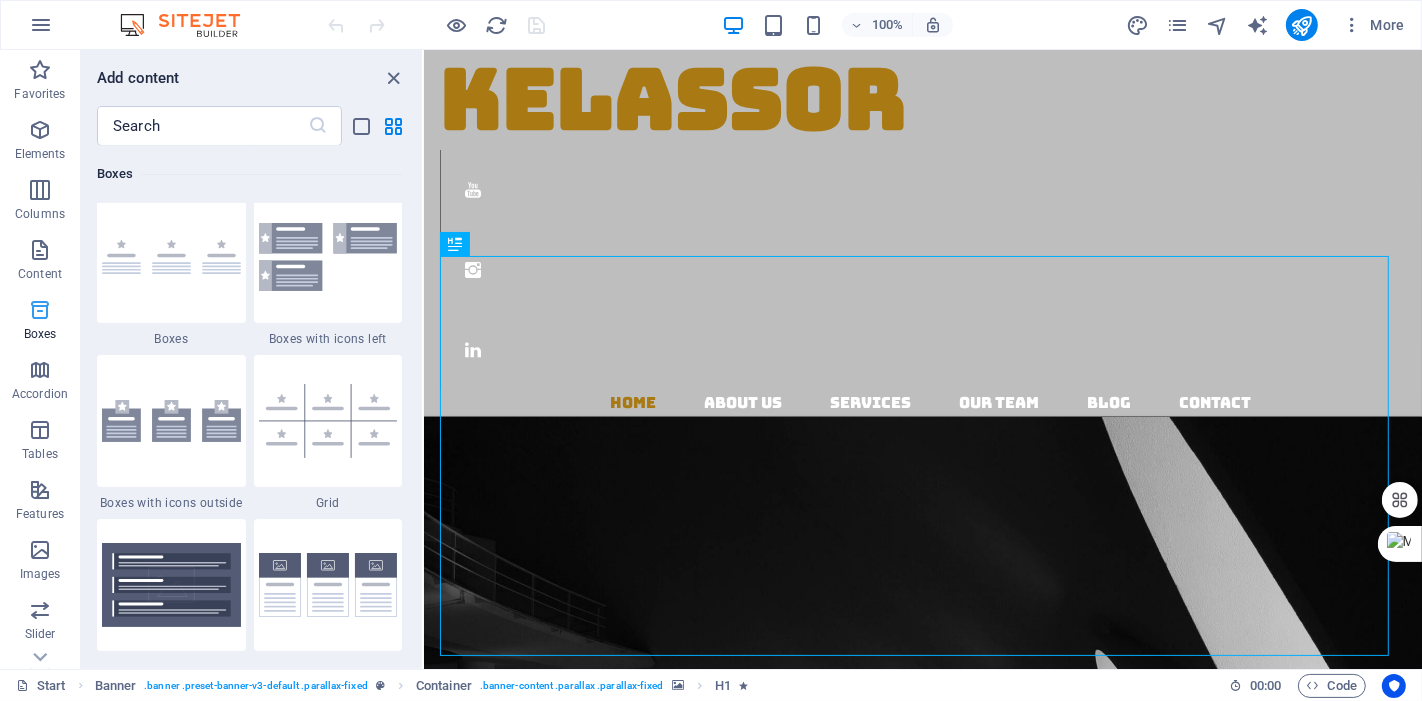 scroll, scrollTop: 5679, scrollLeft: 0, axis: vertical 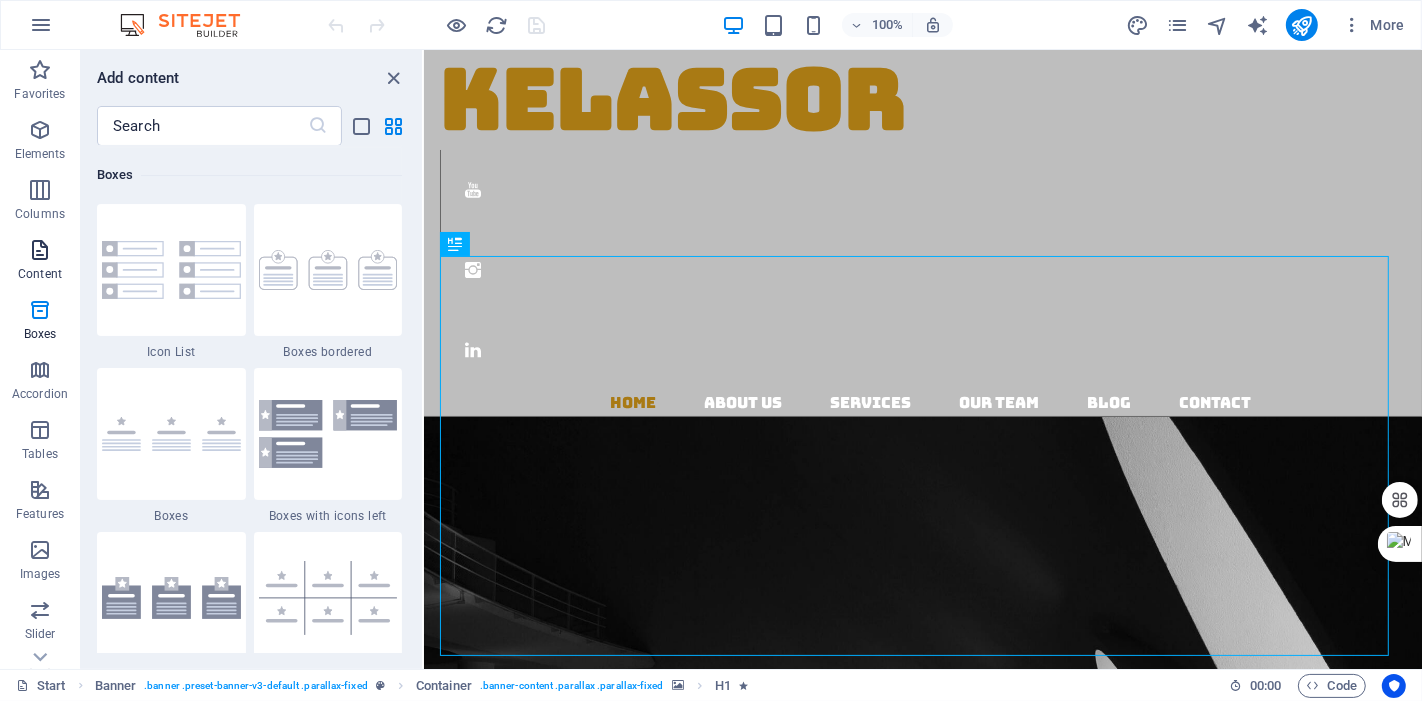 click on "Content" at bounding box center [40, 262] 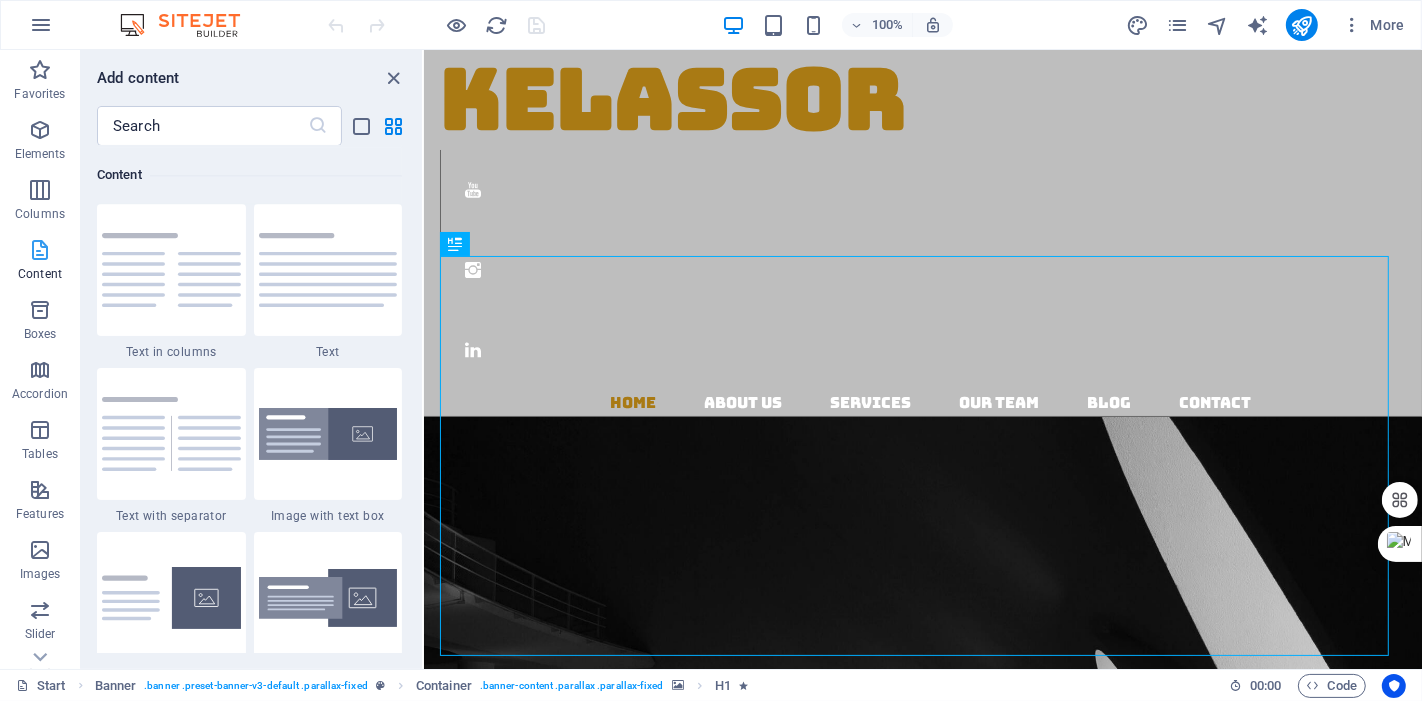 scroll, scrollTop: 3662, scrollLeft: 0, axis: vertical 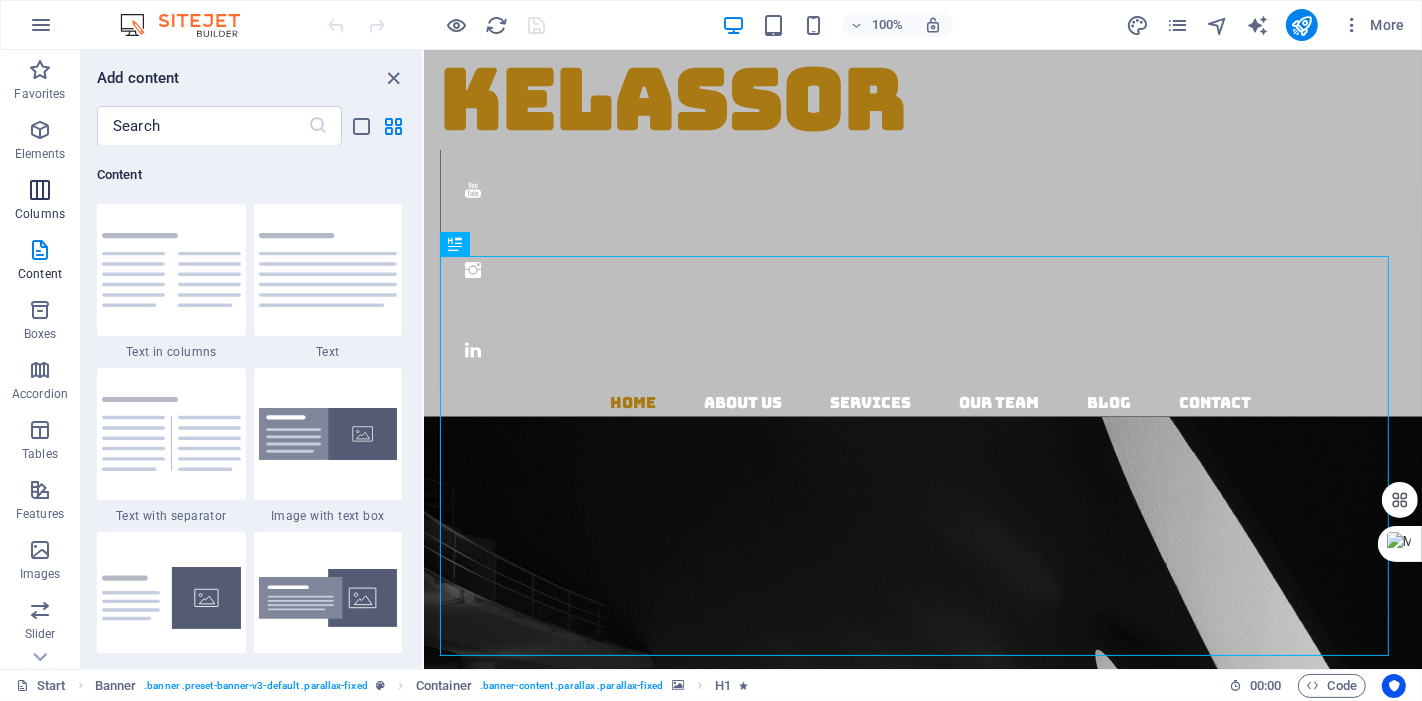 click at bounding box center [40, 190] 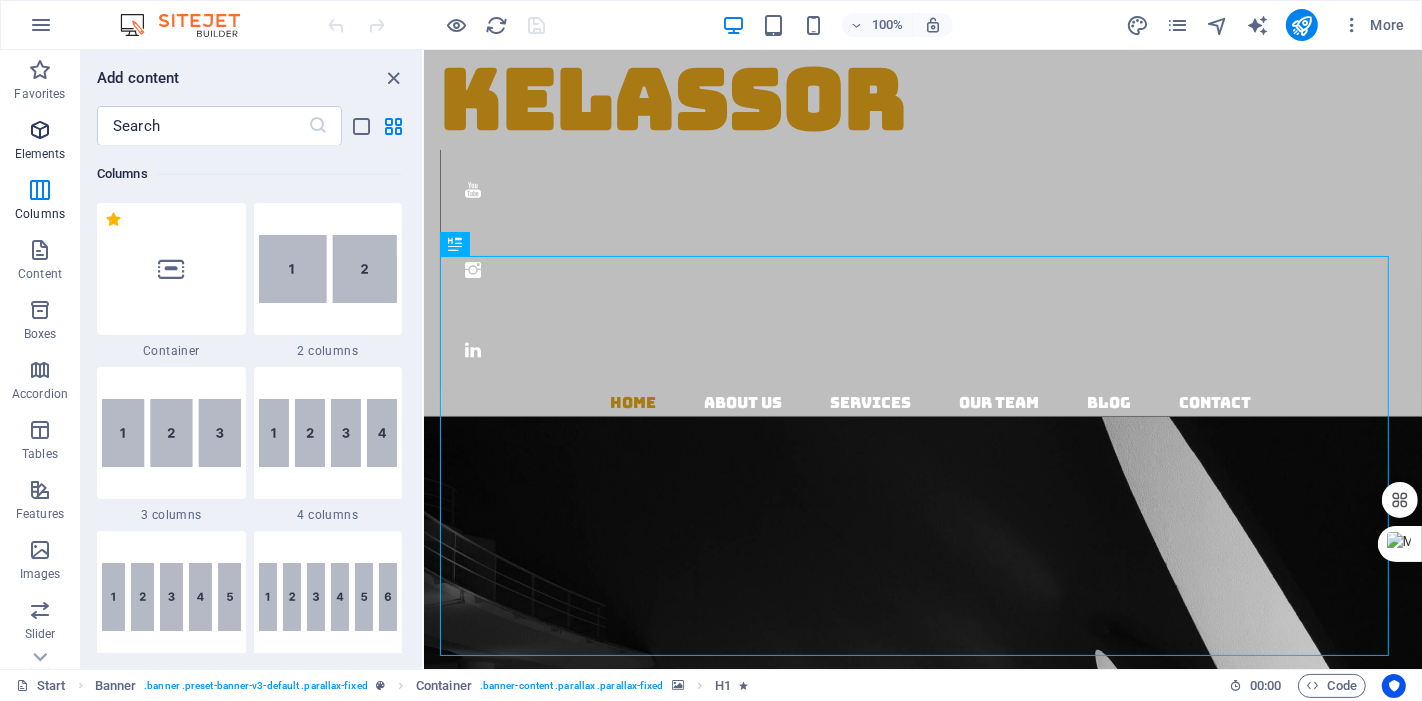 click on "Elements" at bounding box center [40, 154] 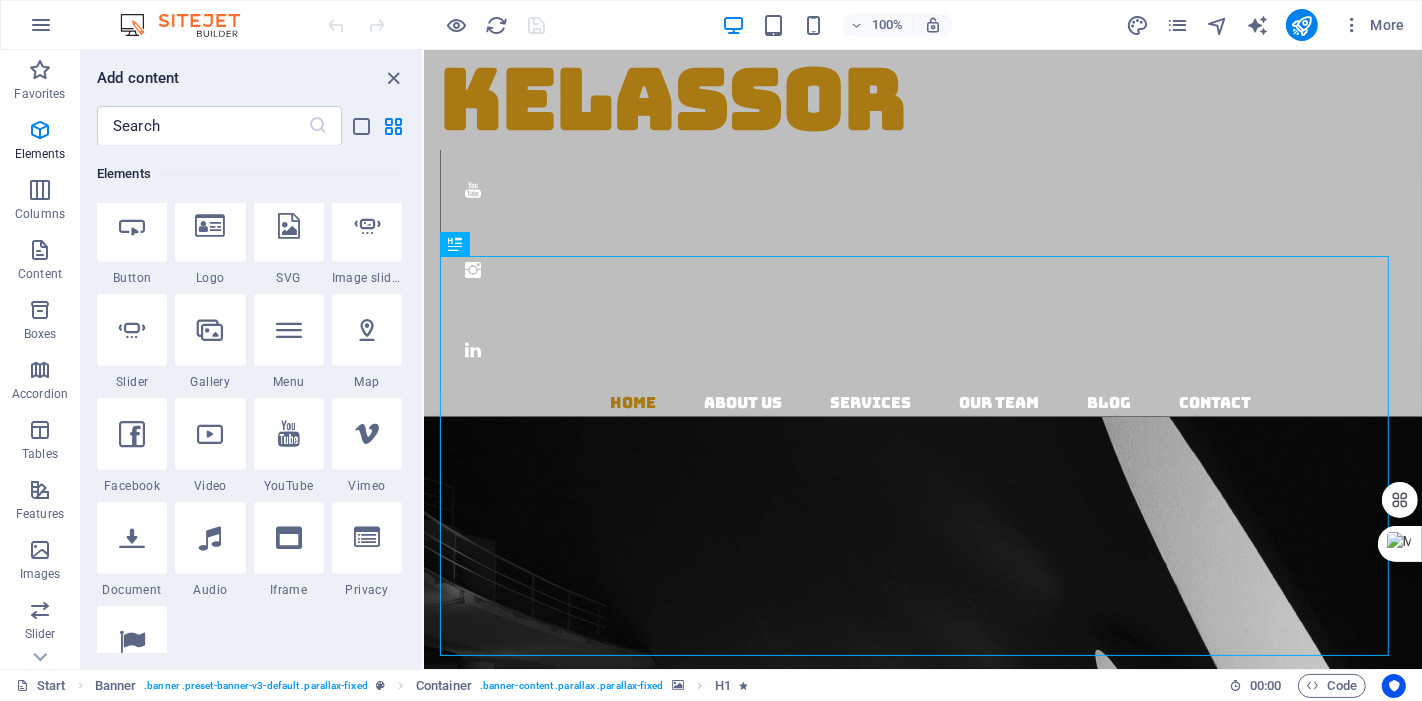 scroll, scrollTop: 599, scrollLeft: 0, axis: vertical 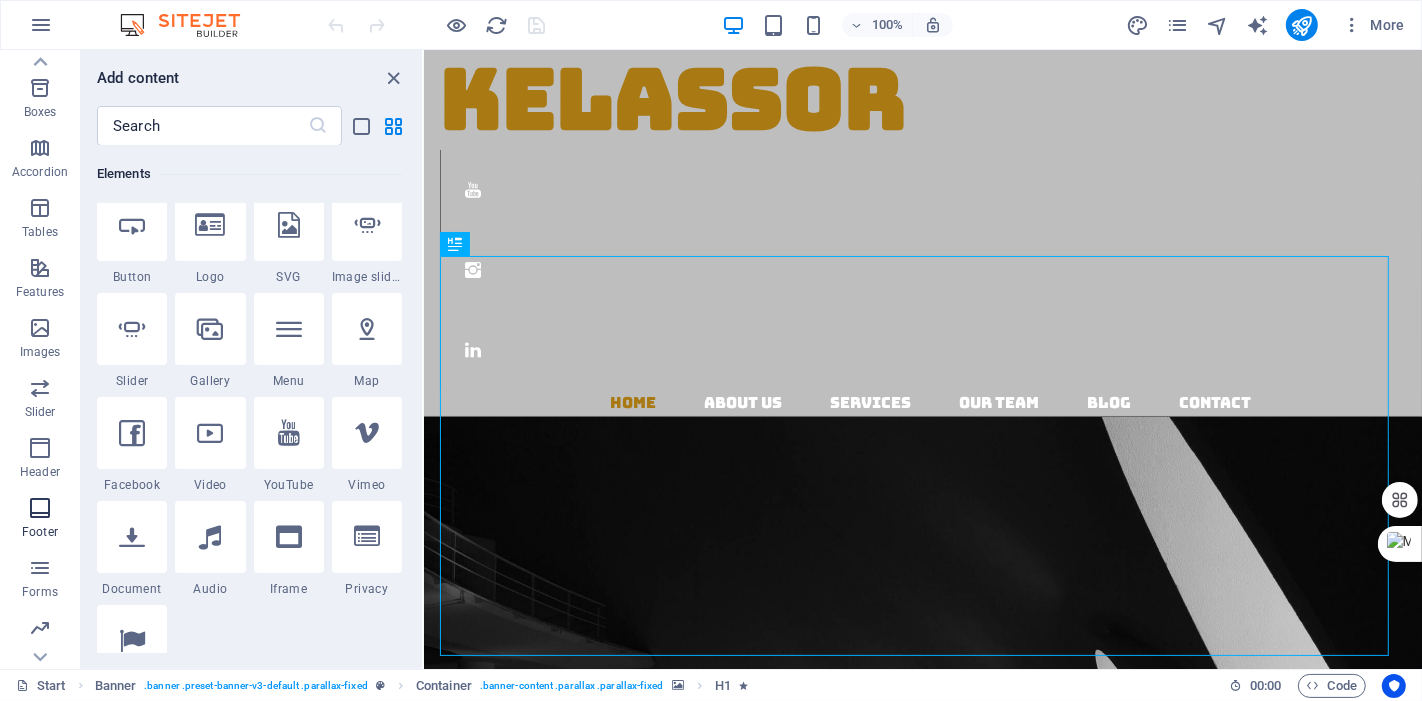 click at bounding box center [40, 508] 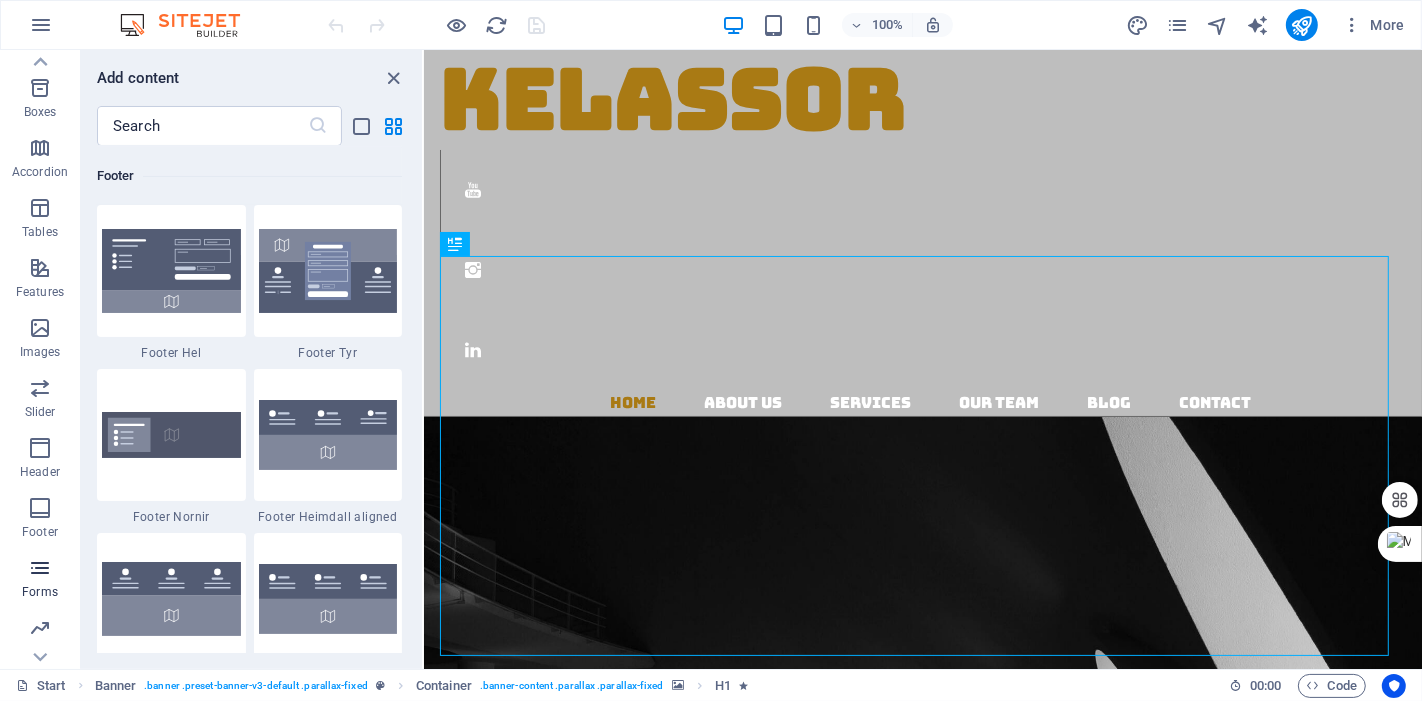 click on "Forms" at bounding box center (40, 580) 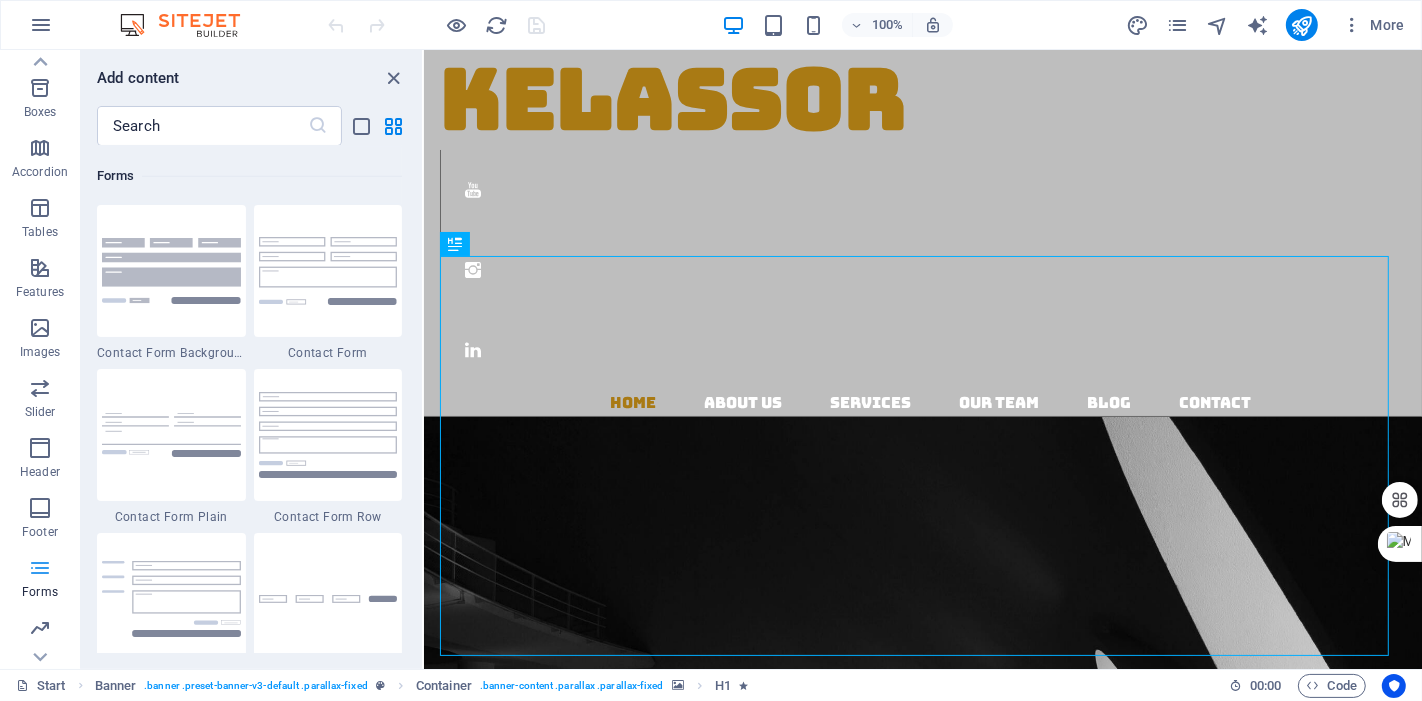 scroll, scrollTop: 14762, scrollLeft: 0, axis: vertical 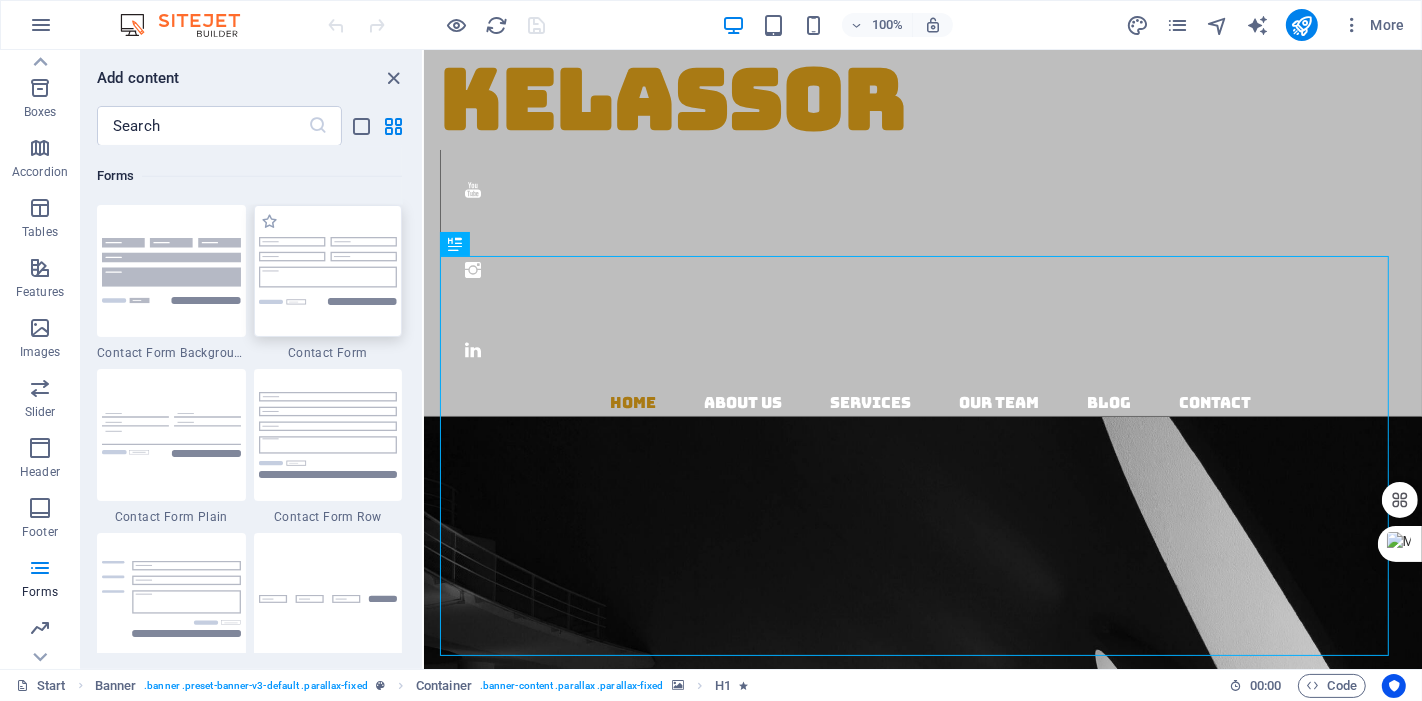 click at bounding box center (328, 270) 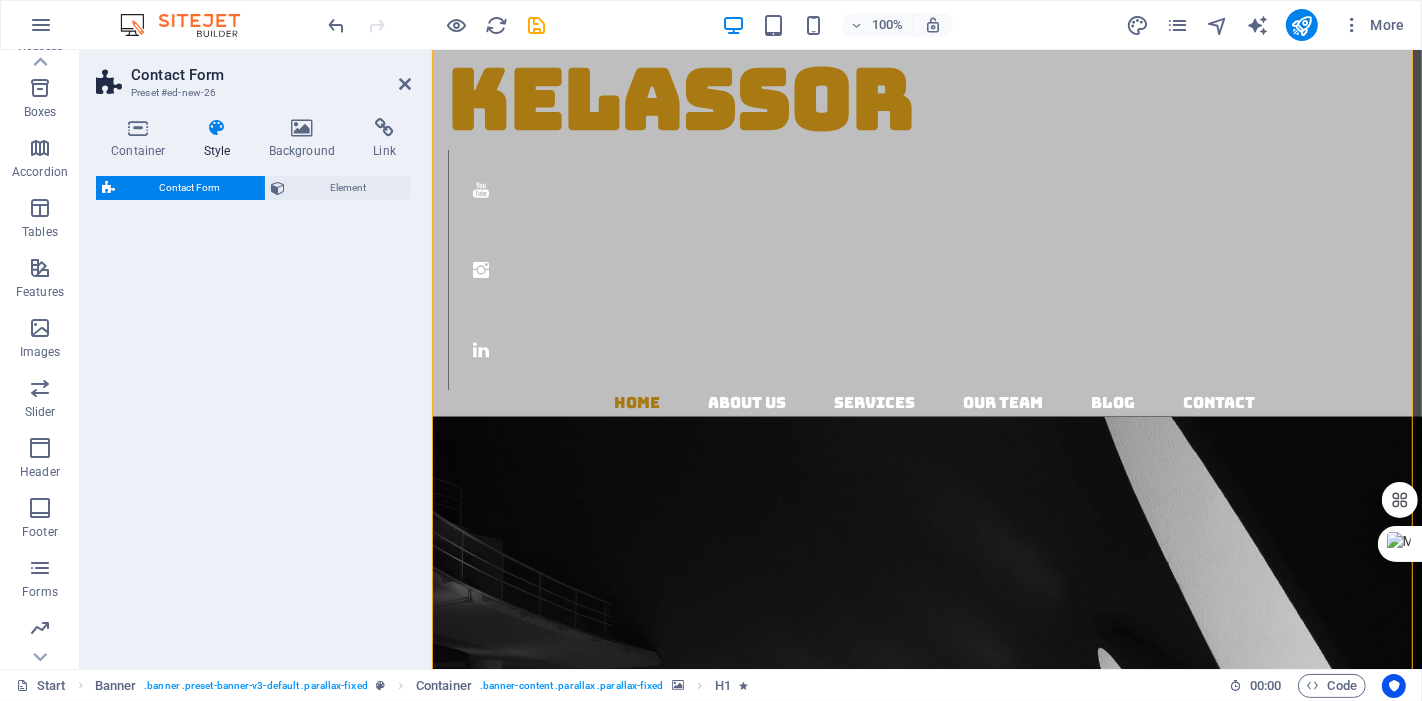 select on "rem" 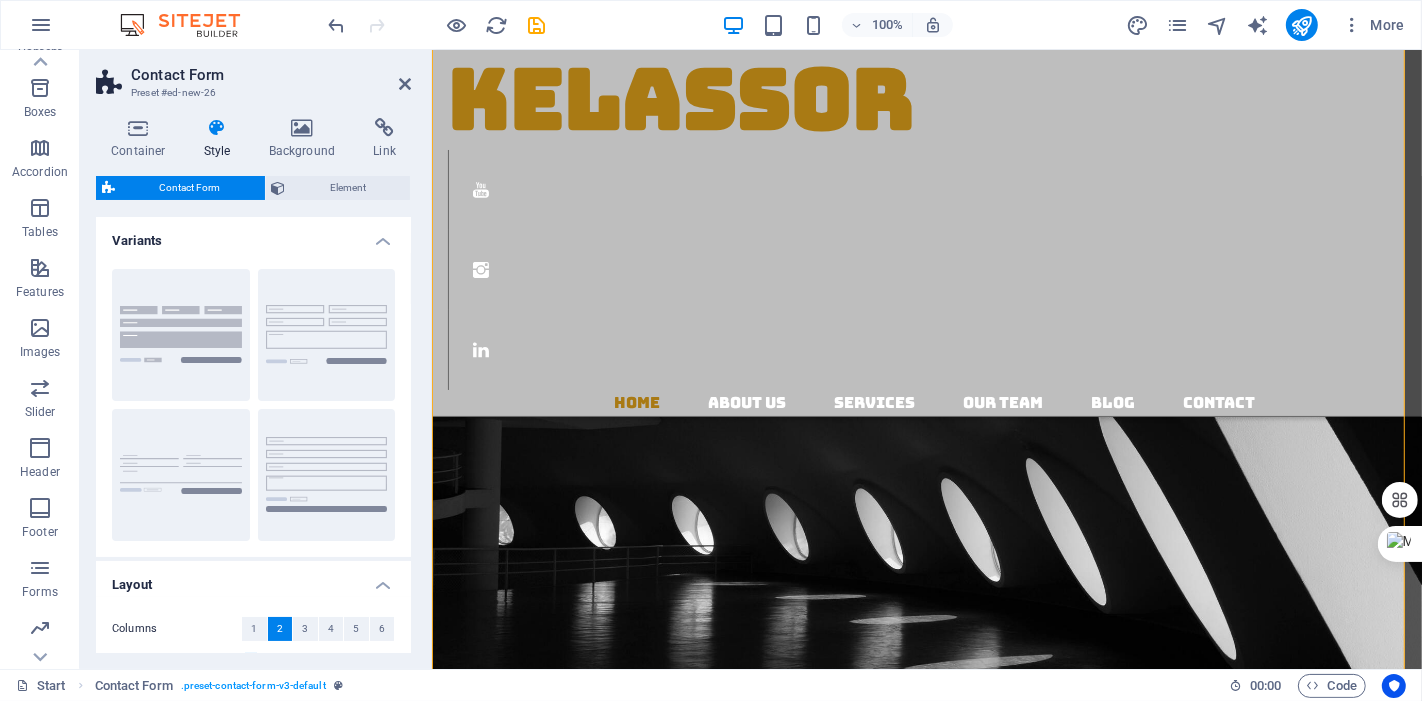scroll, scrollTop: 777, scrollLeft: 0, axis: vertical 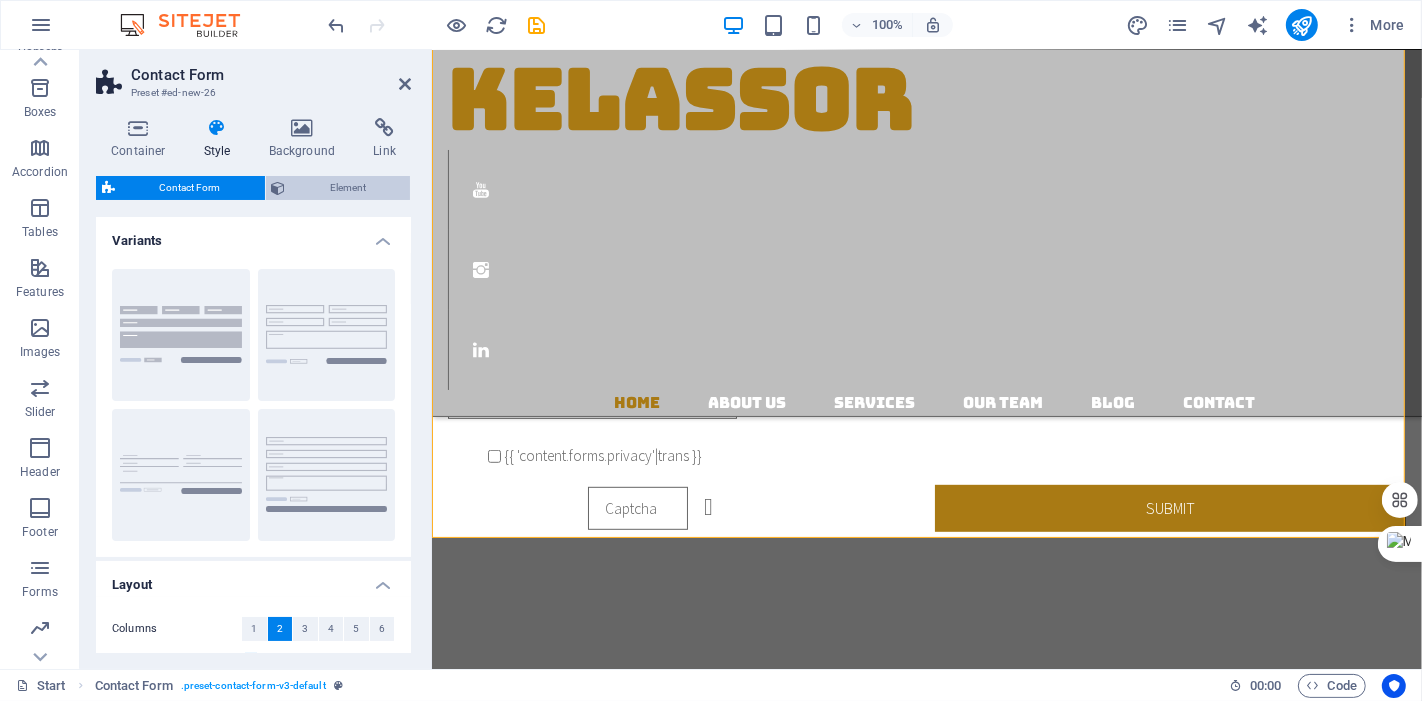 click on "Element" at bounding box center [348, 188] 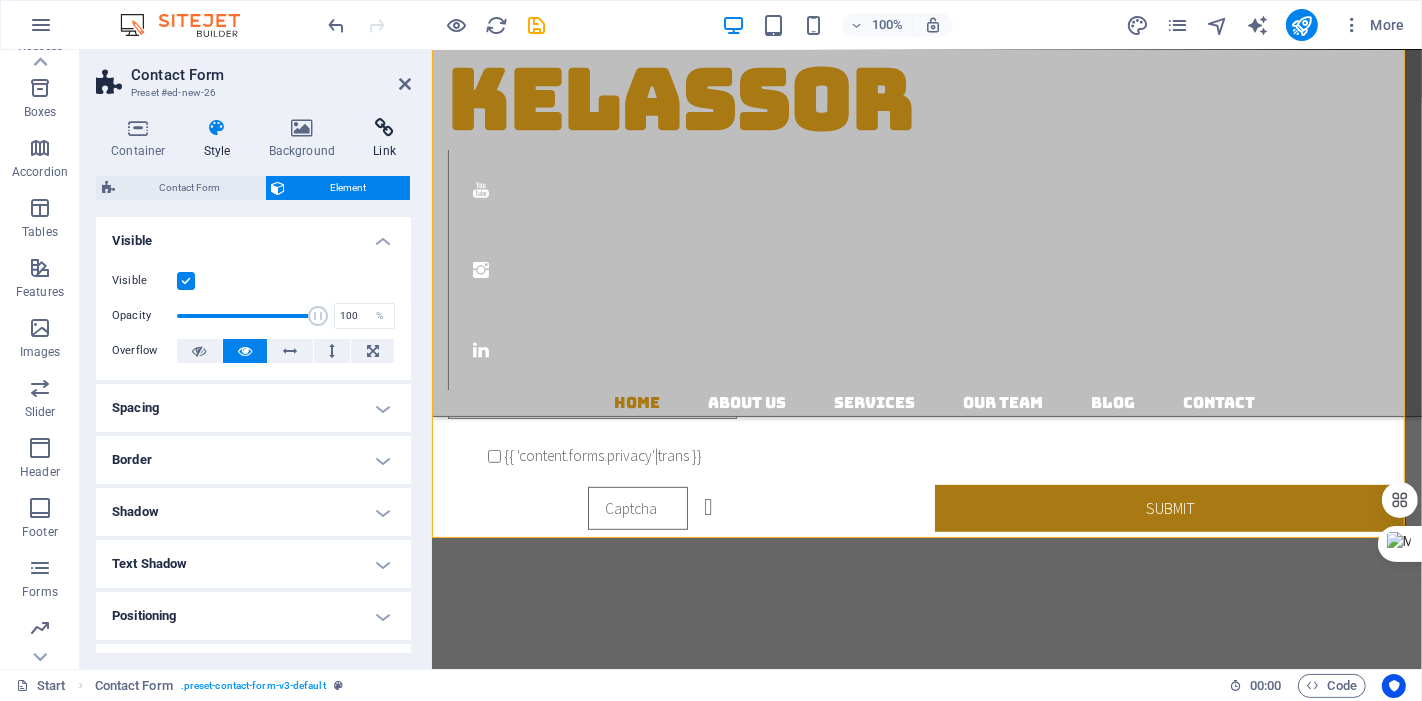 click on "Link" at bounding box center (384, 139) 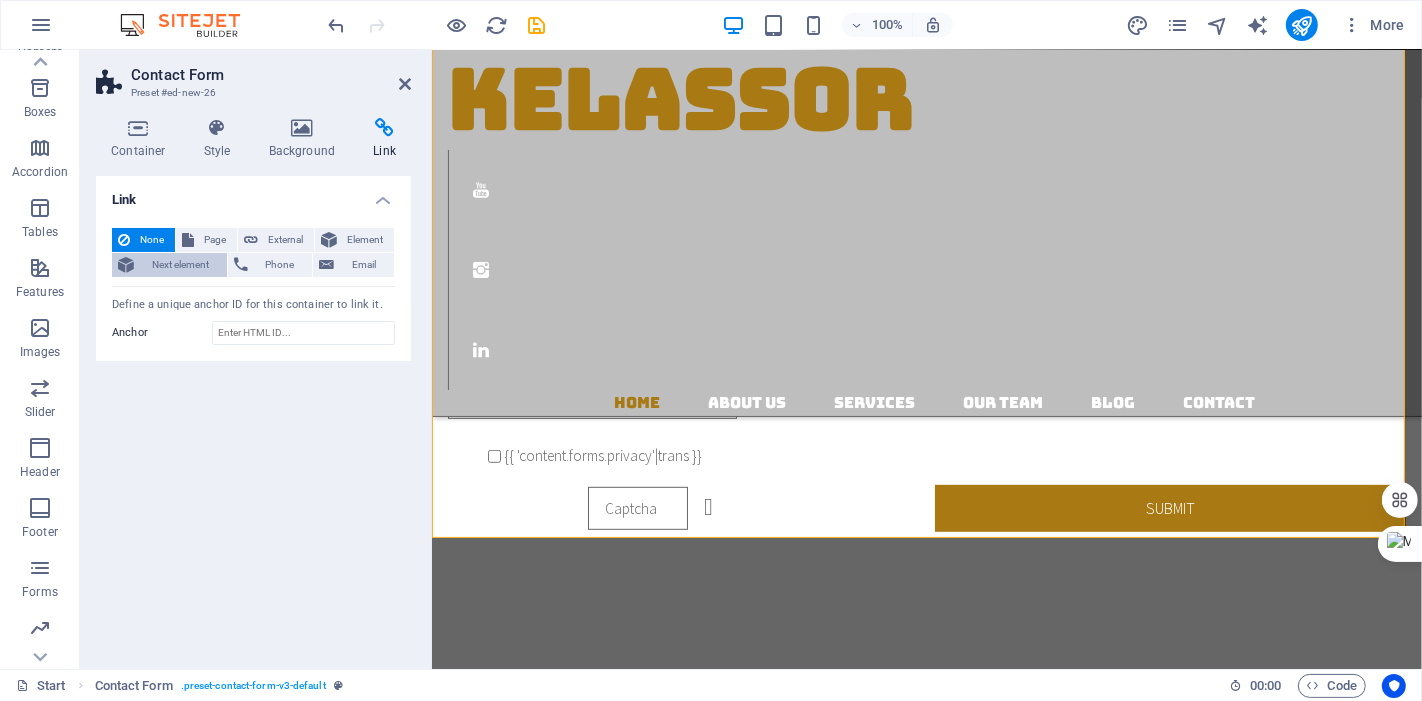 click on "Next element" at bounding box center [180, 265] 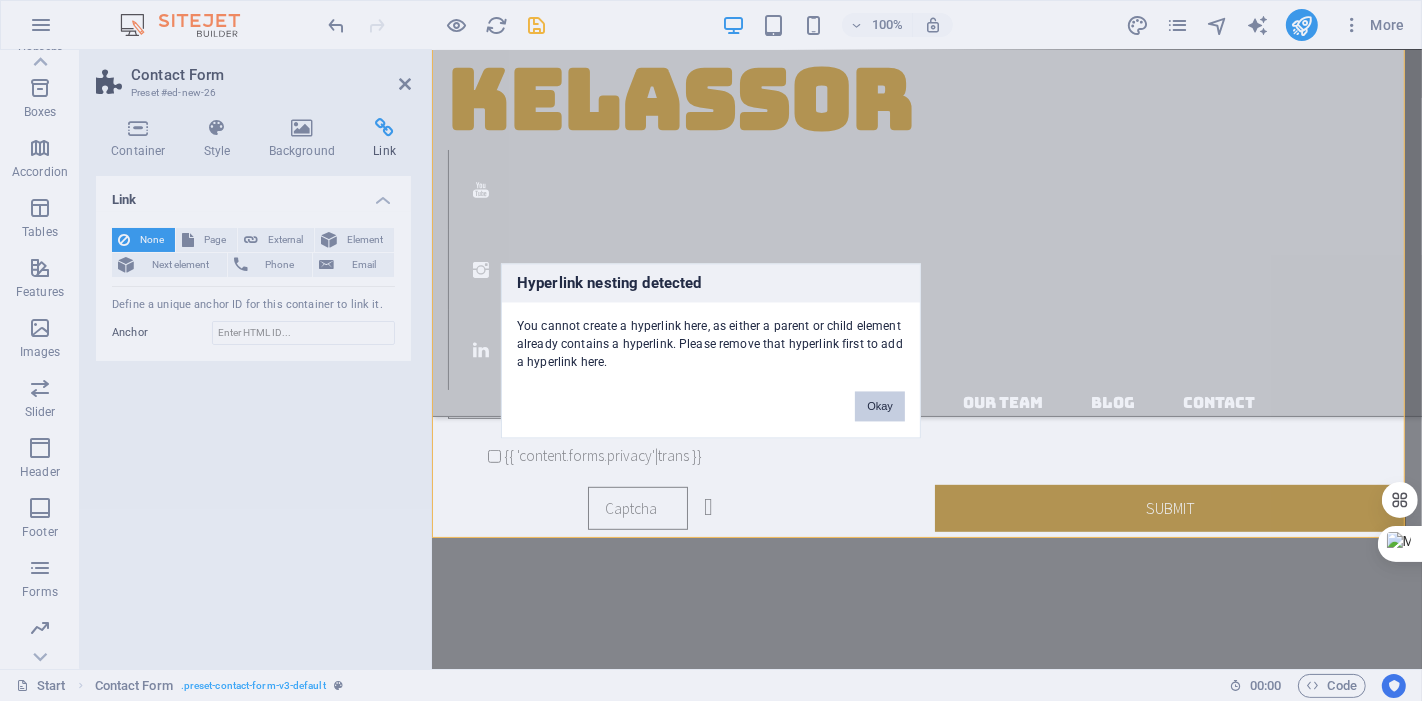 click on "Okay" at bounding box center (880, 406) 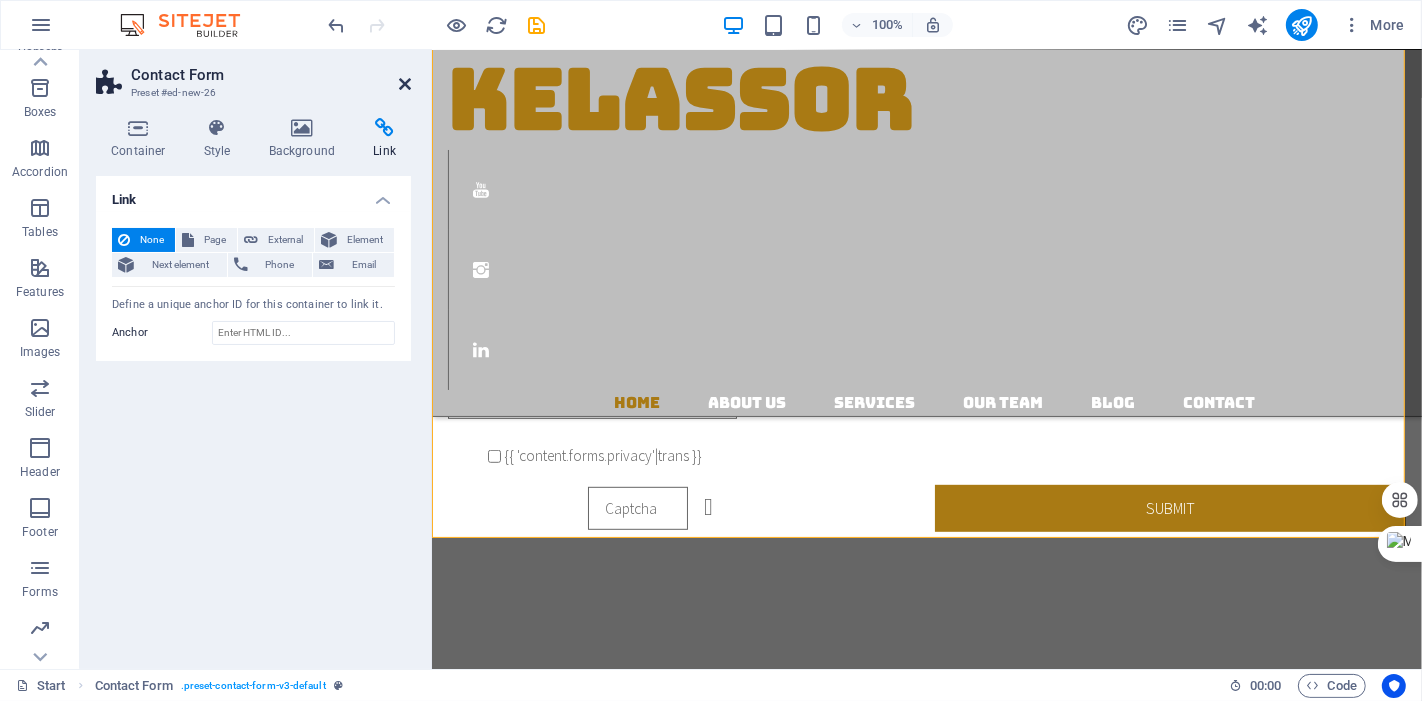 click at bounding box center (405, 84) 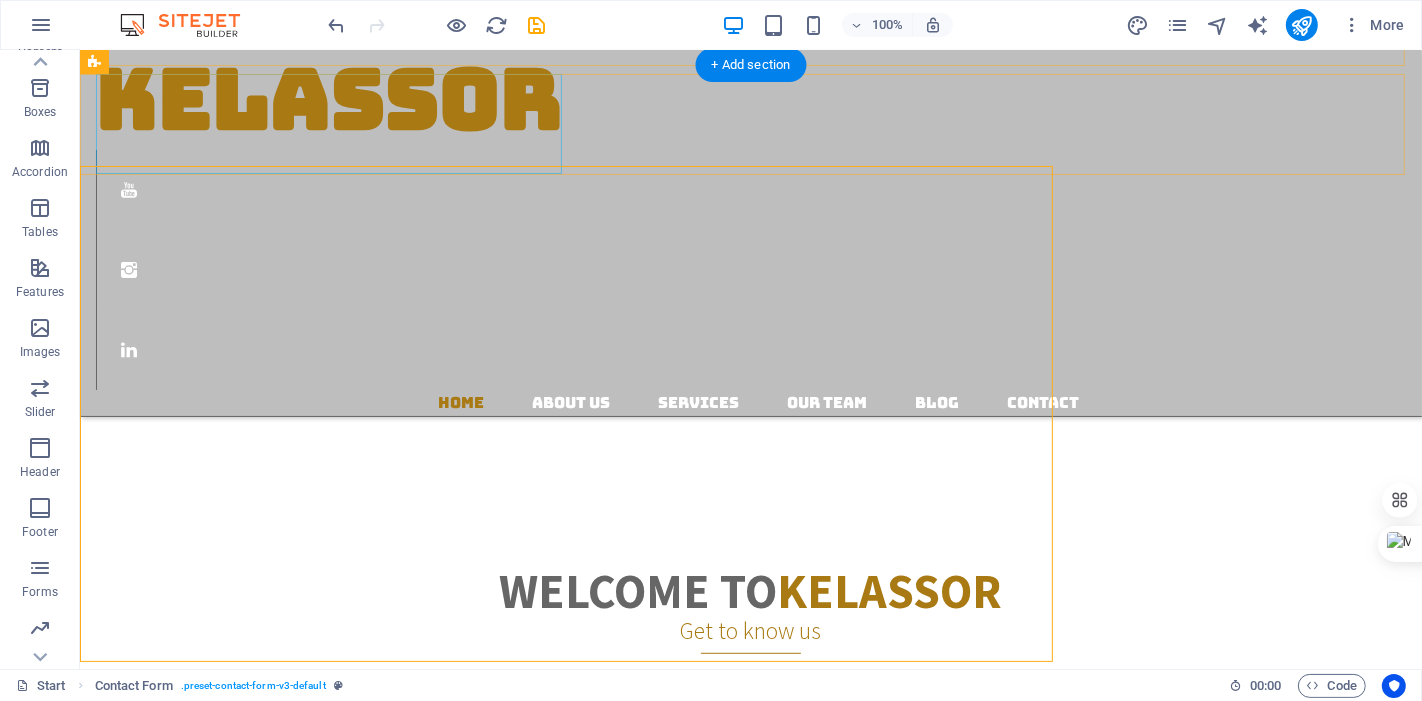scroll, scrollTop: 652, scrollLeft: 0, axis: vertical 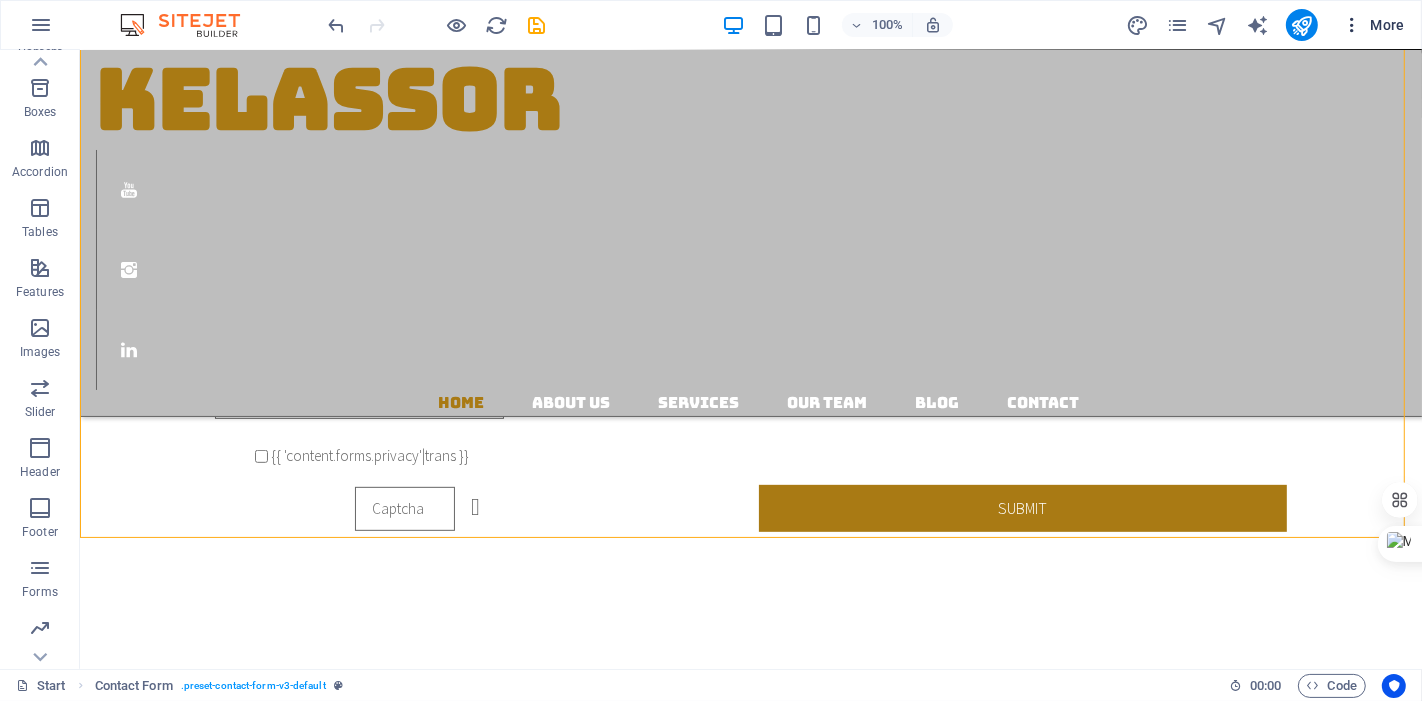 click at bounding box center (1352, 25) 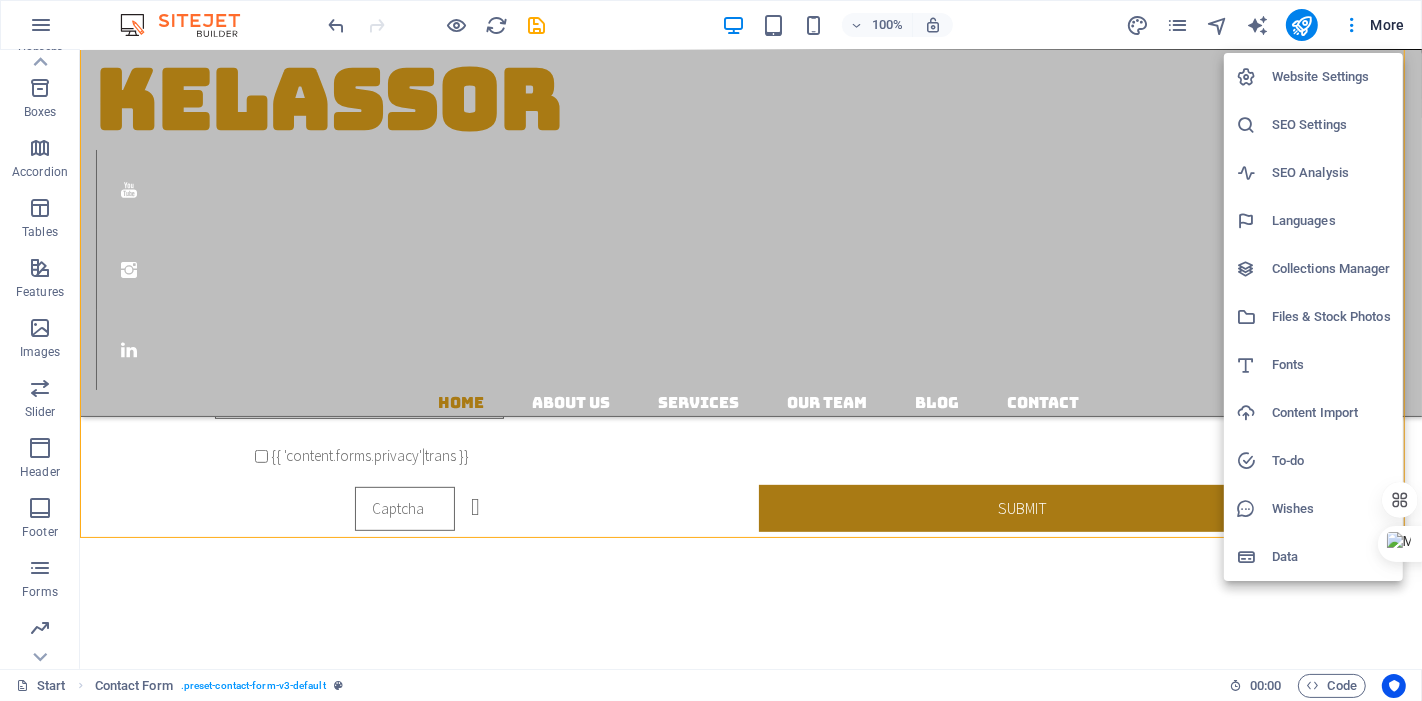 click on "Data" at bounding box center (1331, 557) 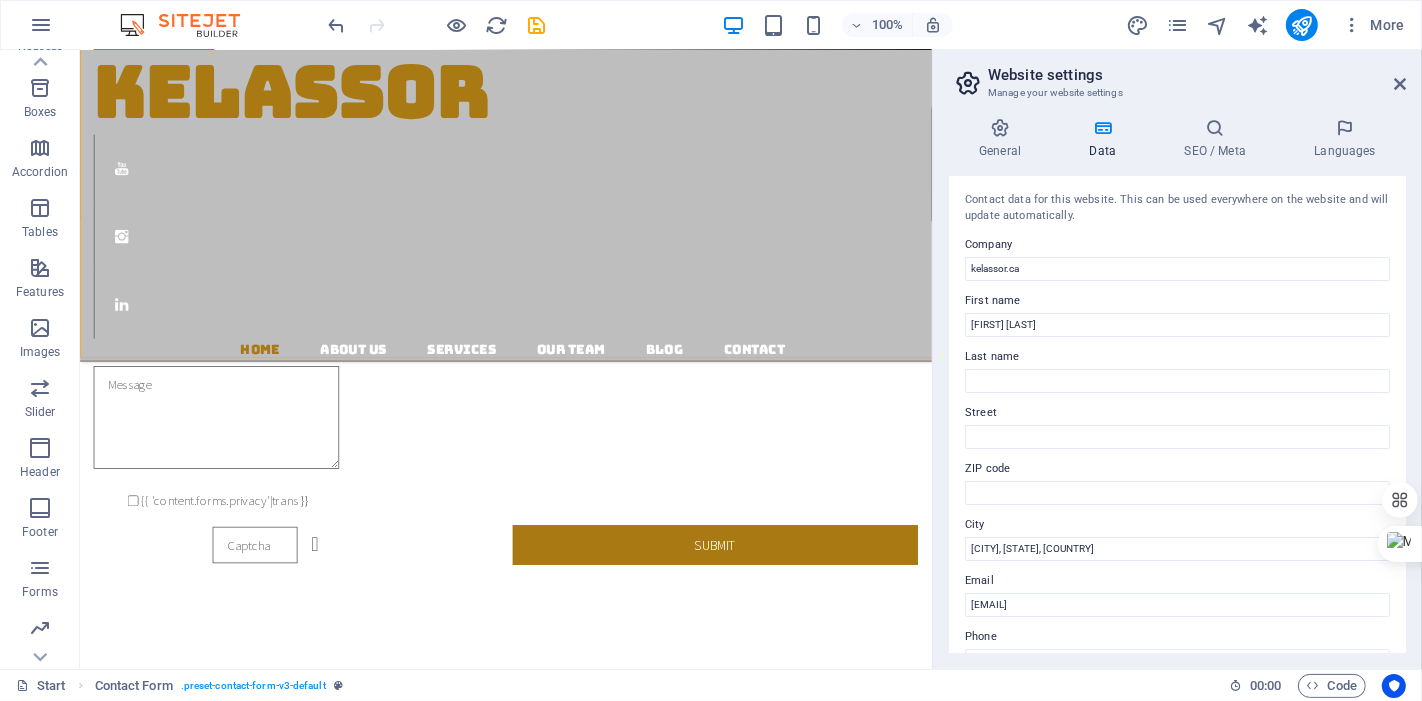 scroll, scrollTop: 777, scrollLeft: 0, axis: vertical 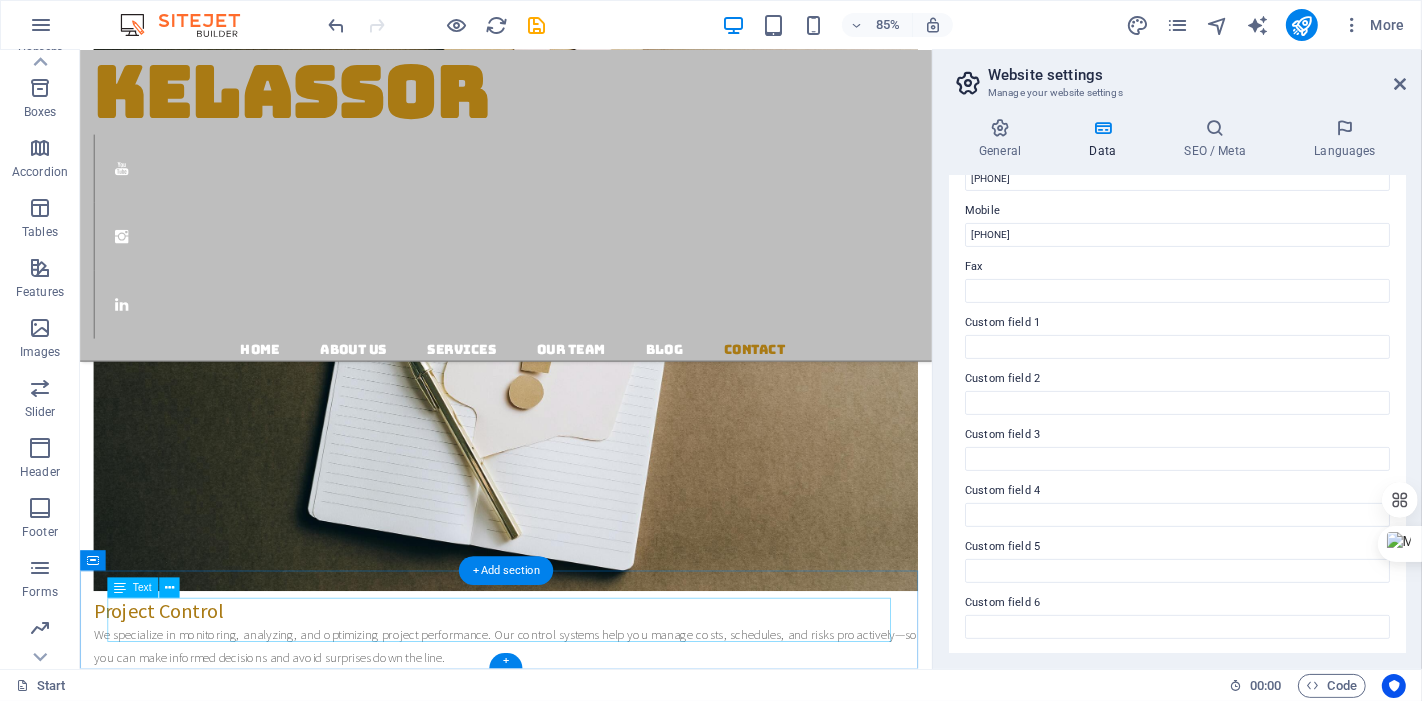 click on "Copyrights © 2025 All Rights Reserved Legal Notice  |  Privacy" at bounding box center (580, 4830) 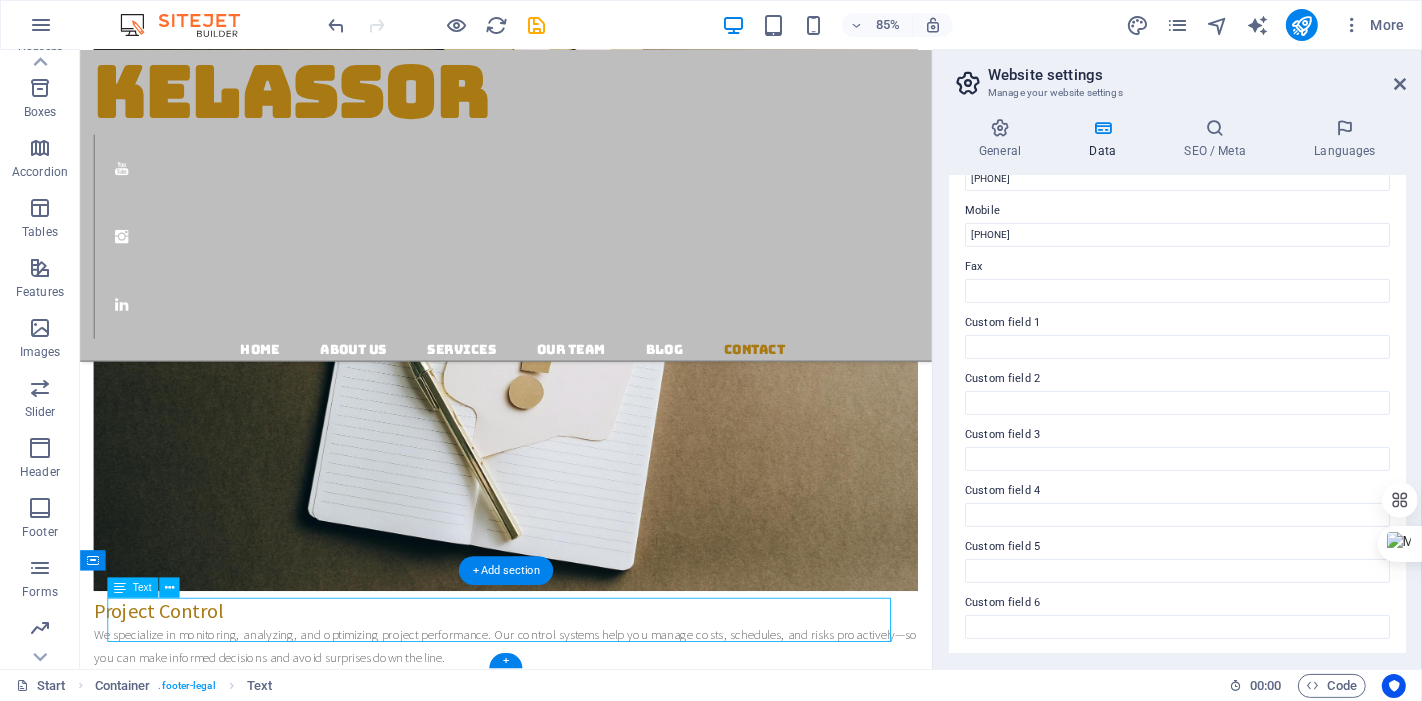 click on "Copyrights © 2025 All Rights Reserved Legal Notice  |  Privacy" at bounding box center (580, 4830) 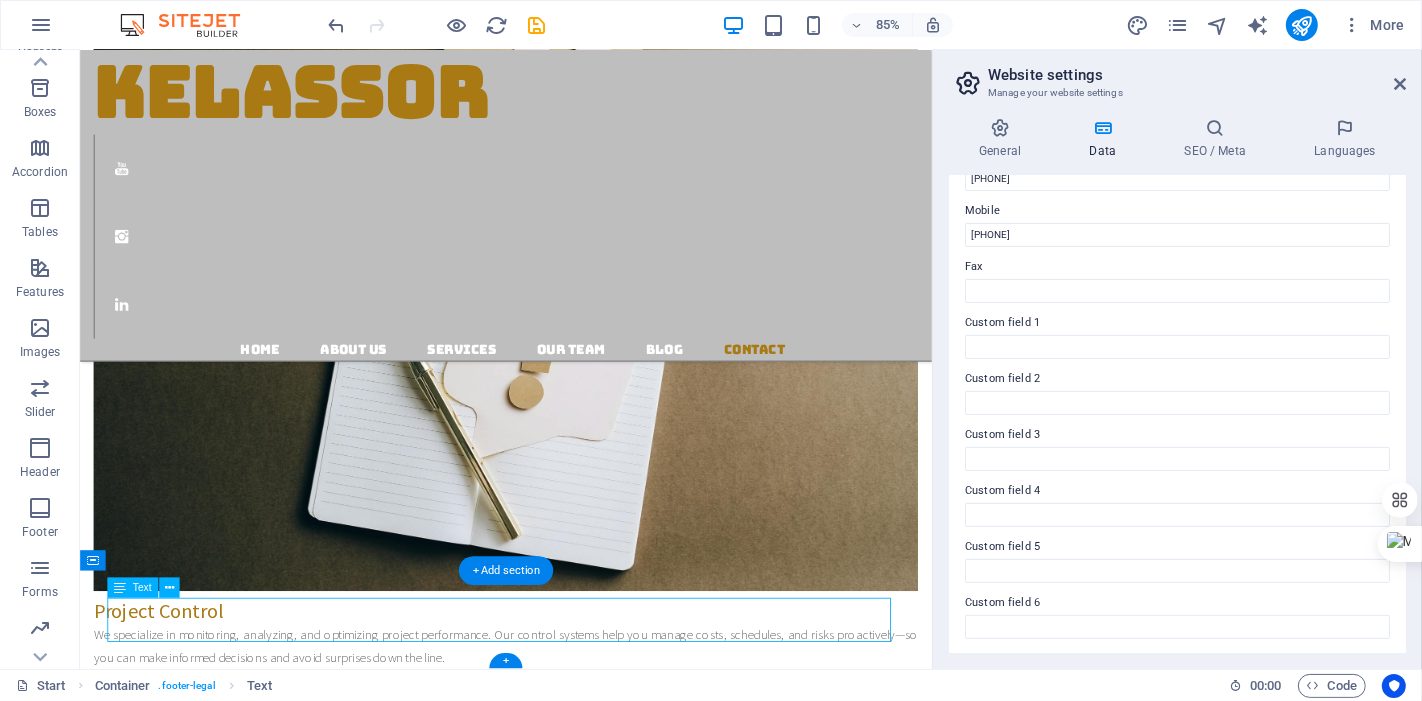 click on "Copyrights © 2025 All Rights Reserved Legal Notice  |  Privacy" at bounding box center (580, 4830) 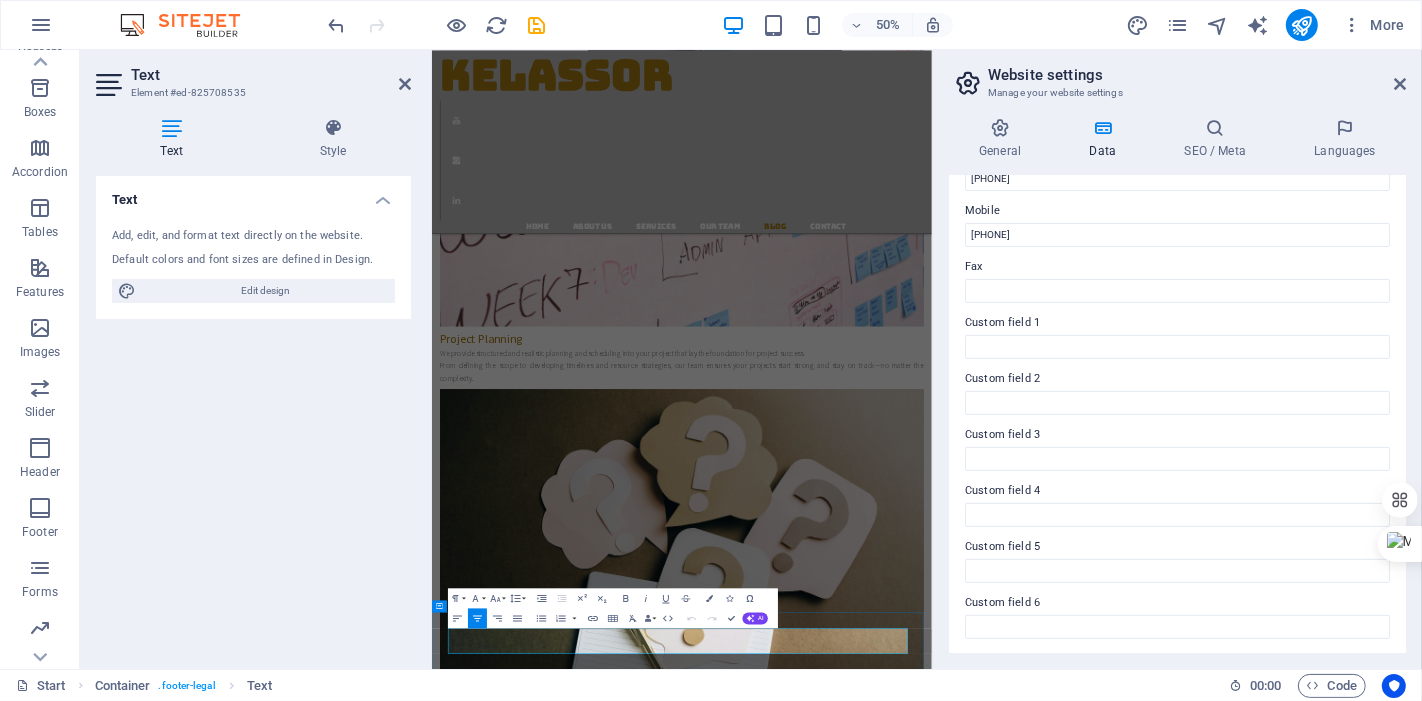 scroll, scrollTop: 4991, scrollLeft: 0, axis: vertical 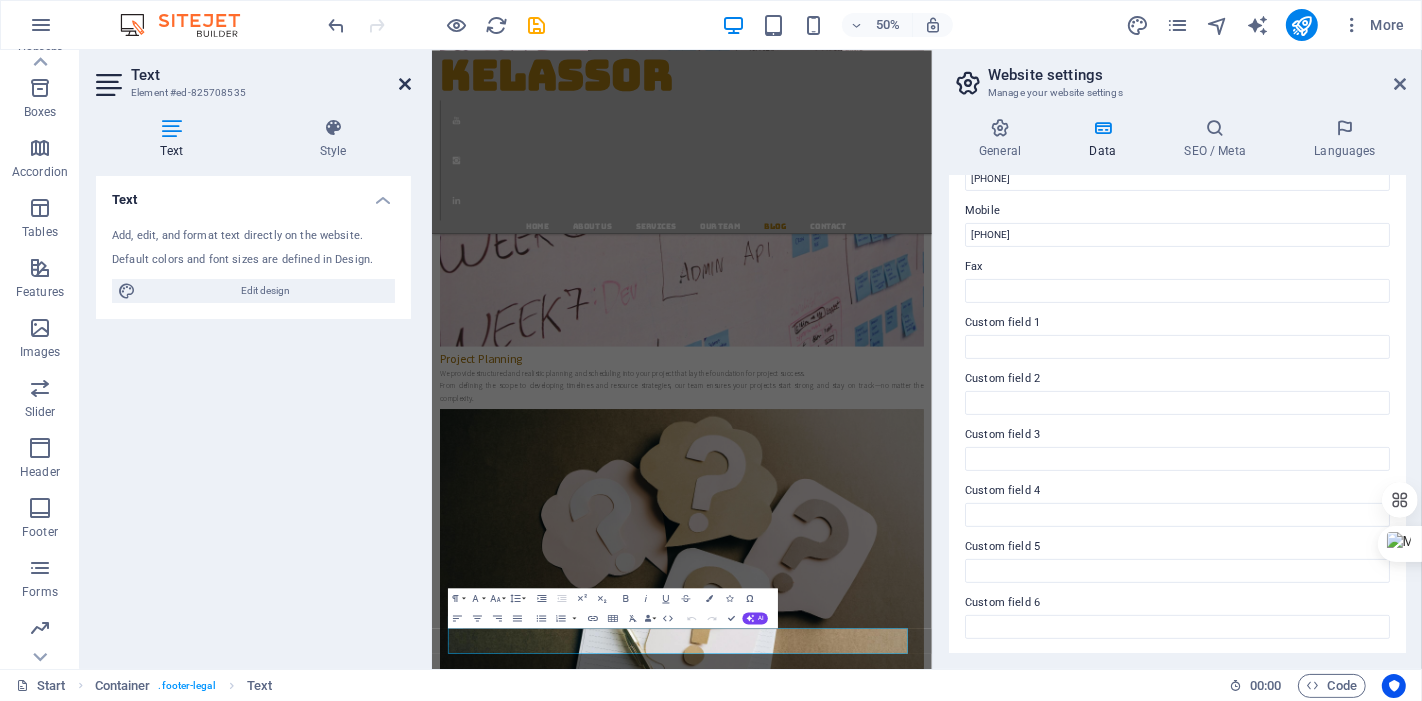 click at bounding box center (405, 84) 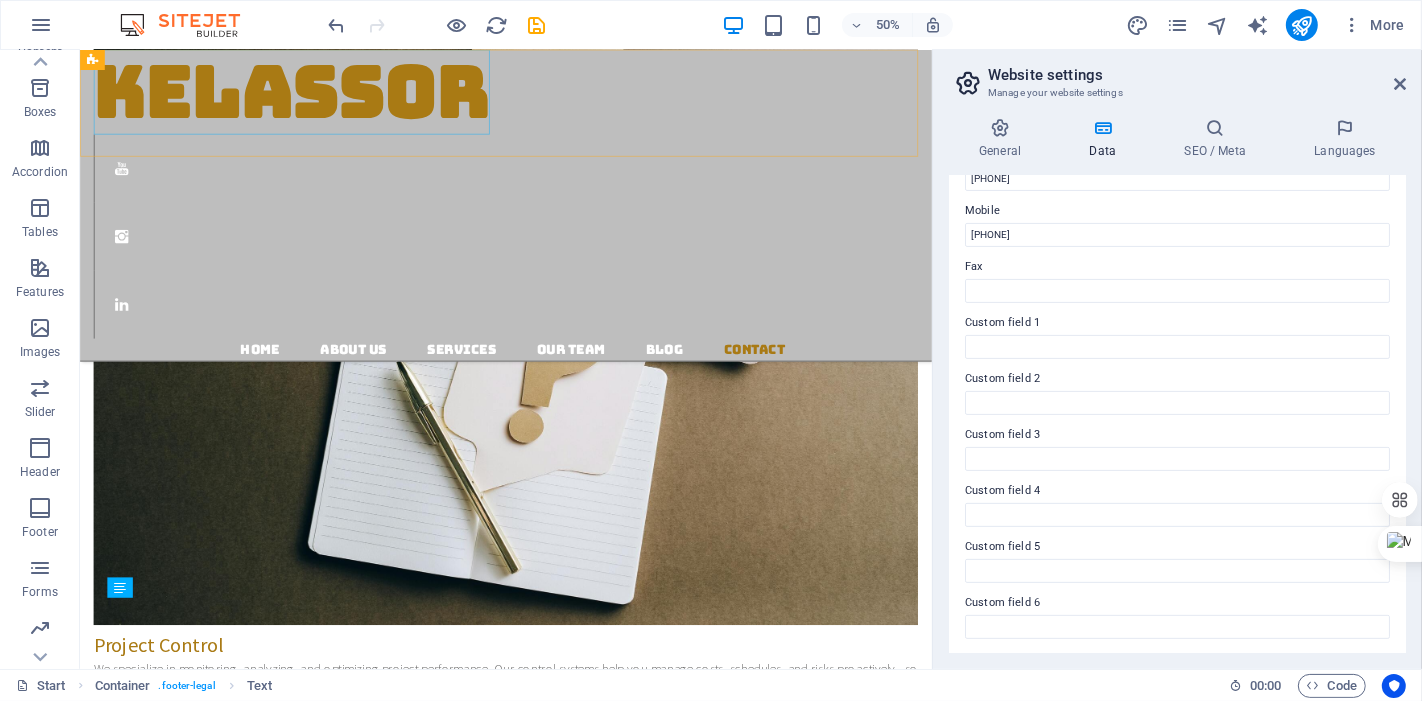 scroll, scrollTop: 5031, scrollLeft: 0, axis: vertical 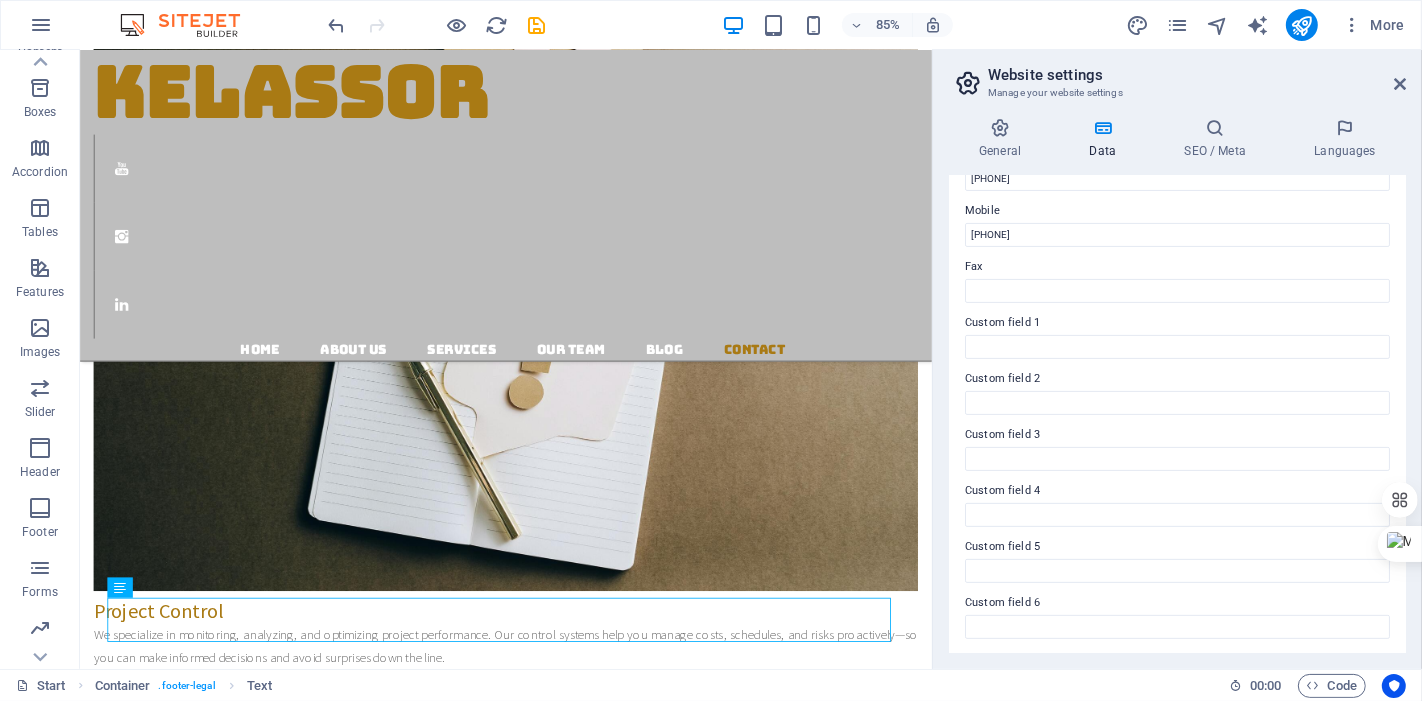 click on "Manage your website settings" at bounding box center (1177, 93) 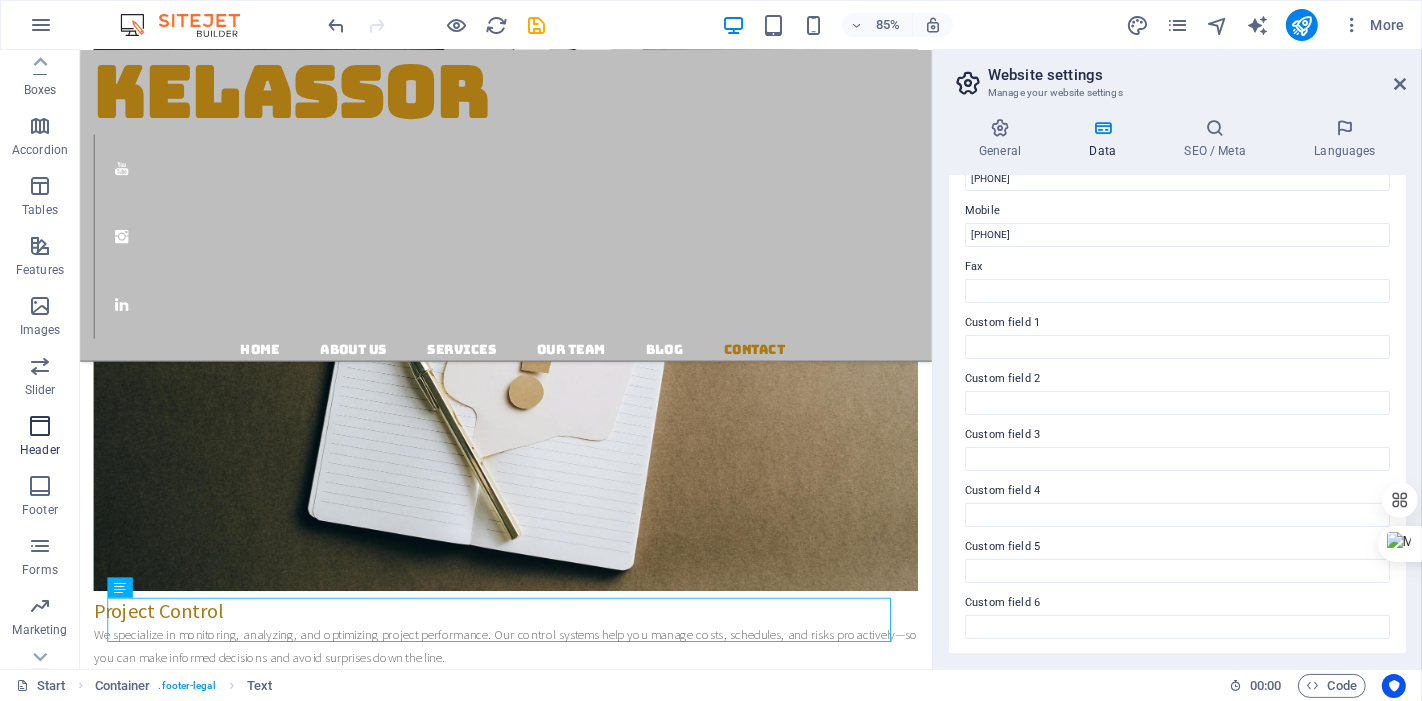 scroll, scrollTop: 280, scrollLeft: 0, axis: vertical 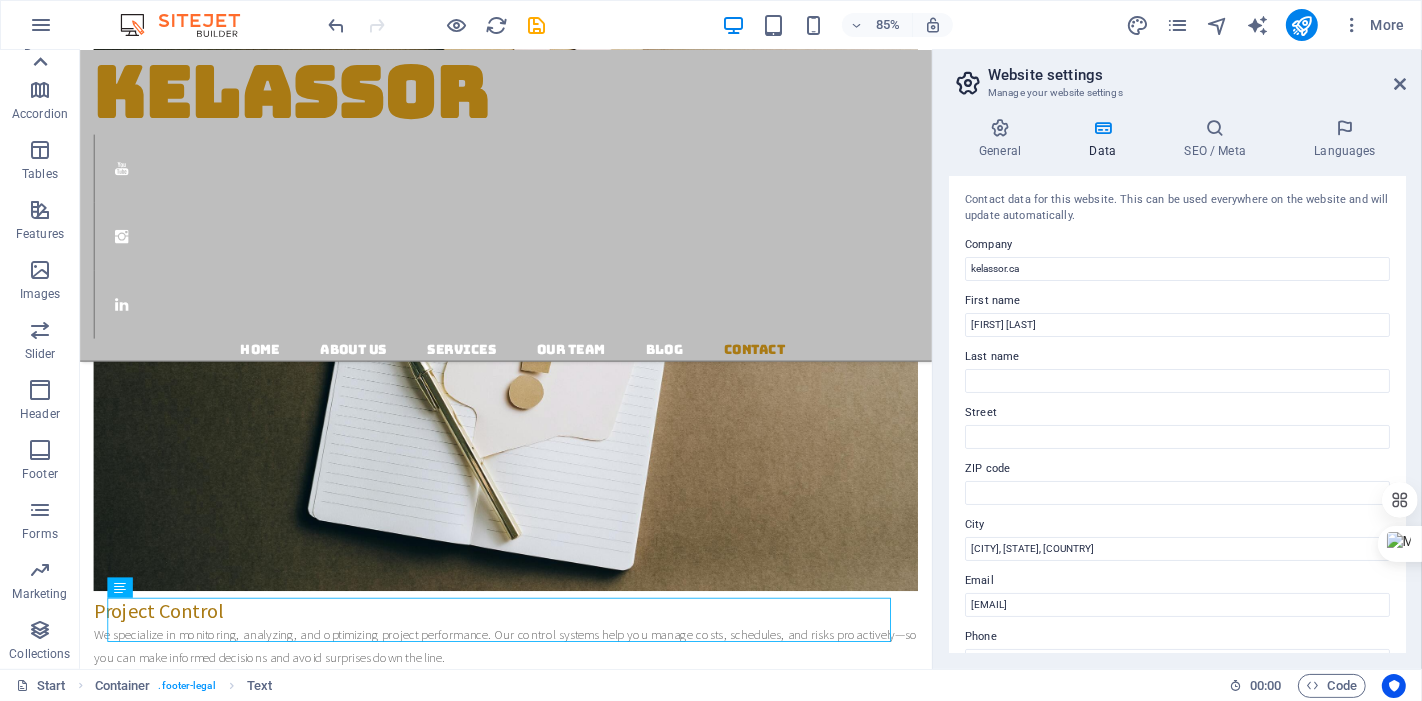 click 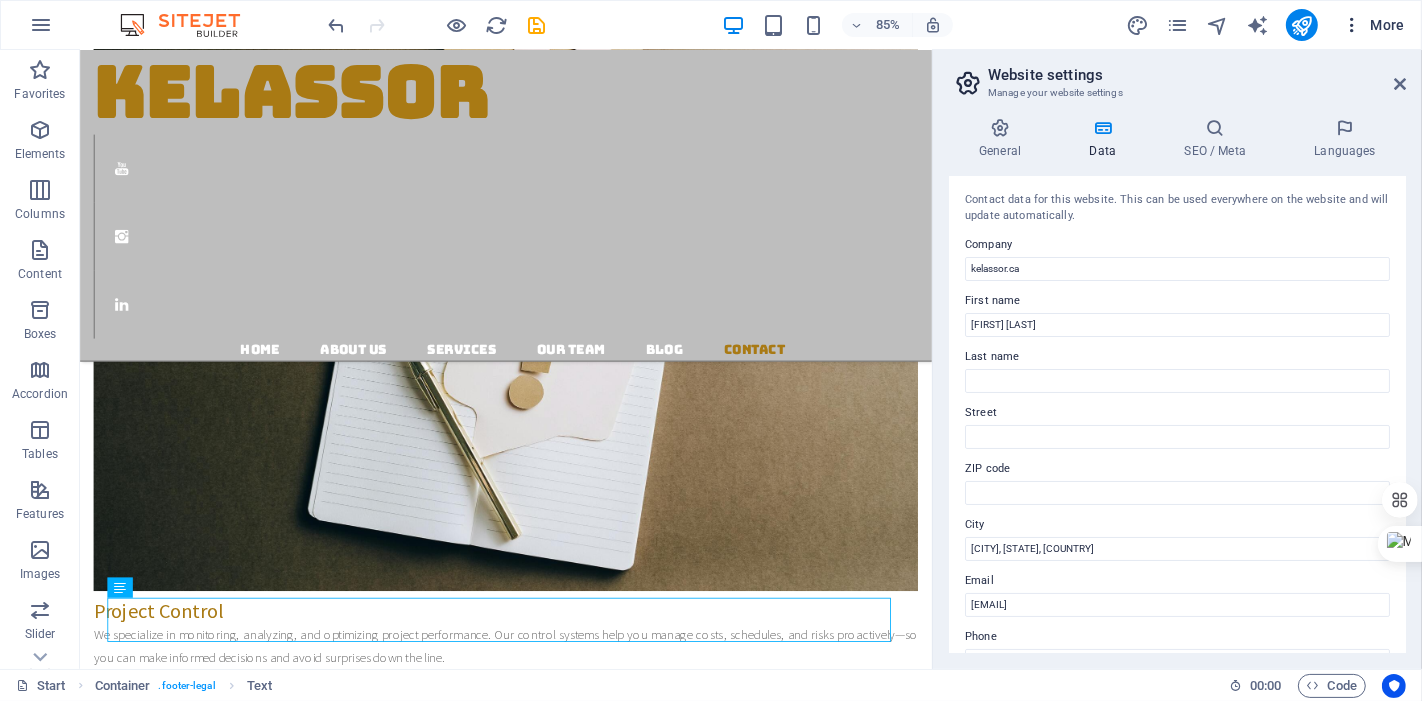 click at bounding box center [1352, 25] 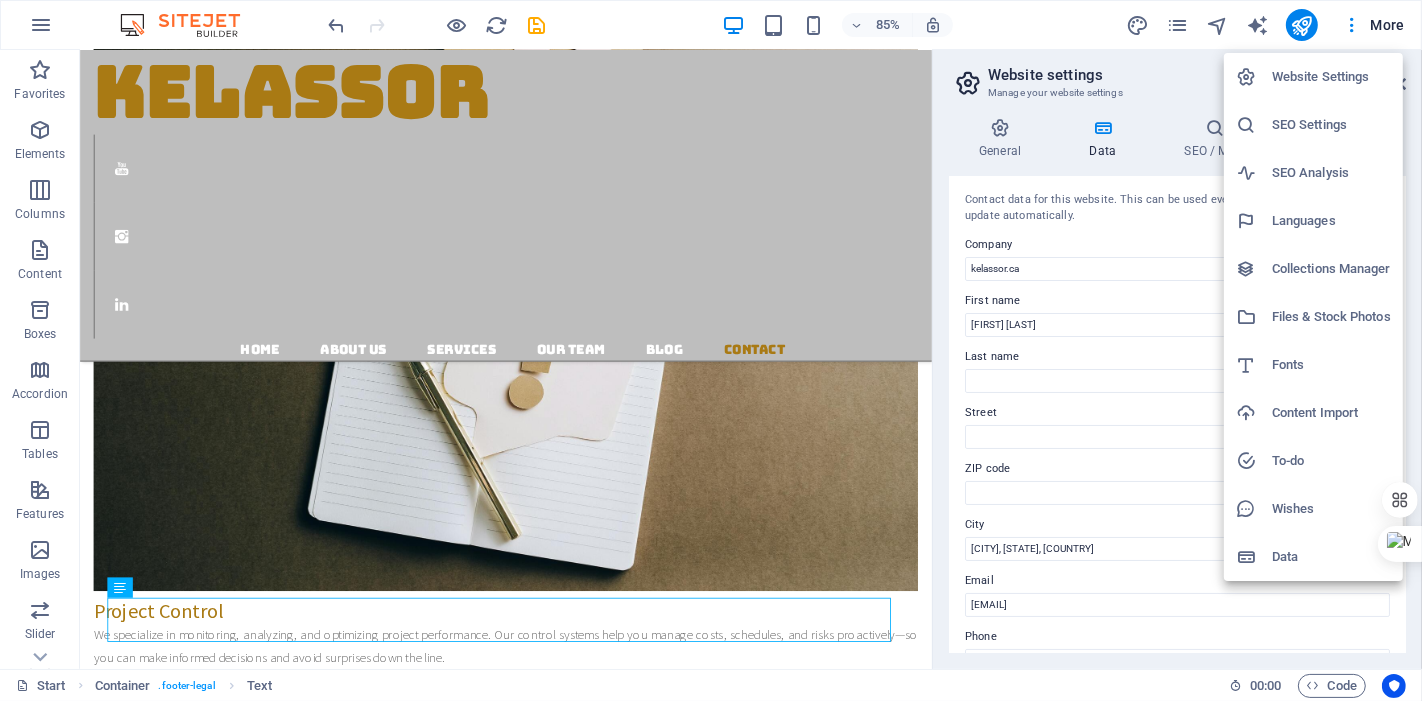 click on "Website Settings" at bounding box center [1331, 77] 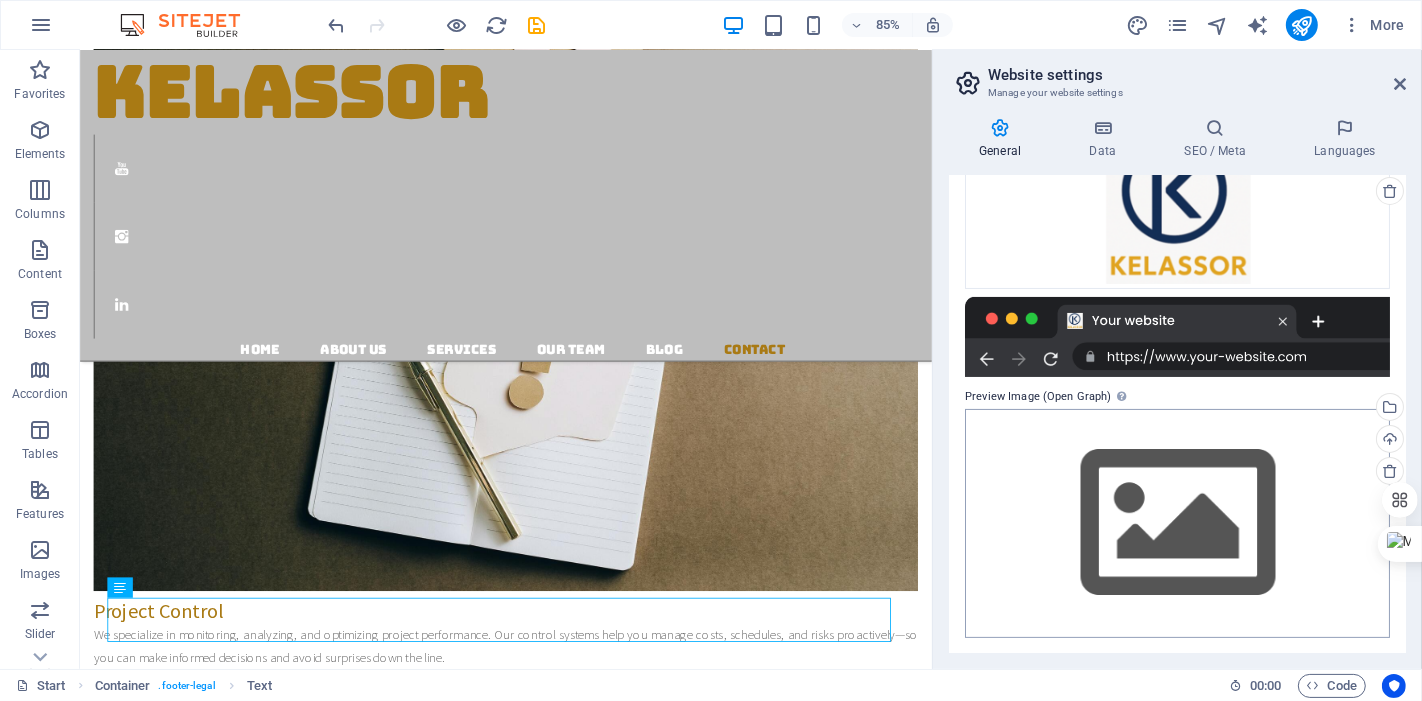 scroll, scrollTop: 0, scrollLeft: 0, axis: both 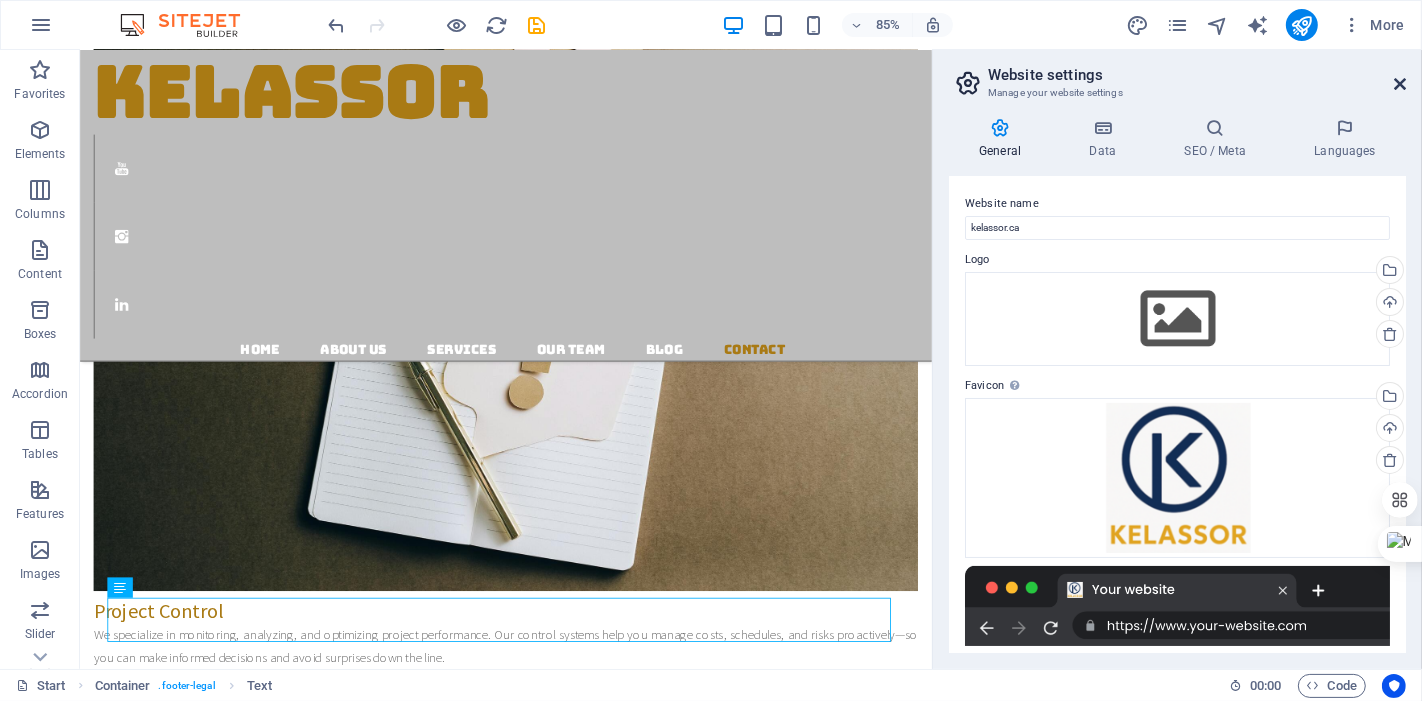 click at bounding box center [1400, 84] 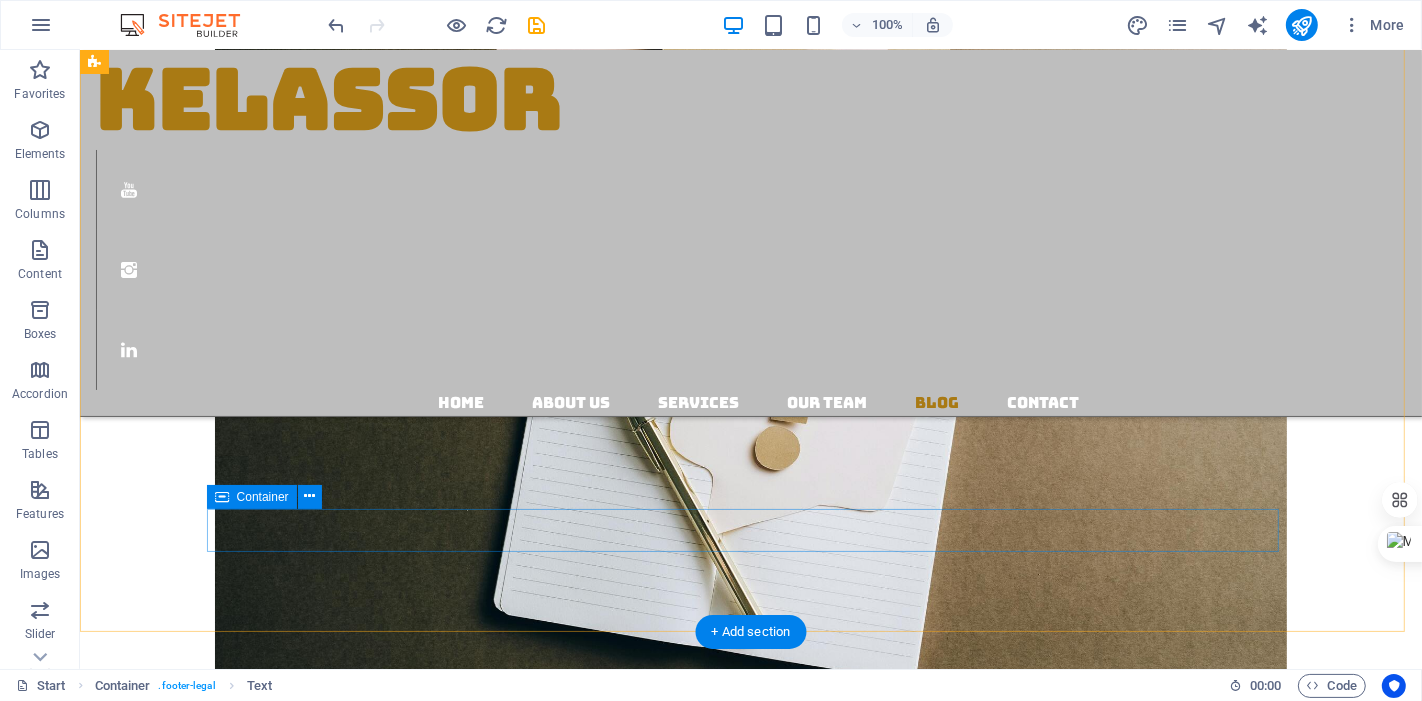 scroll, scrollTop: 4408, scrollLeft: 0, axis: vertical 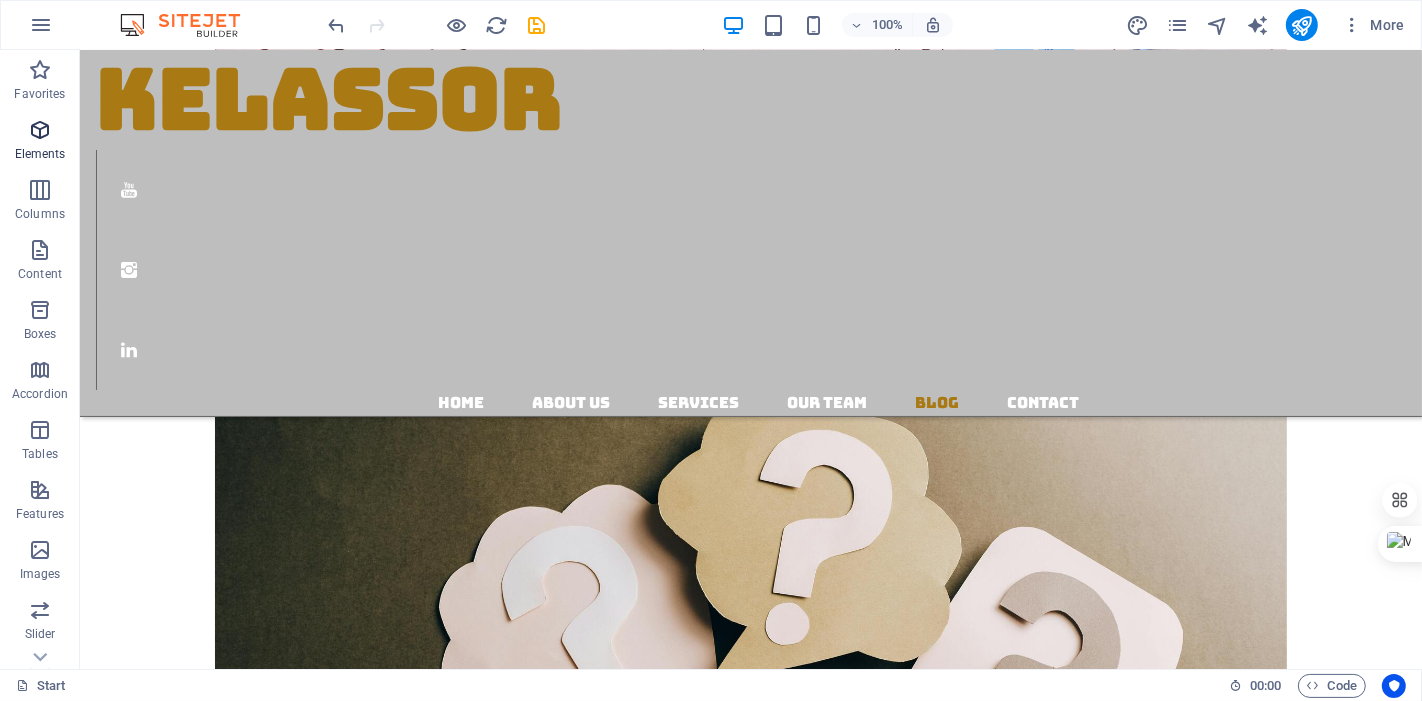 click on "Elements" at bounding box center [40, 142] 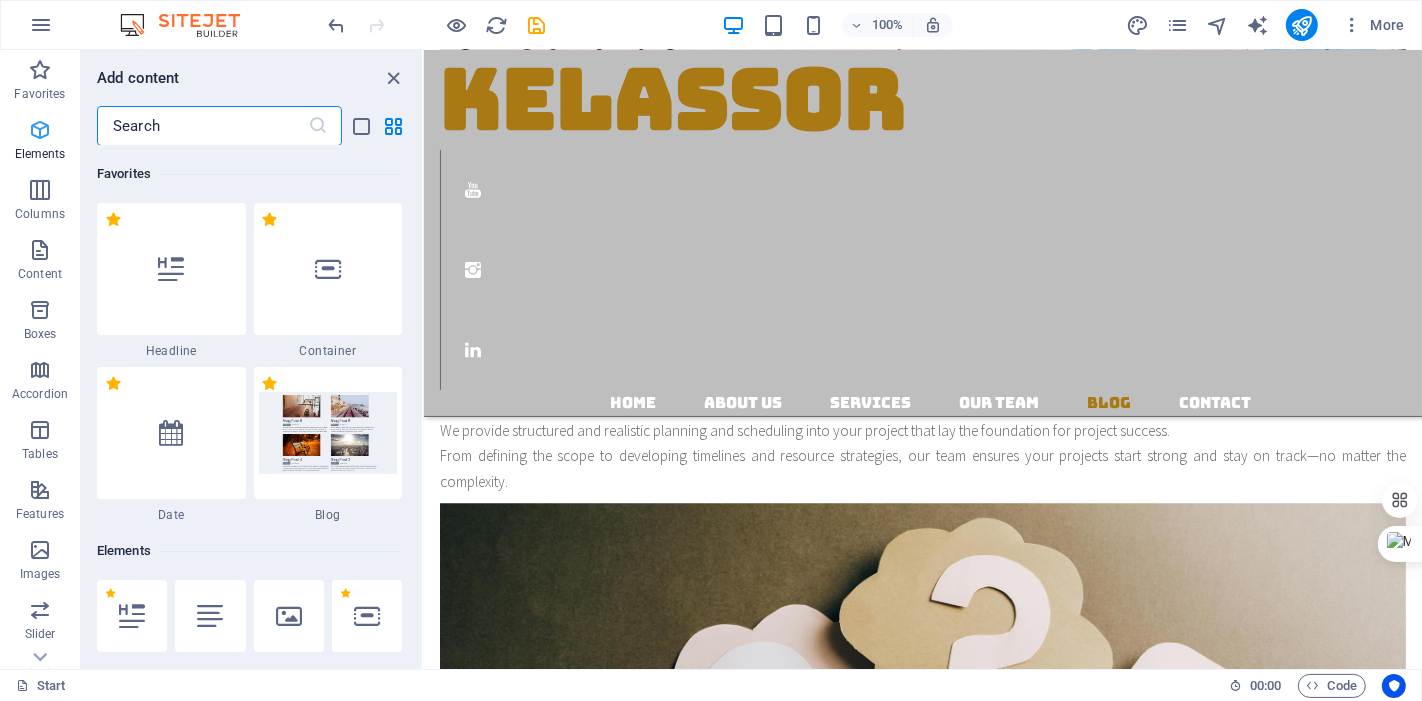 scroll, scrollTop: 25, scrollLeft: 0, axis: vertical 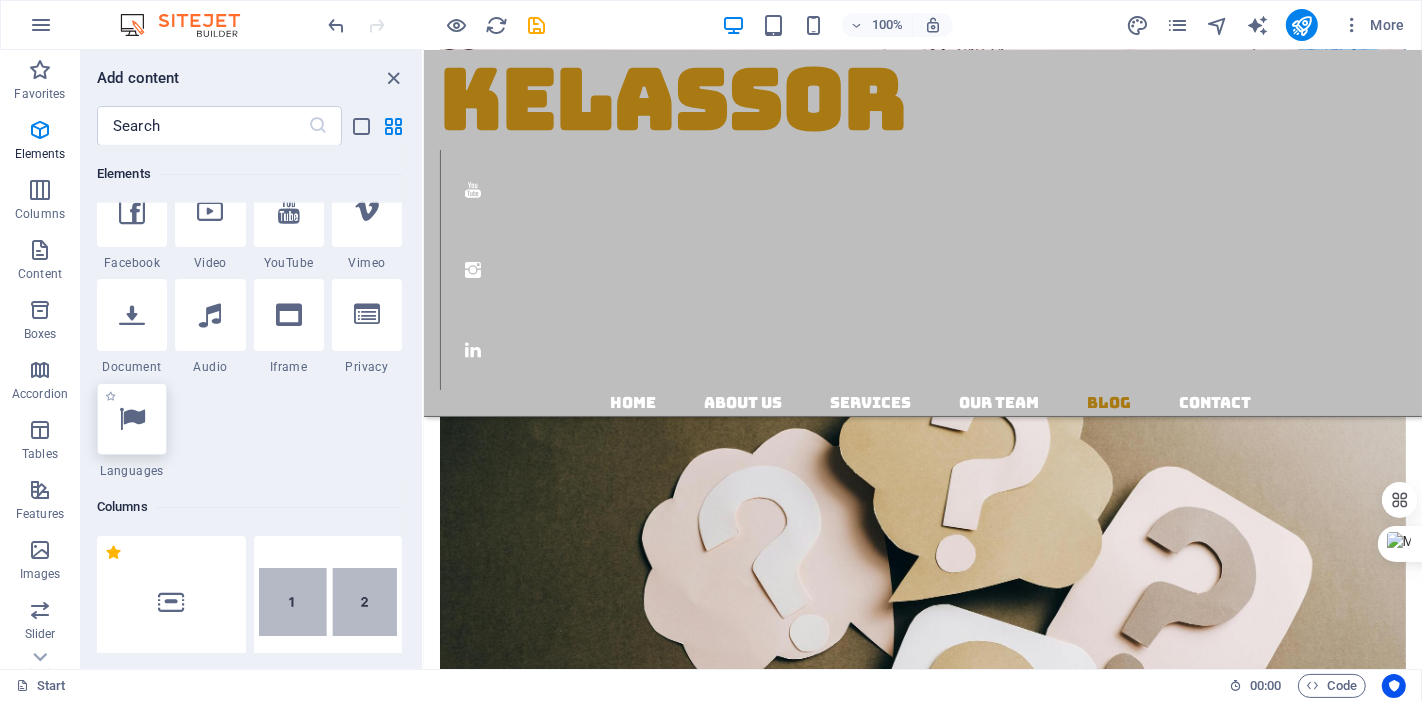 click at bounding box center (132, 419) 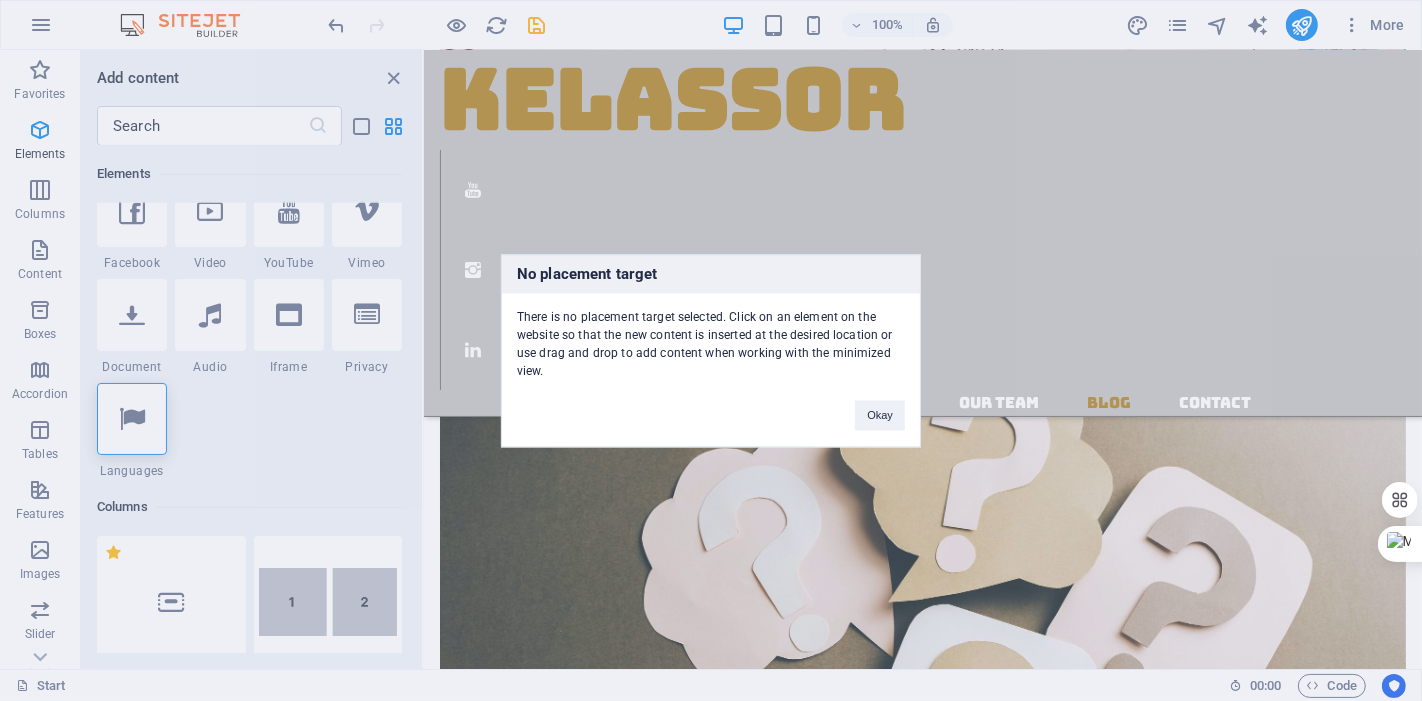 drag, startPoint x: 117, startPoint y: 420, endPoint x: 174, endPoint y: 410, distance: 57.870544 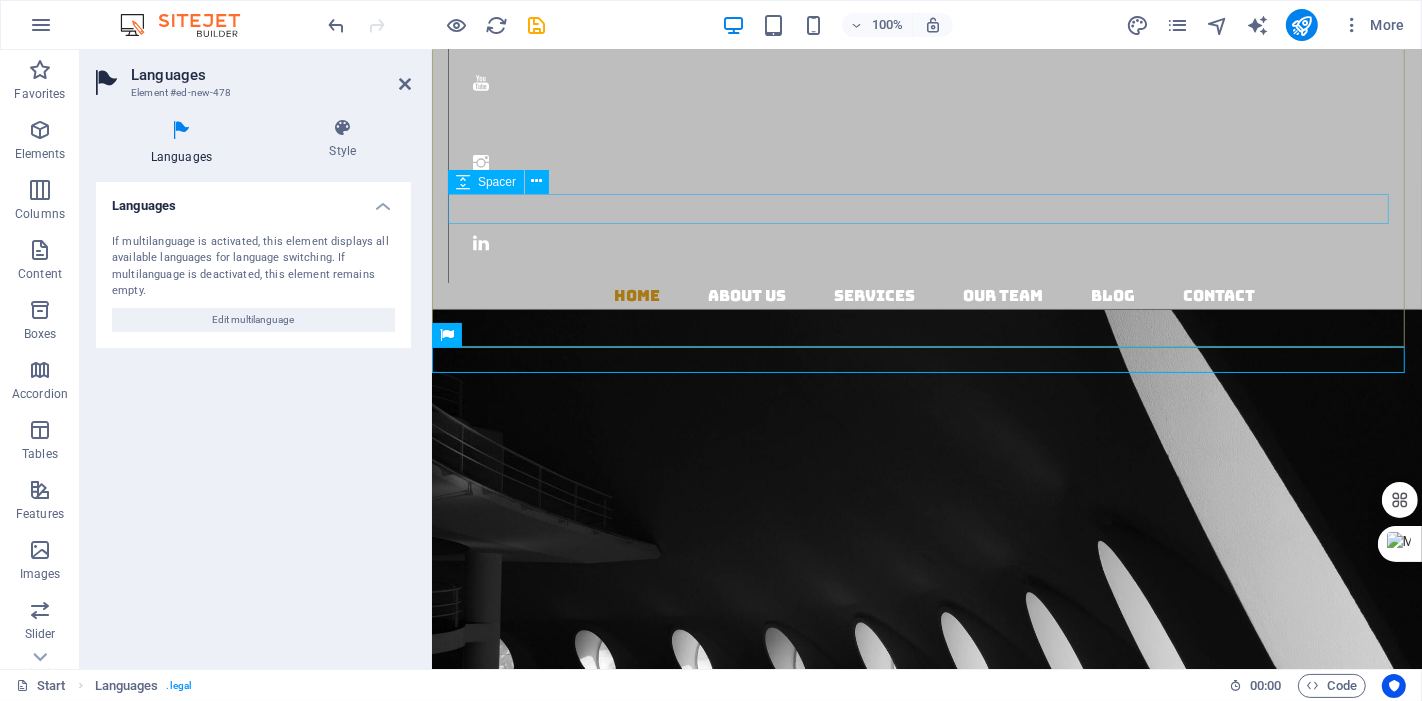 scroll, scrollTop: 0, scrollLeft: 0, axis: both 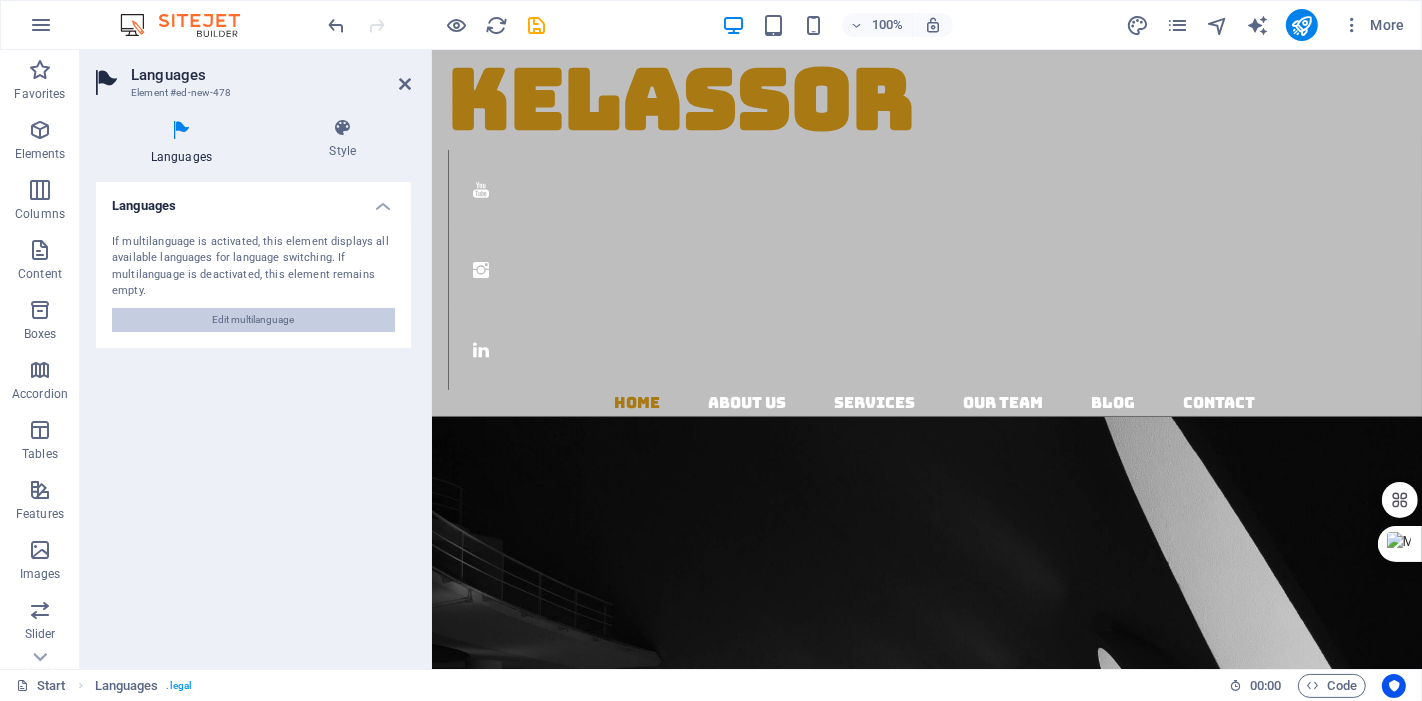 click on "Edit multilanguage" at bounding box center [254, 320] 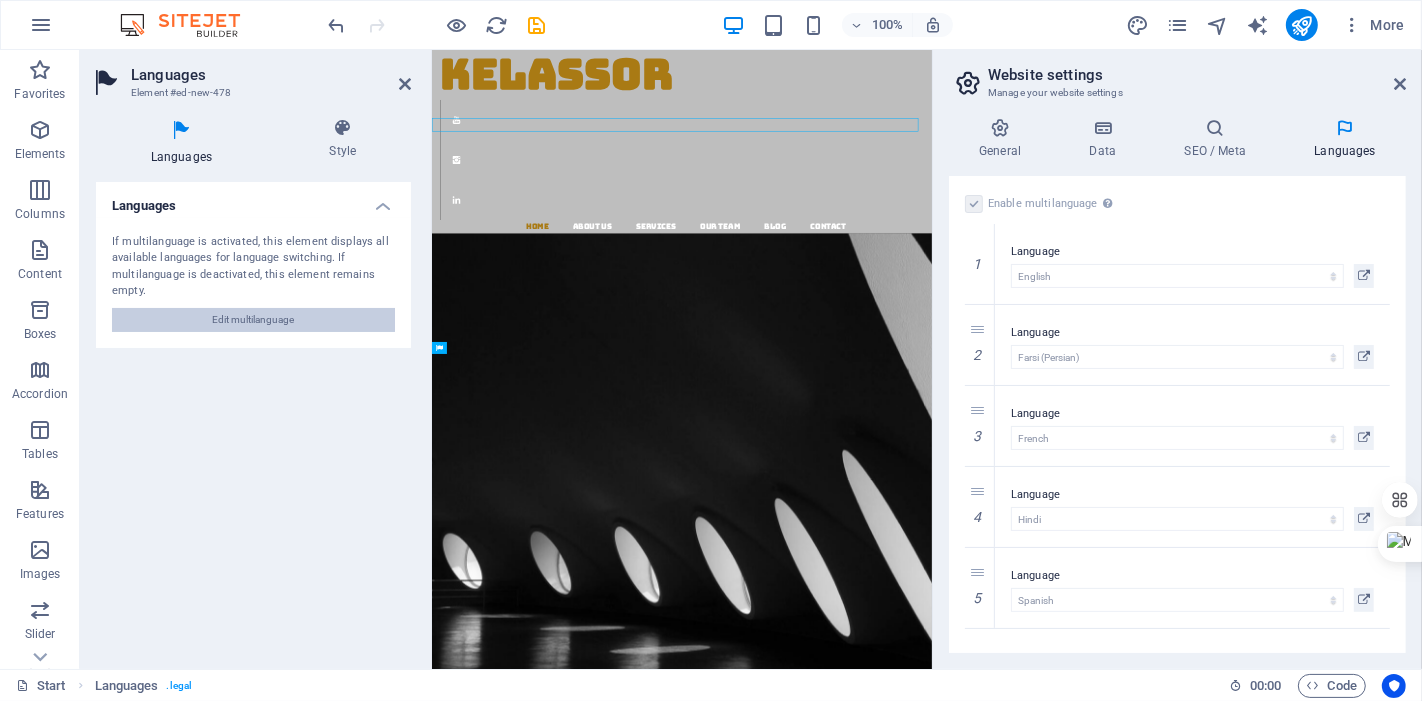 scroll, scrollTop: 632, scrollLeft: 0, axis: vertical 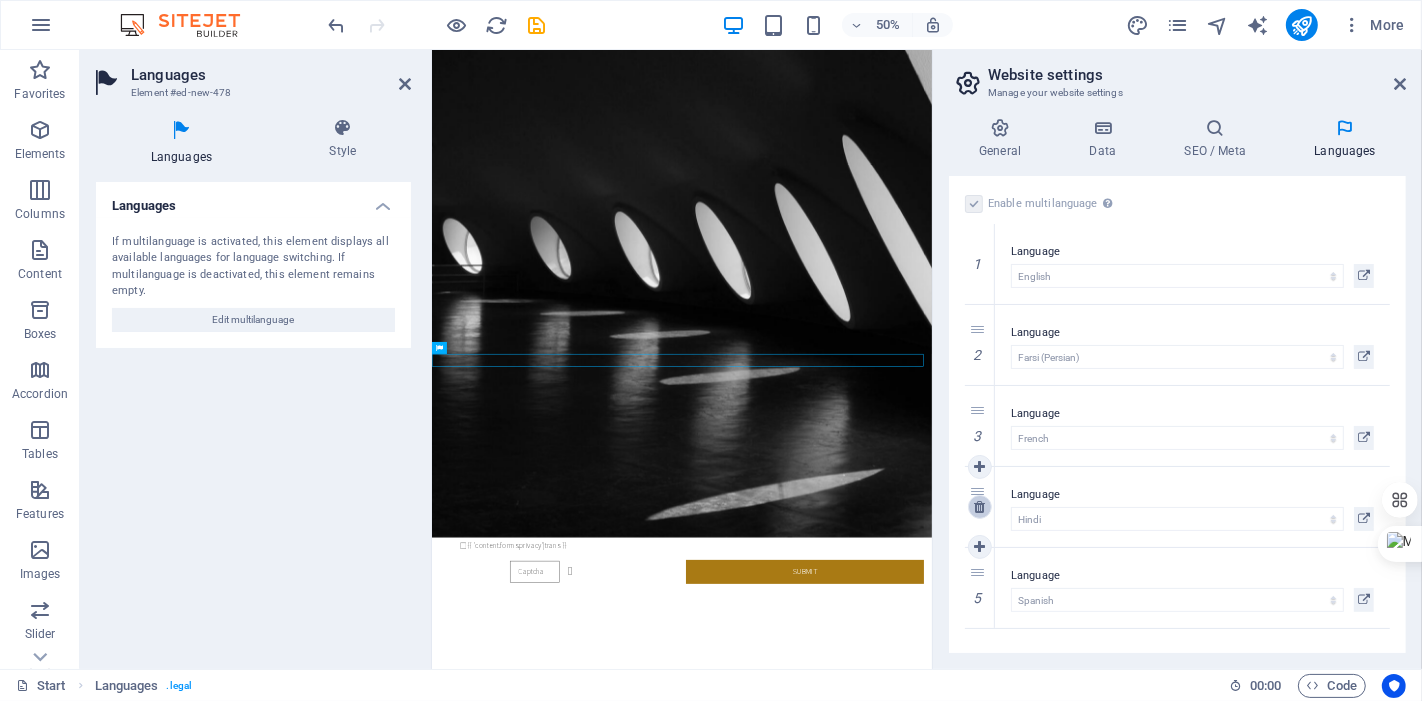click at bounding box center (979, 507) 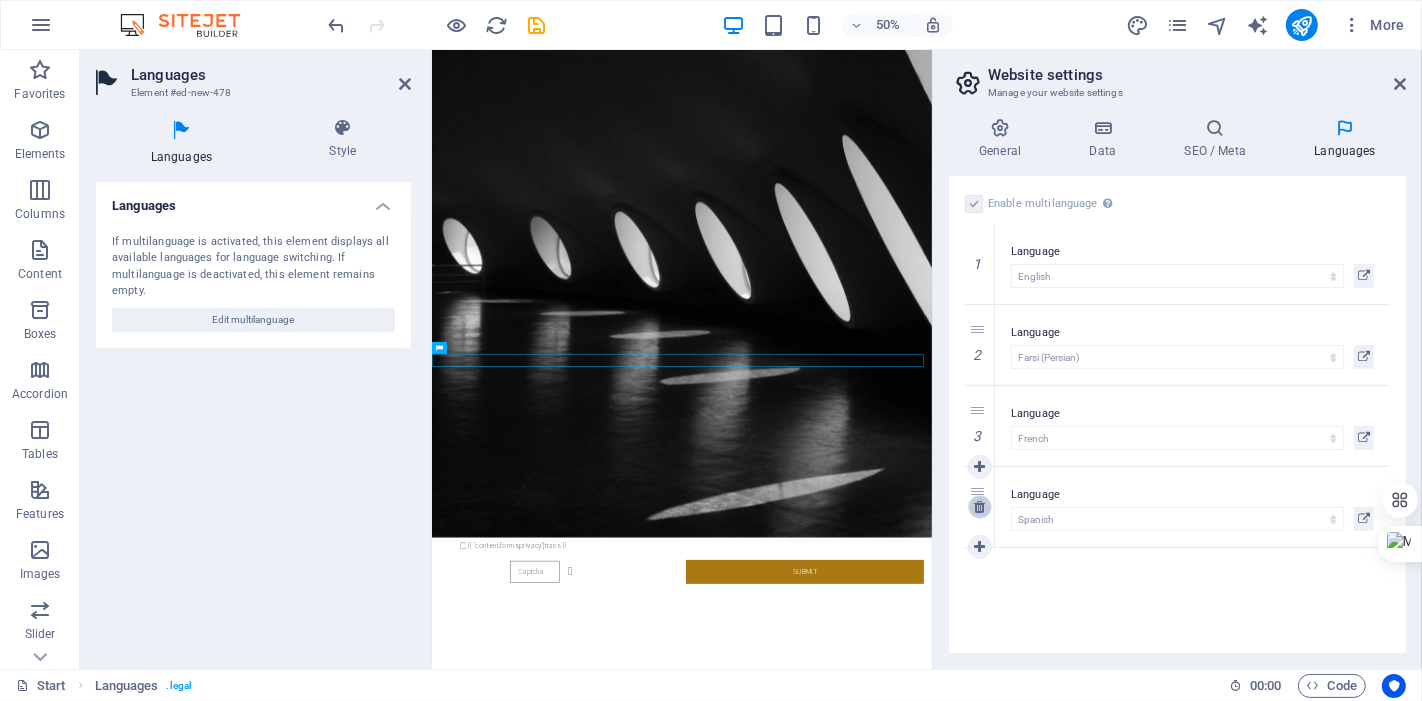 click at bounding box center (980, 507) 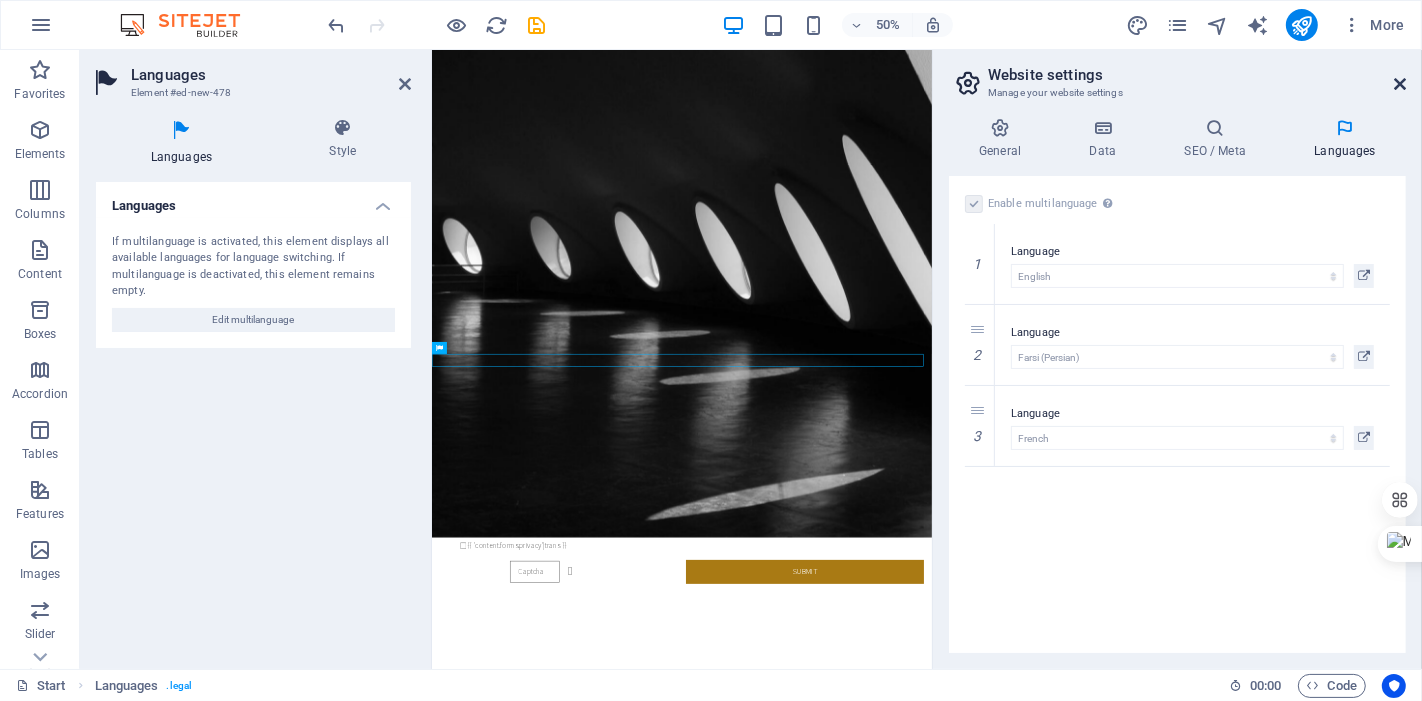 click at bounding box center (1400, 84) 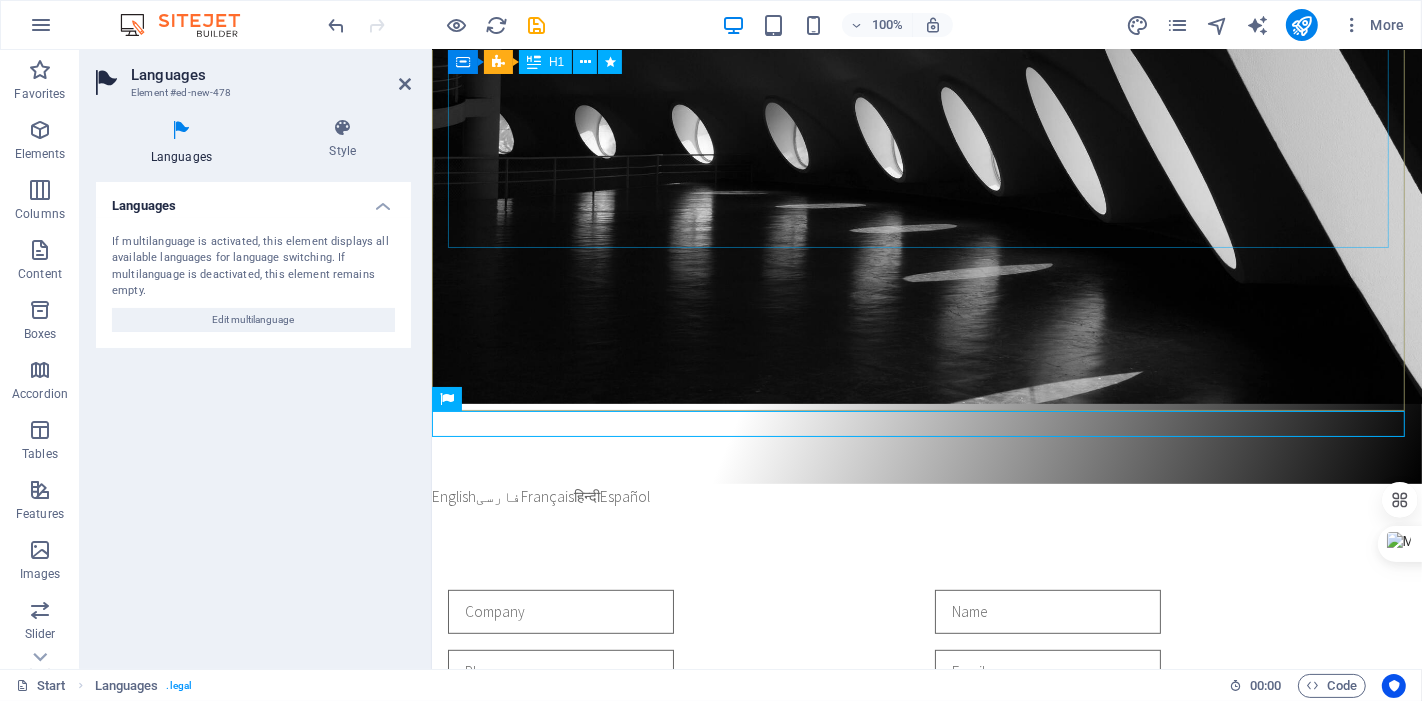 scroll, scrollTop: 0, scrollLeft: 0, axis: both 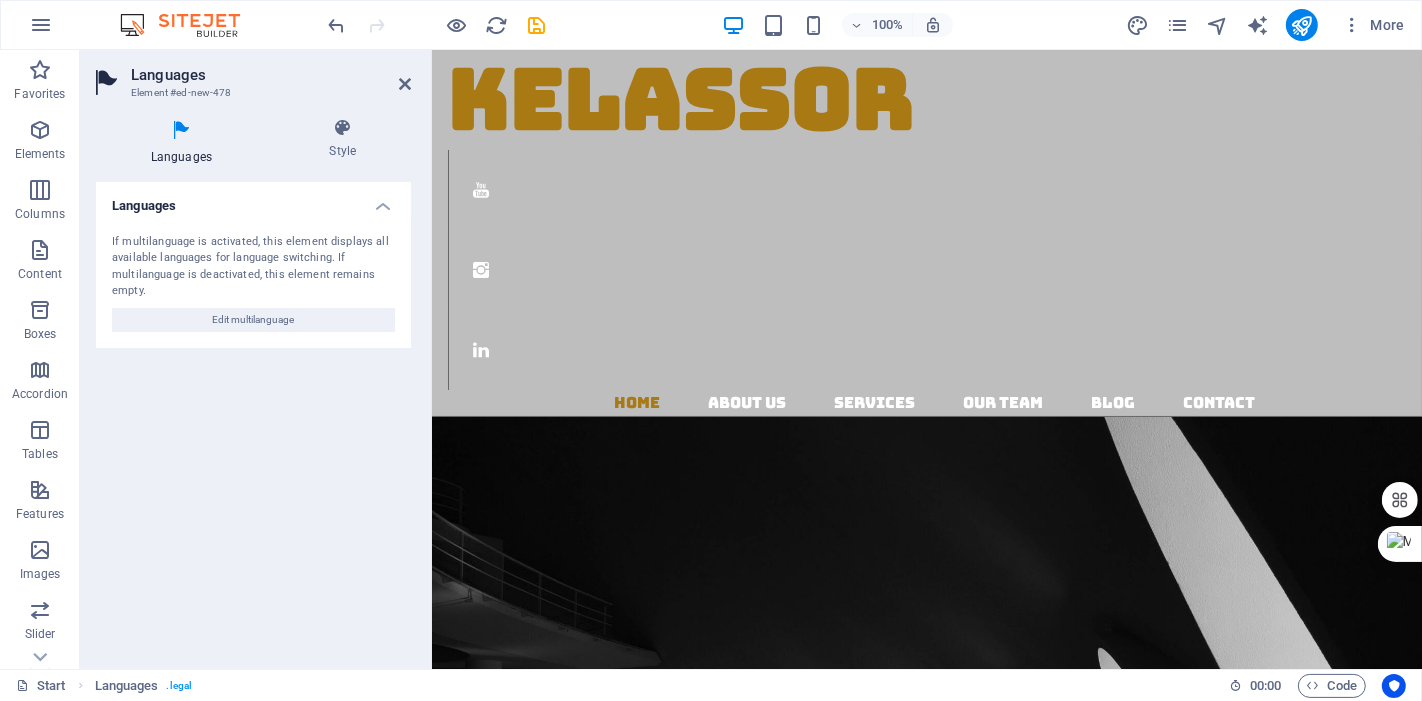 click on "Languages Element #ed-new-478 Languages Style Languages If multilanguage is activated, this element displays all available languages for language switching. If multilanguage is deactivated, this element remains empty. Edit multilanguage Preset Element Layout How this element expands within the layout (Flexbox). Size Default auto px % 1/1 1/2 1/3 1/4 1/5 1/6 1/7 1/8 1/9 1/10 Grow Shrink Order Container layout Visible Visible Opacity 100 % Overflow Spacing Margin Default auto px % rem vw vh Custom Custom auto px % rem vw vh auto px % rem vw vh auto px % rem vw vh auto px % rem vw vh Padding Default px rem % vh vw Custom Custom px rem % vh vw px rem % vh vw px rem % vh vw px rem % vh vw Border Style              - Width 1 auto px rem % vh vw Custom Custom 1 auto px rem % vh vw 1 auto px rem % vh vw 1 auto px rem % vh vw 1 auto px rem % vh vw  - Color Round corners Default px rem % vh vw Custom Custom px rem % vh vw px rem % vh vw px rem % vh vw px rem % vh vw Shadow Default None Outside Inside Color 0" at bounding box center [256, 359] 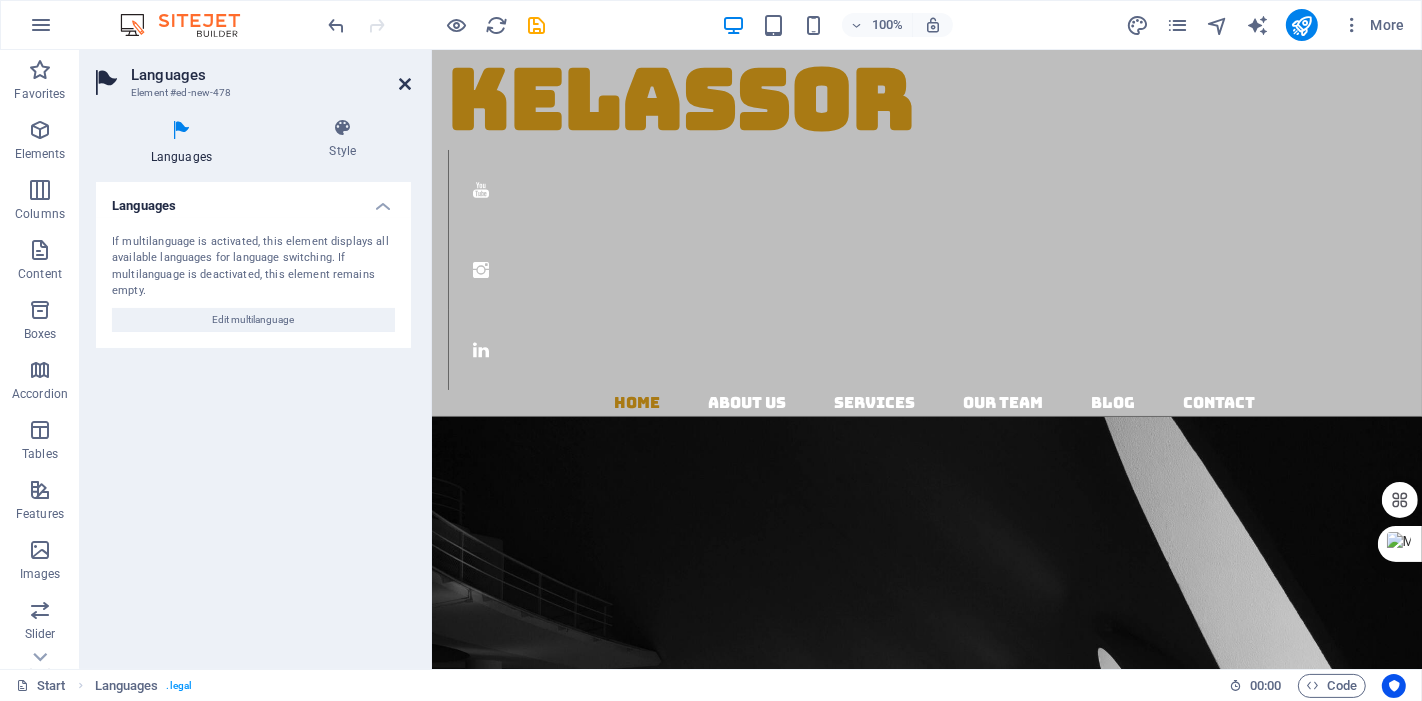 click at bounding box center (405, 84) 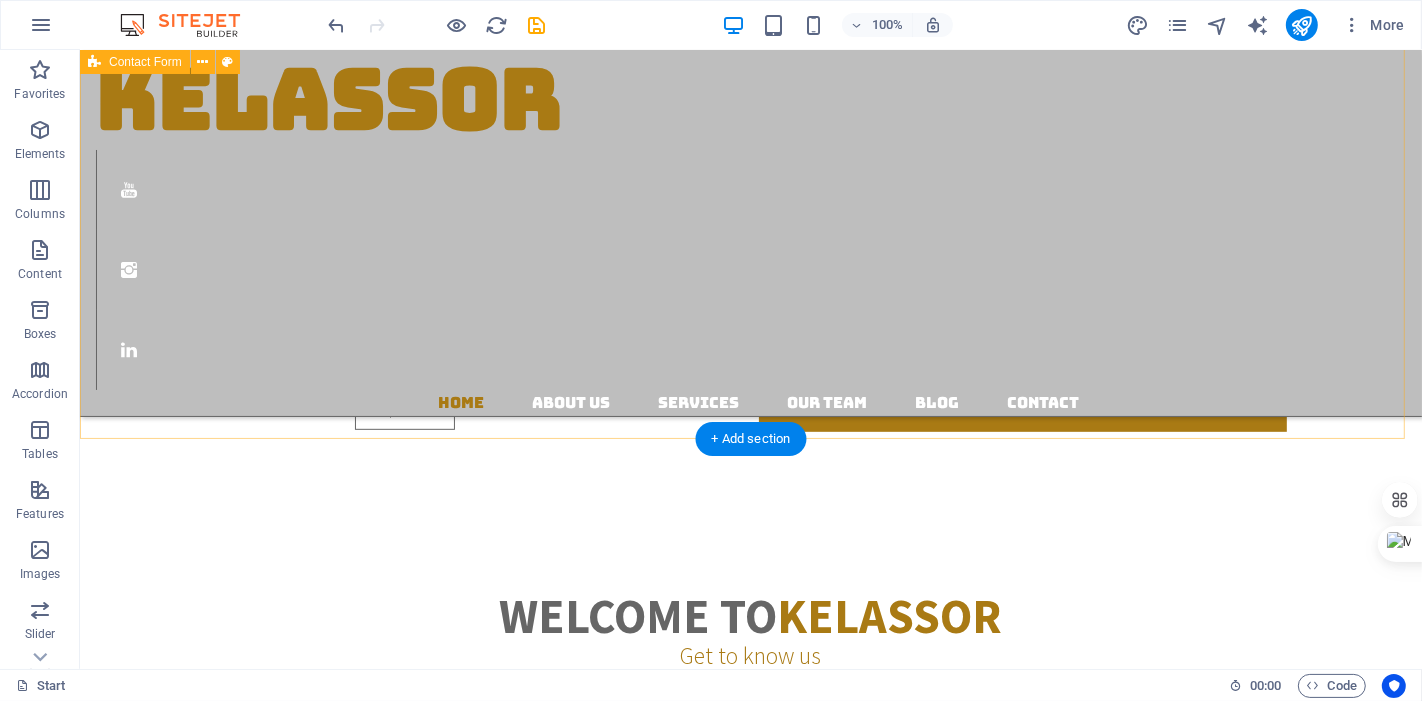 scroll, scrollTop: 667, scrollLeft: 0, axis: vertical 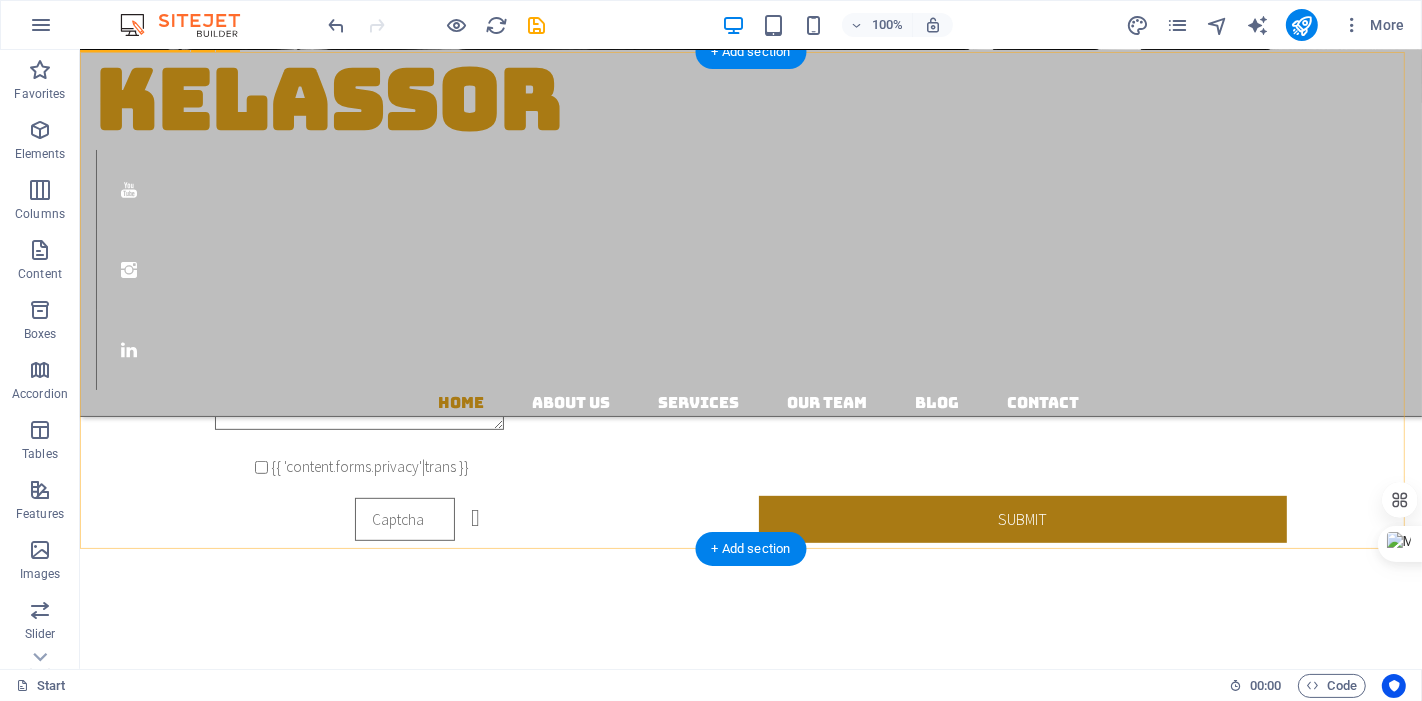 click on "{{ 'content.forms.privacy'|trans }} Unreadable? Load new Submit" at bounding box center [750, 366] 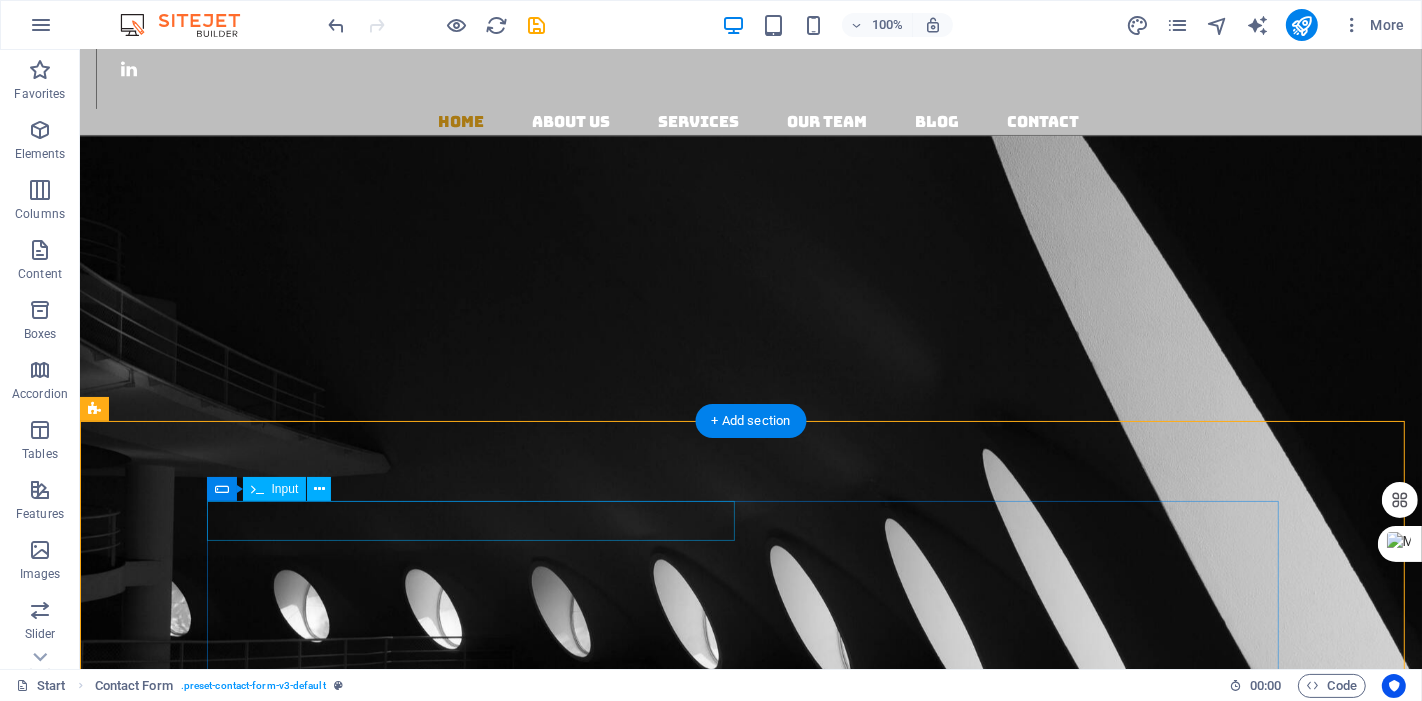 scroll, scrollTop: 222, scrollLeft: 0, axis: vertical 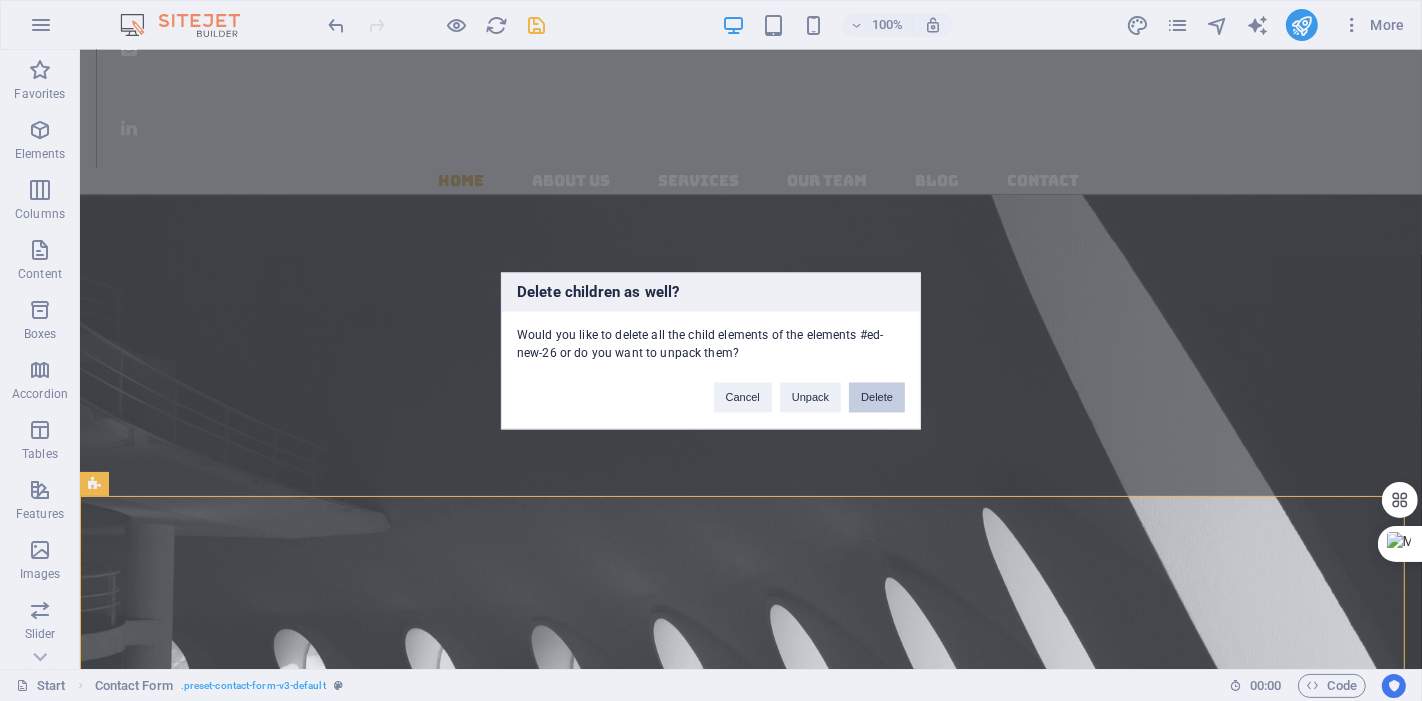 click on "Delete" at bounding box center [877, 397] 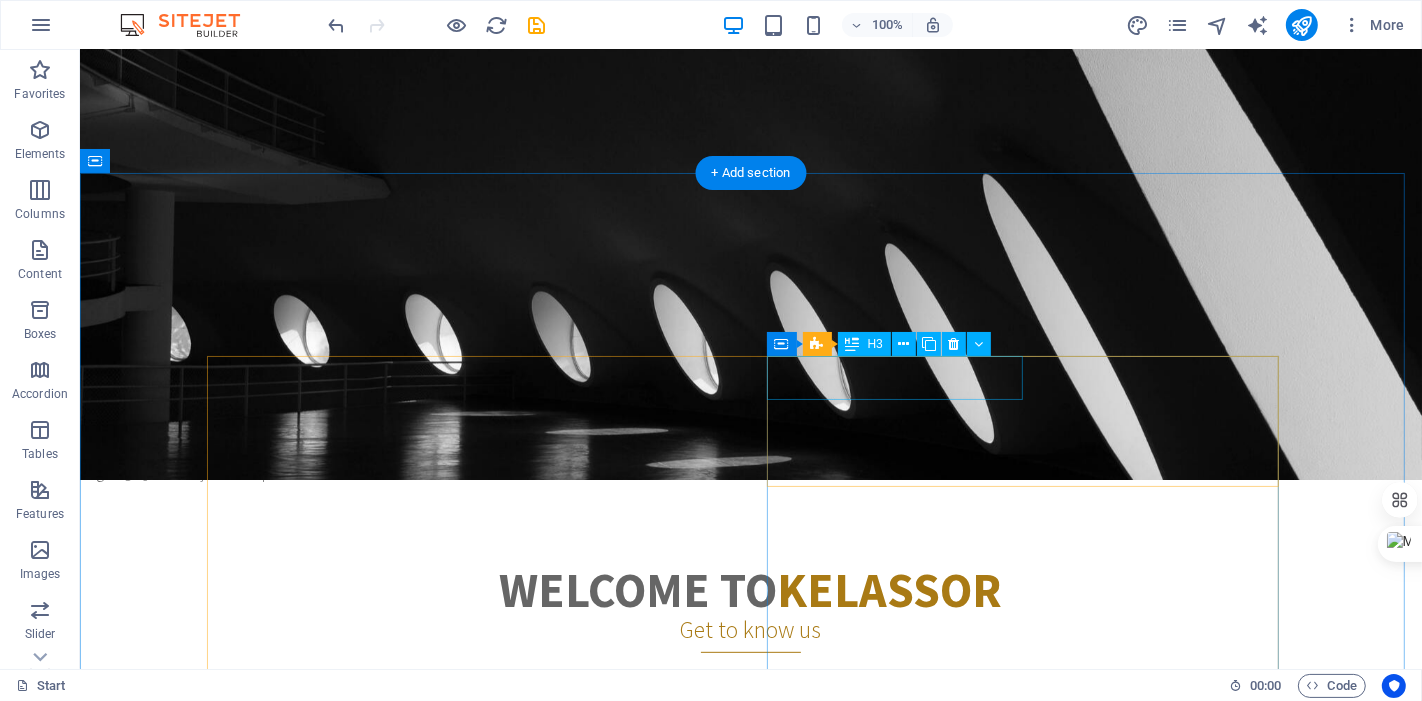 scroll, scrollTop: 0, scrollLeft: 0, axis: both 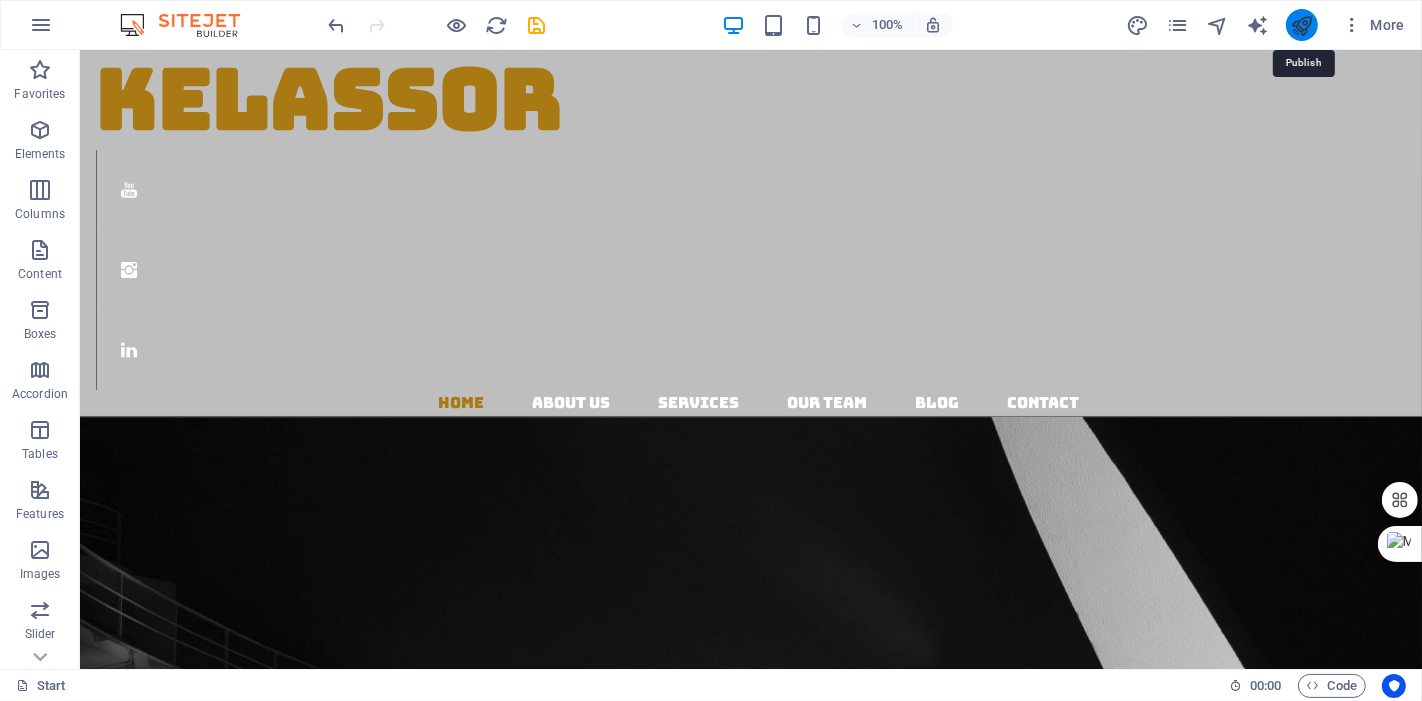 click at bounding box center [1301, 25] 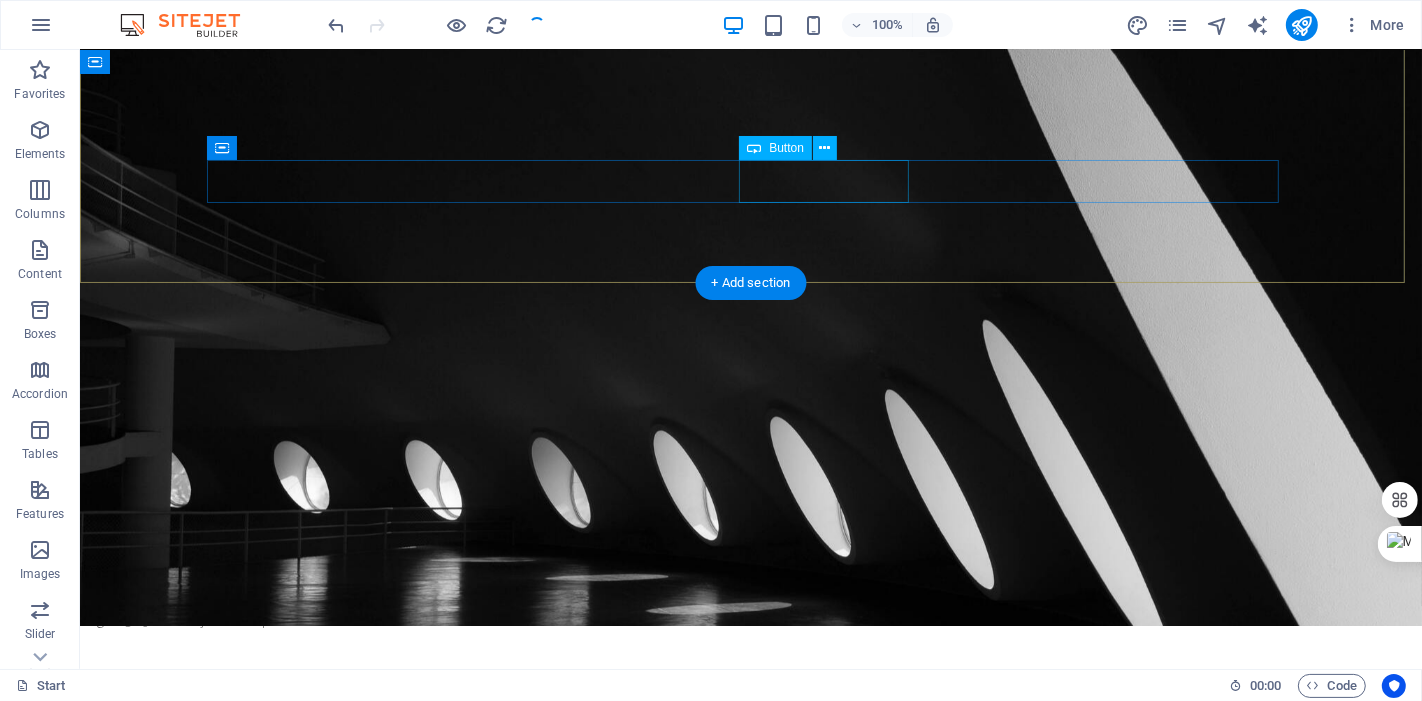 scroll, scrollTop: 0, scrollLeft: 0, axis: both 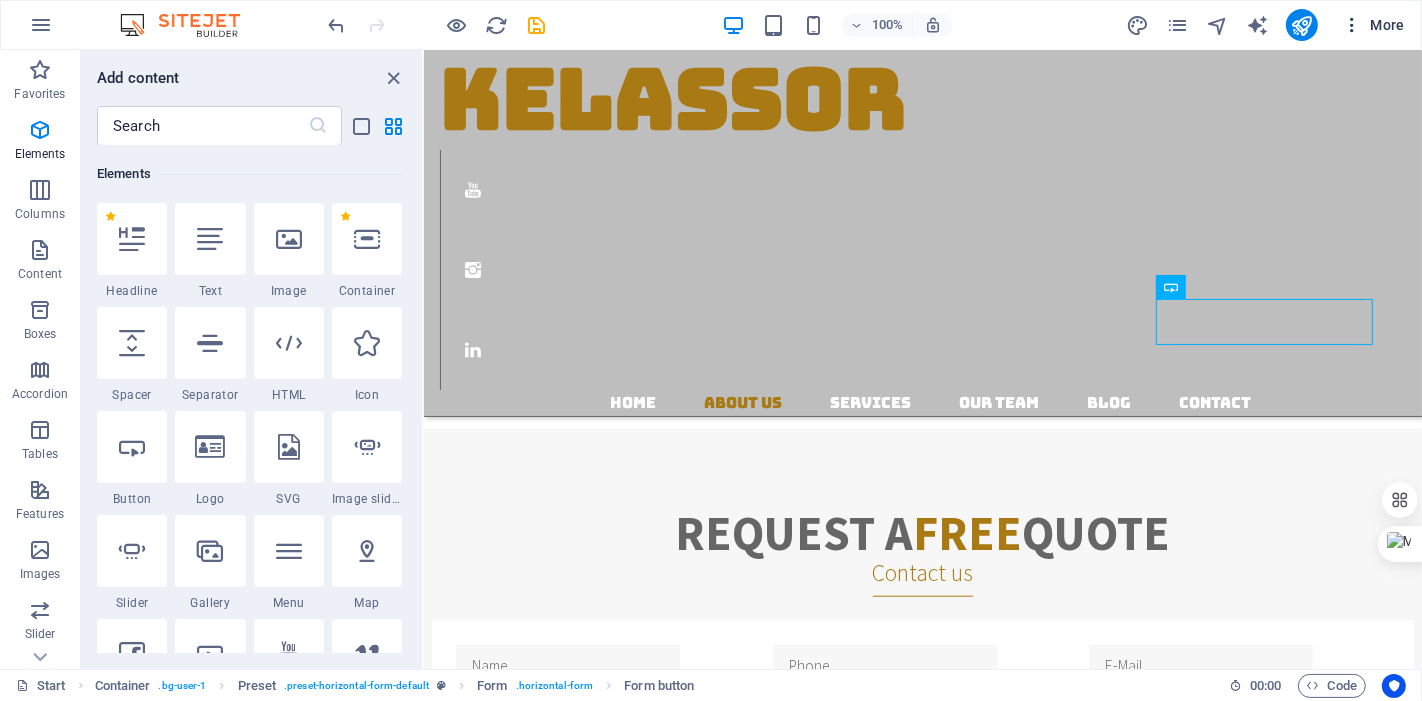 click at bounding box center [1352, 25] 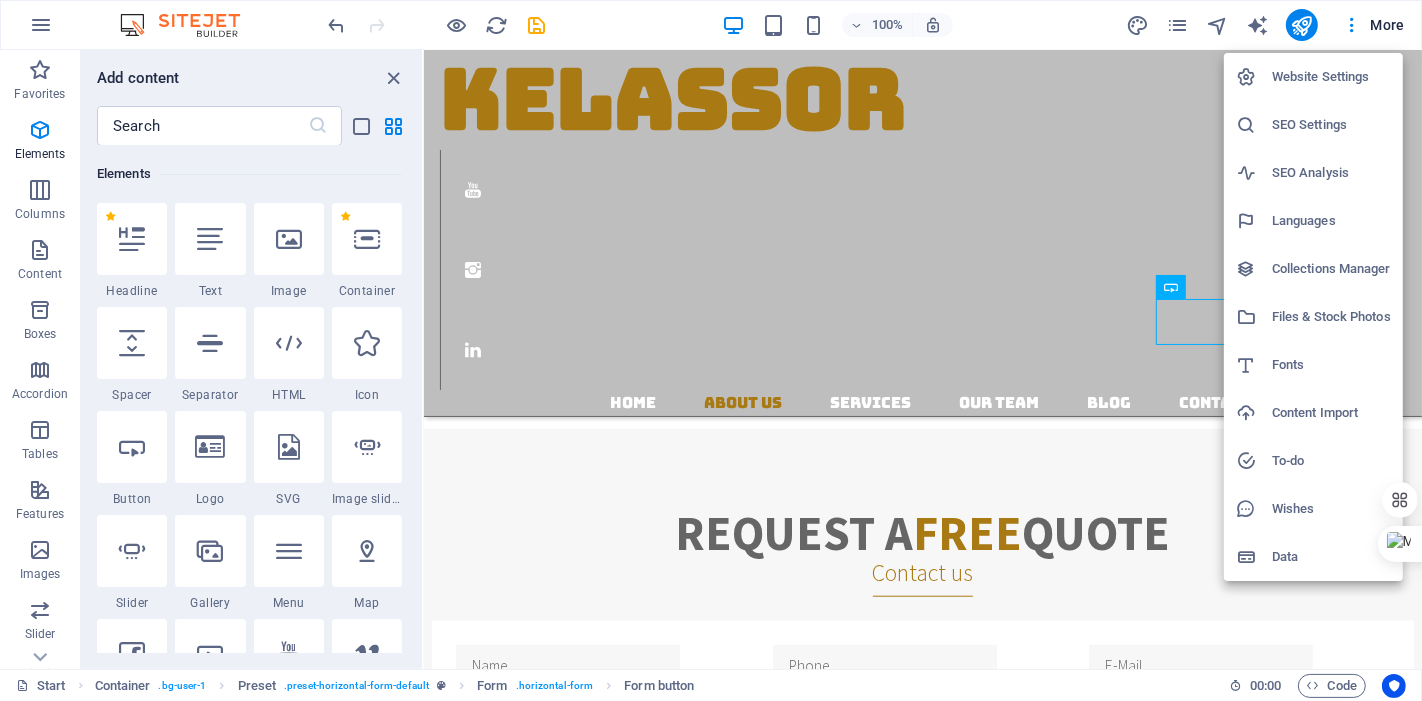 click on "Collections Manager" at bounding box center (1331, 269) 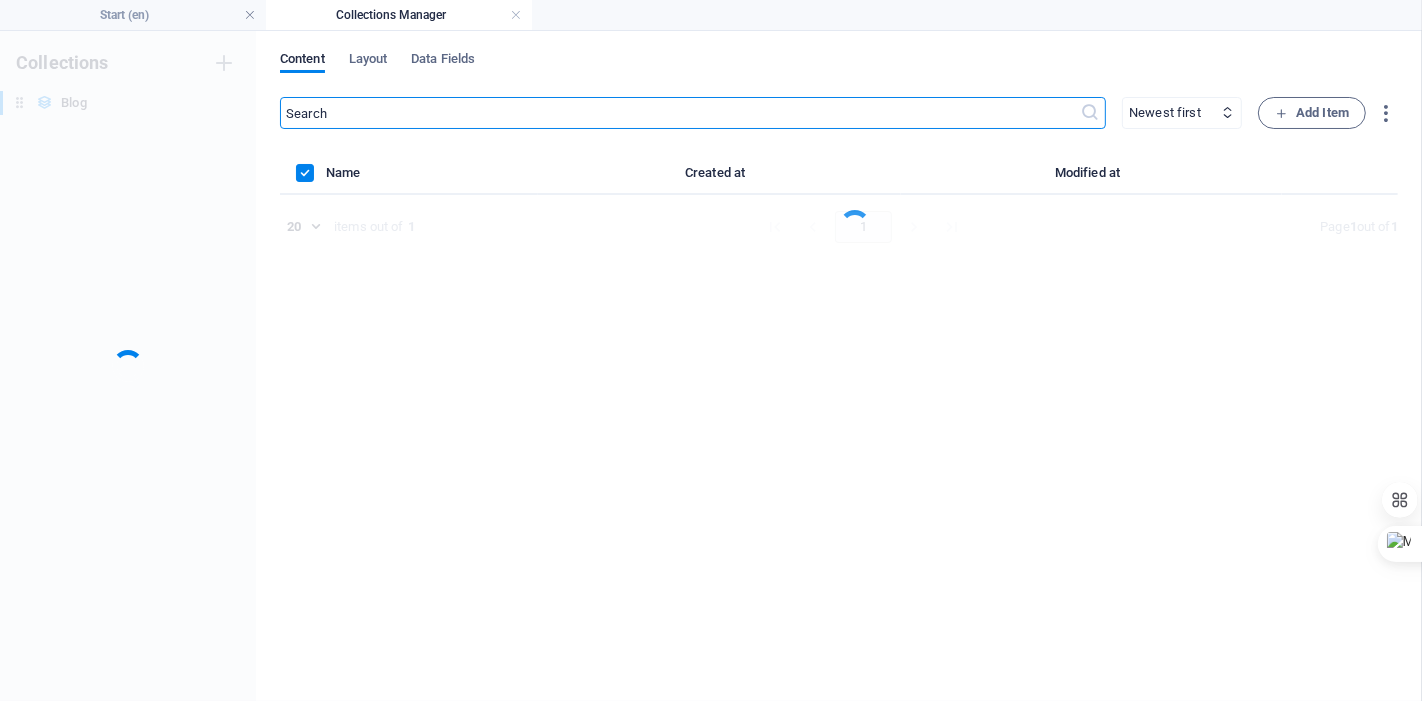 scroll, scrollTop: 0, scrollLeft: 0, axis: both 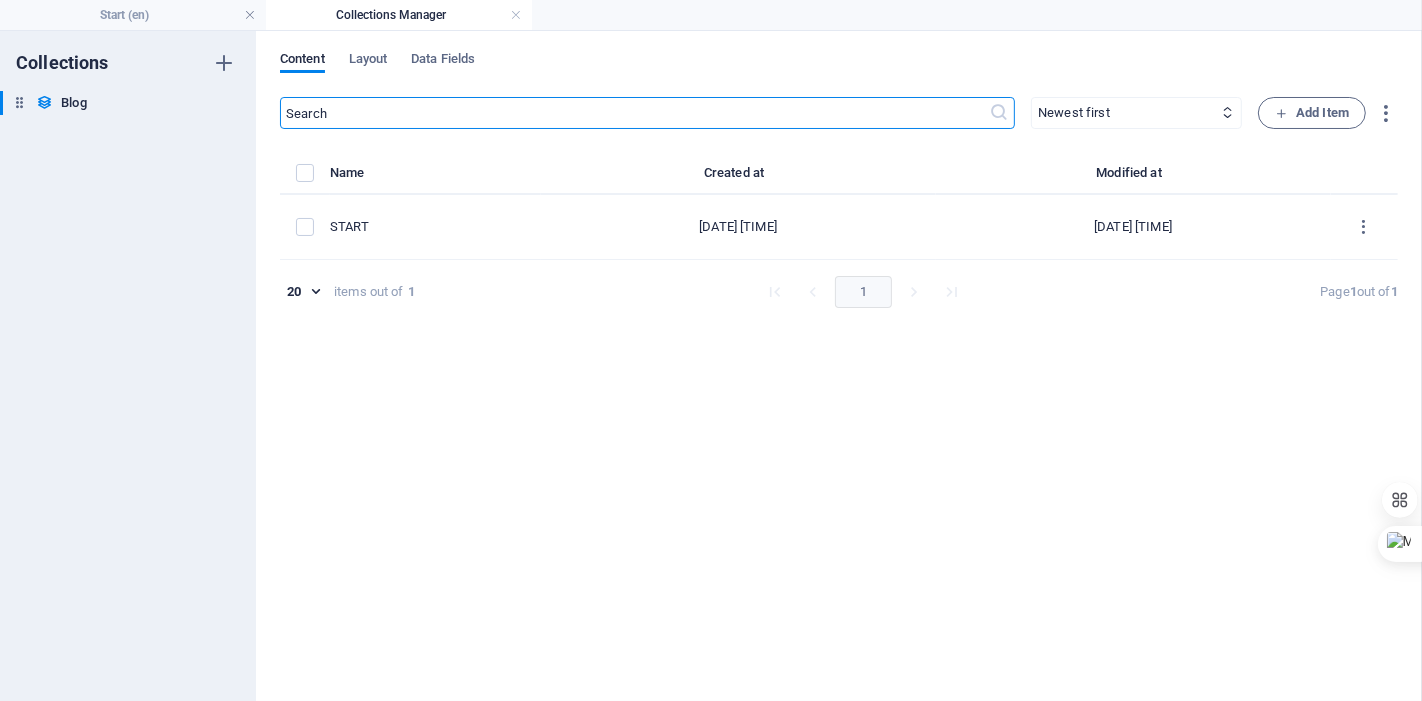 click on "​ Newest first Oldest first Last modified Name (ascending) Name (descending) Slug (ascending) Slug (descending) Category (ascending) Category (descending) Author (ascending) Author (descending) Publishing Date (ascending) Publishing Date (descending) Status (ascending) Status (descending) Add Item" at bounding box center (839, 113) 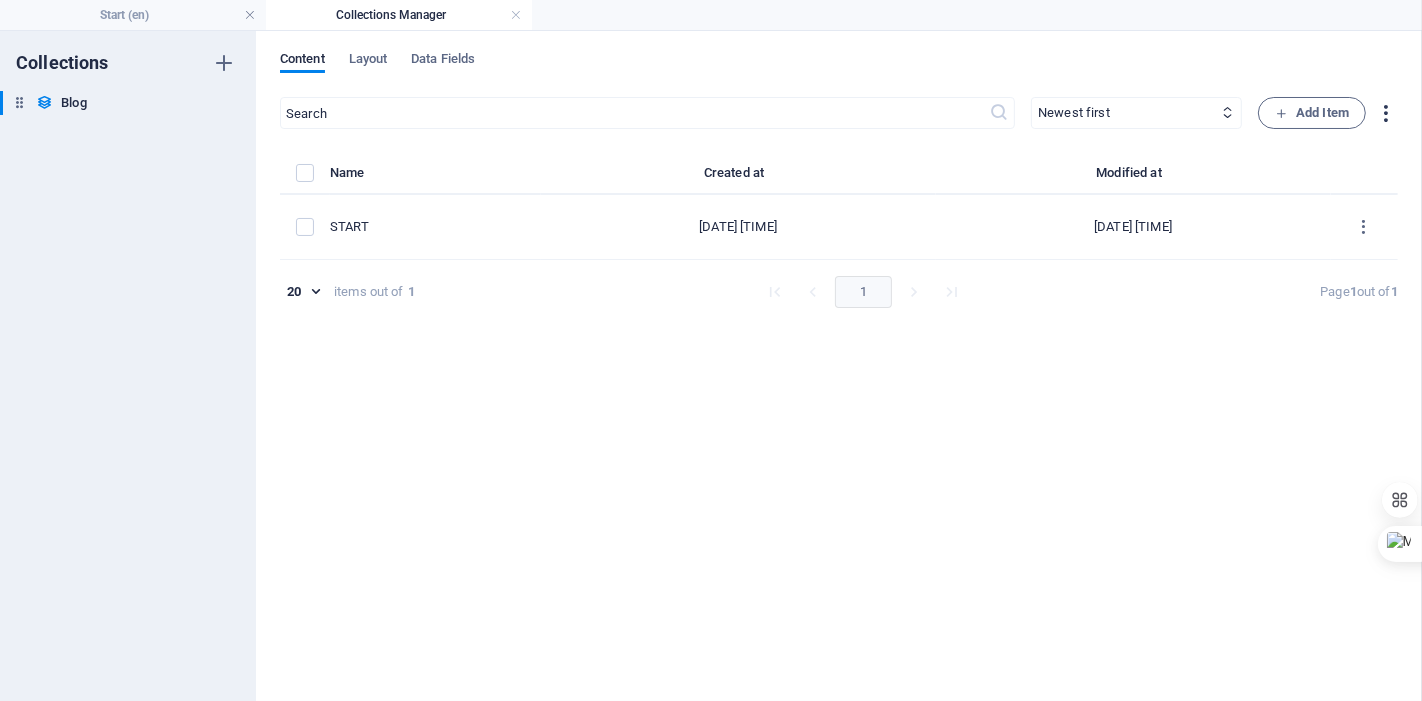 click at bounding box center (1386, 113) 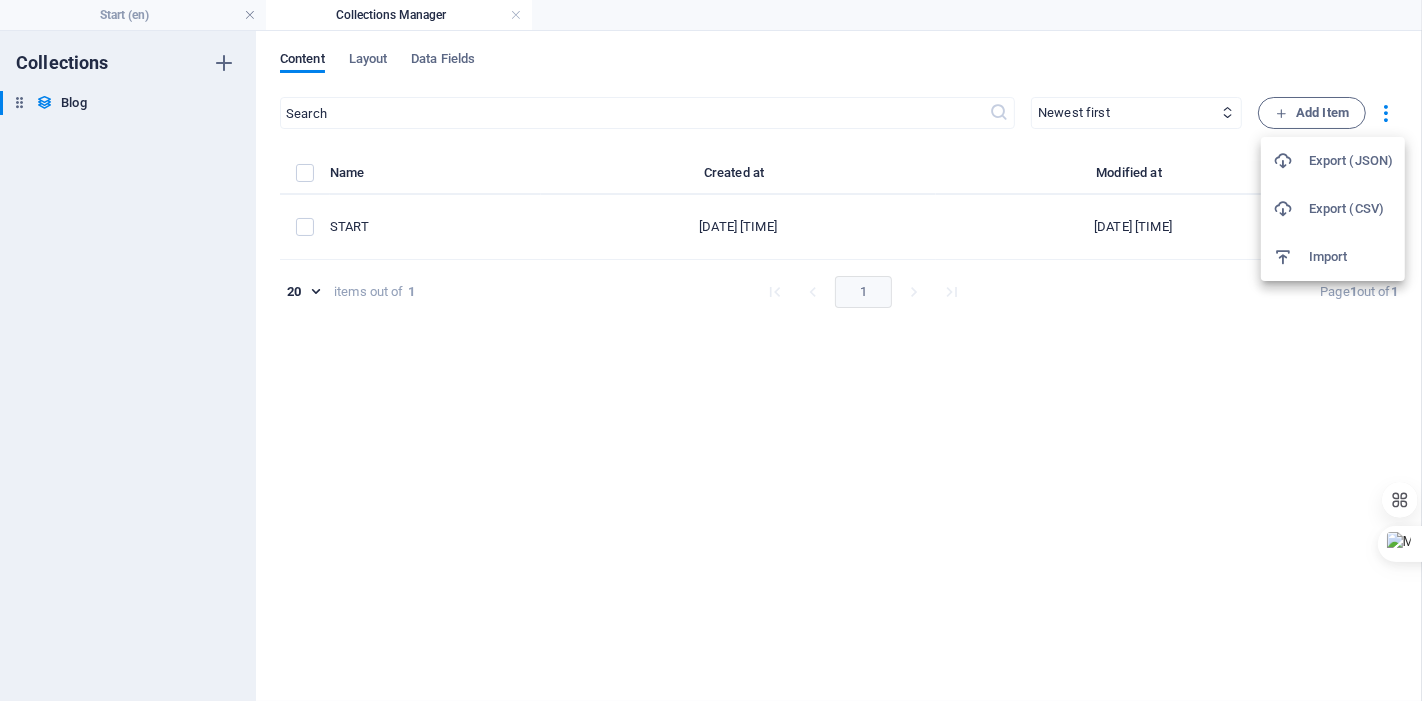 click at bounding box center (711, 350) 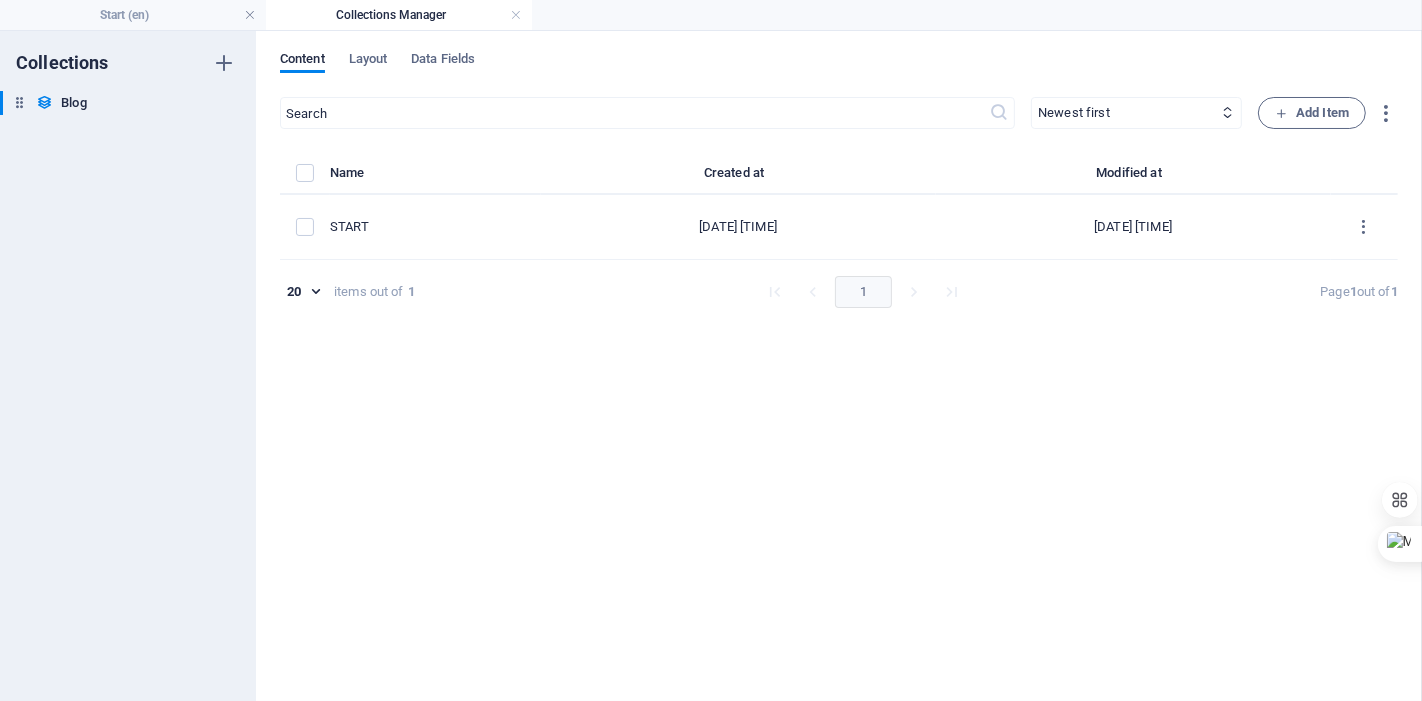 click on "Layout" at bounding box center [368, 61] 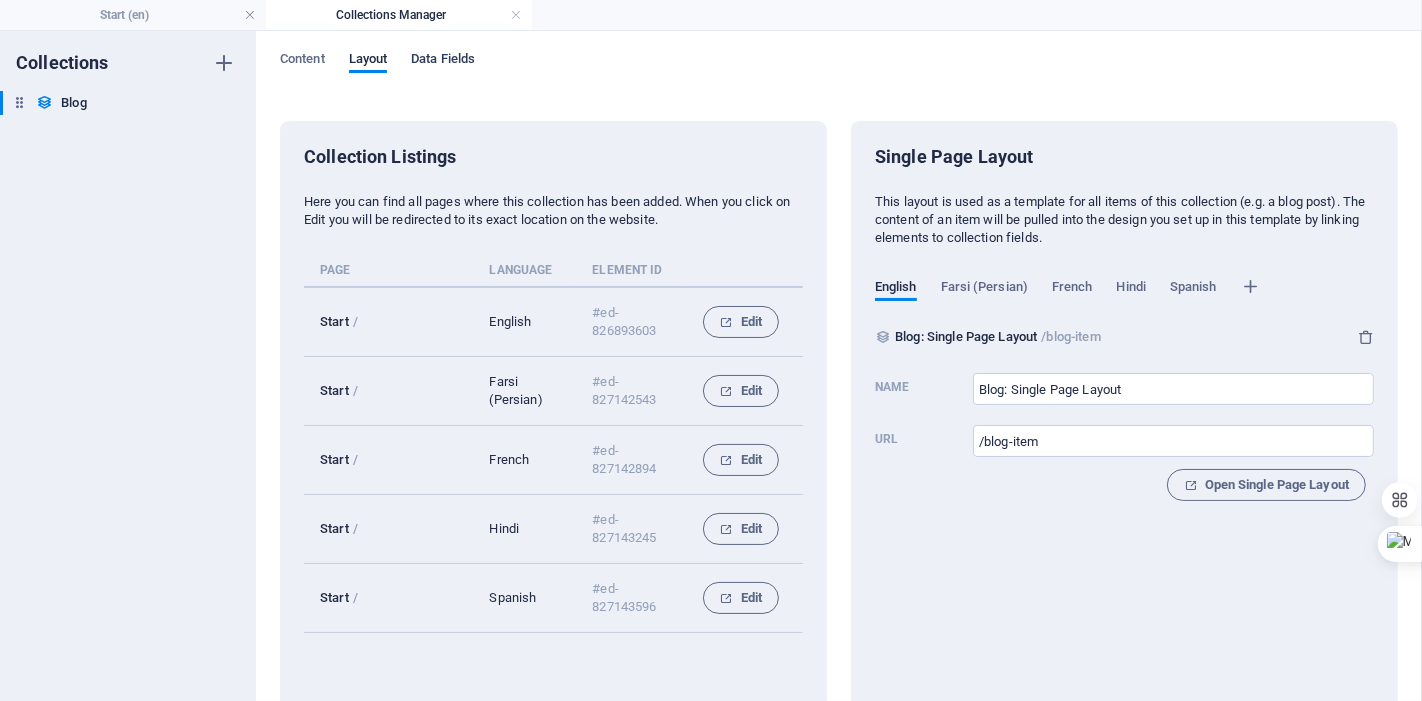 click on "Data Fields" at bounding box center (443, 61) 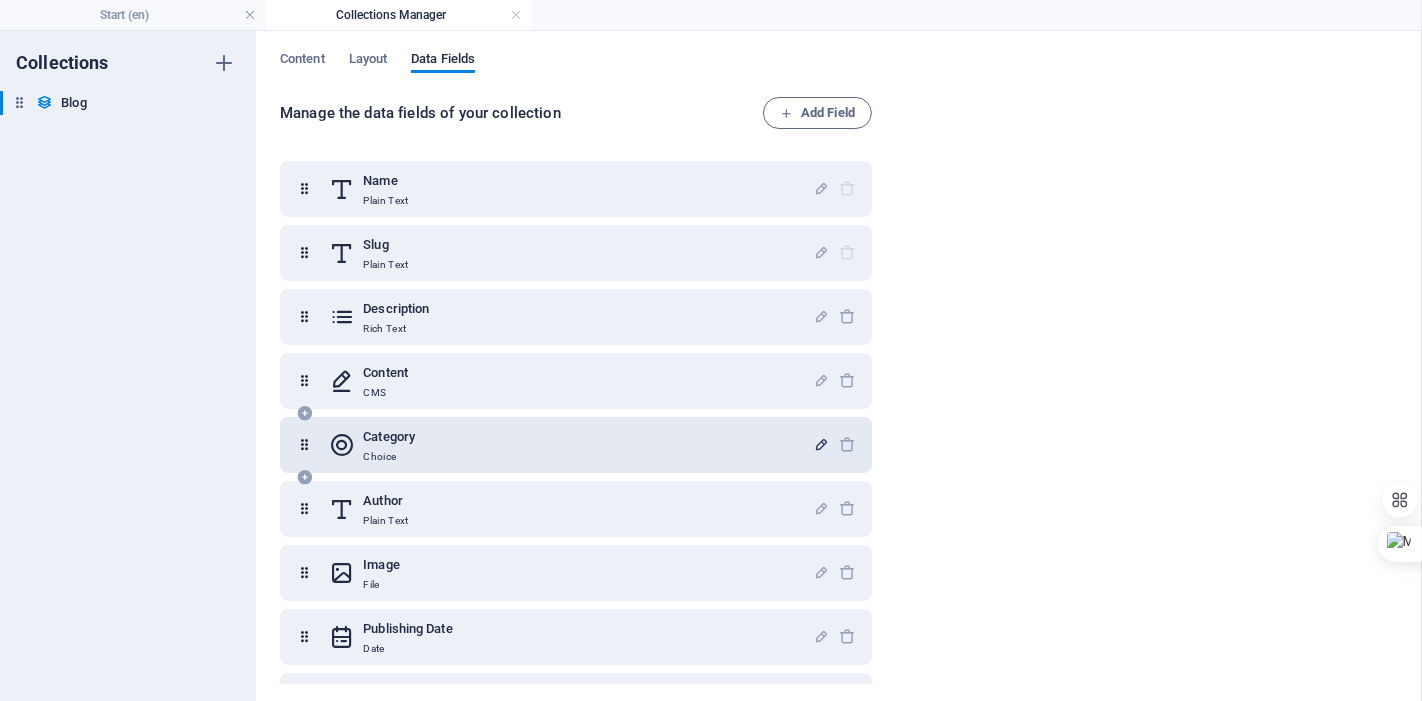 click at bounding box center [821, 444] 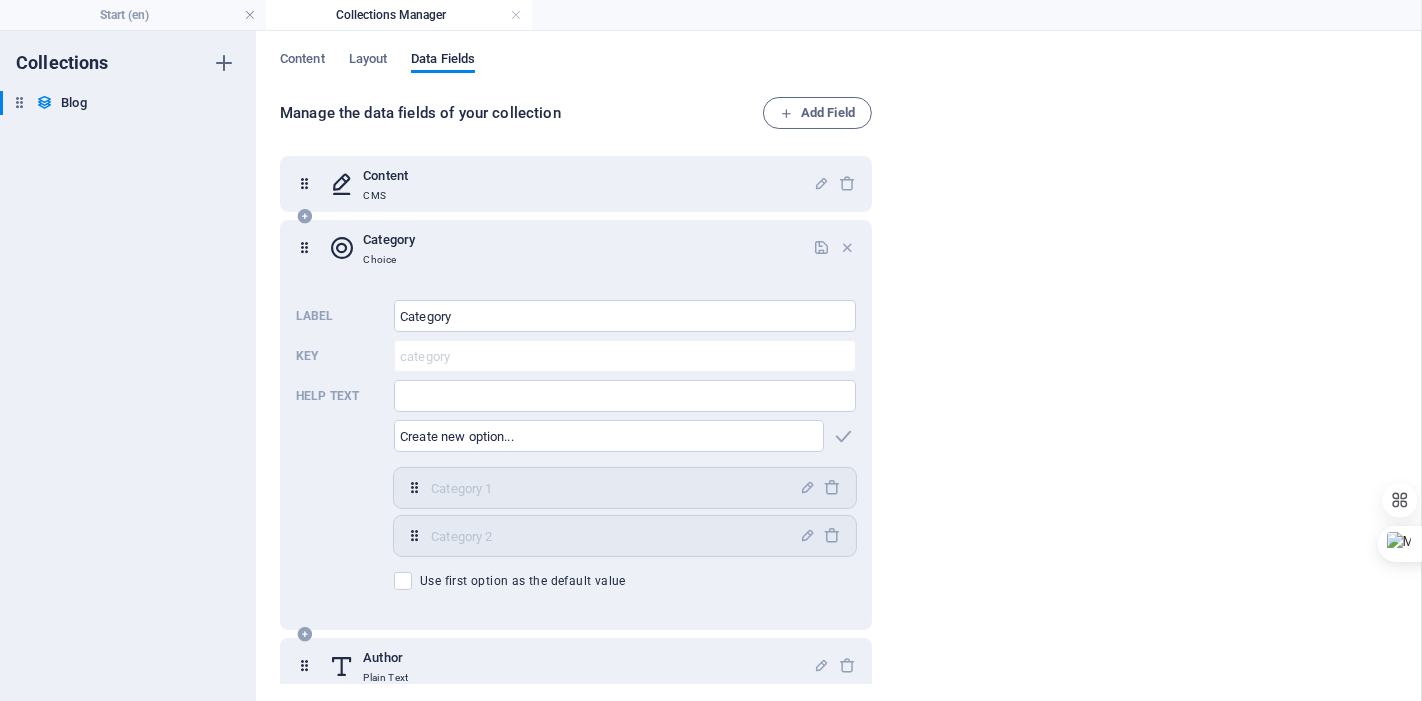 scroll, scrollTop: 222, scrollLeft: 0, axis: vertical 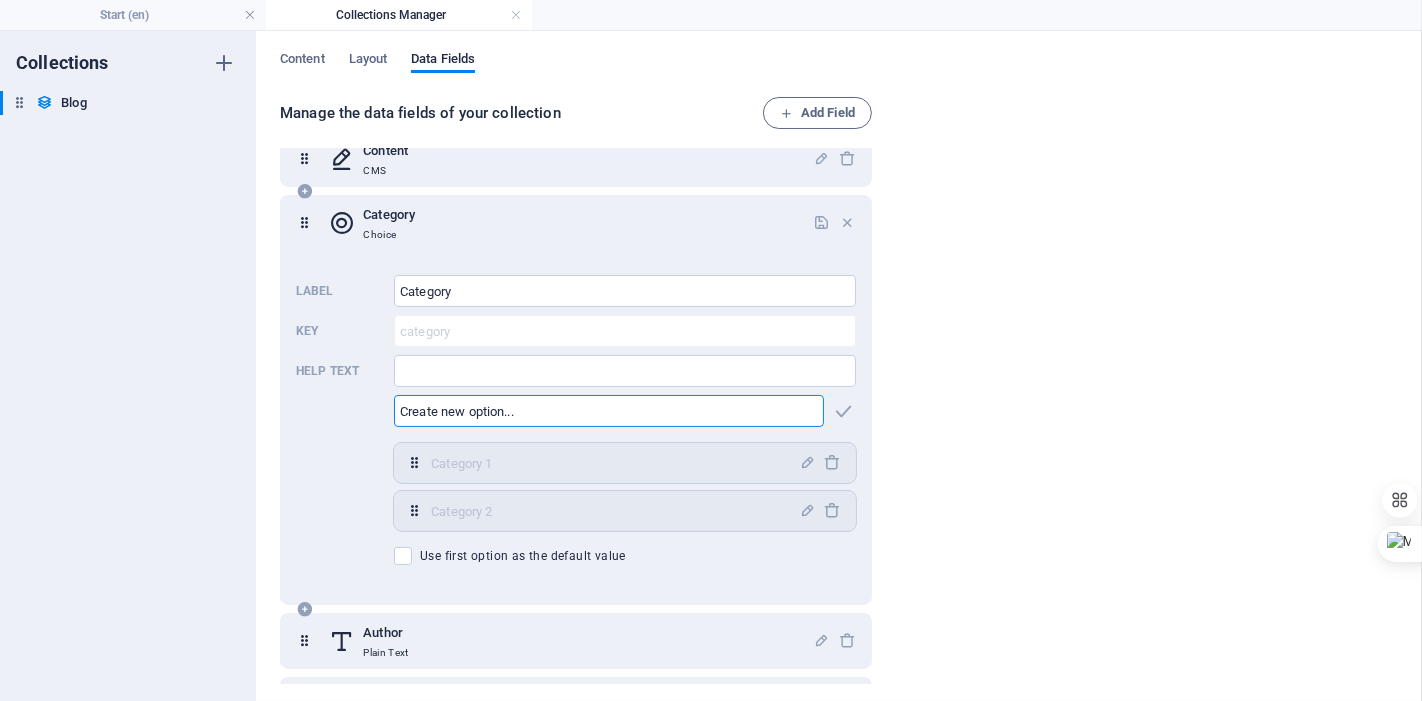 click at bounding box center [609, 411] 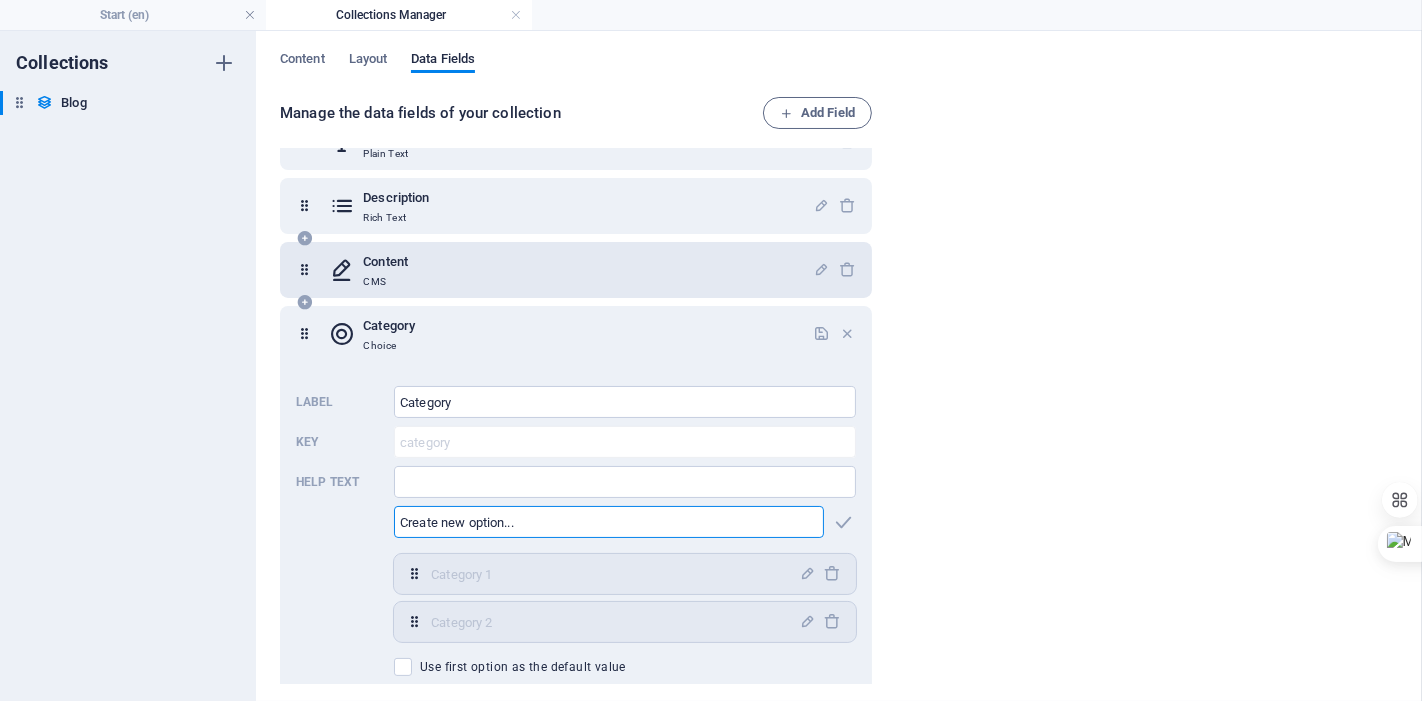 click on "Content CMS" at bounding box center [571, 270] 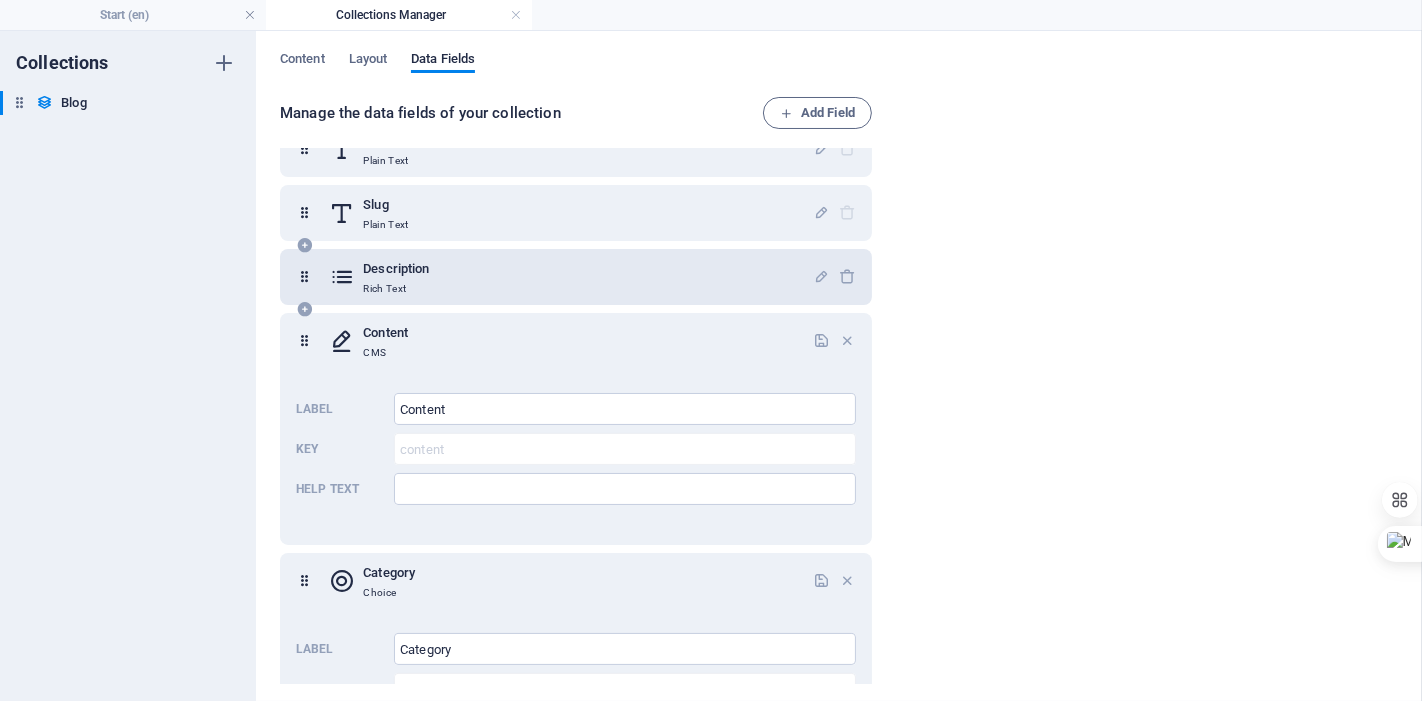 scroll, scrollTop: 0, scrollLeft: 0, axis: both 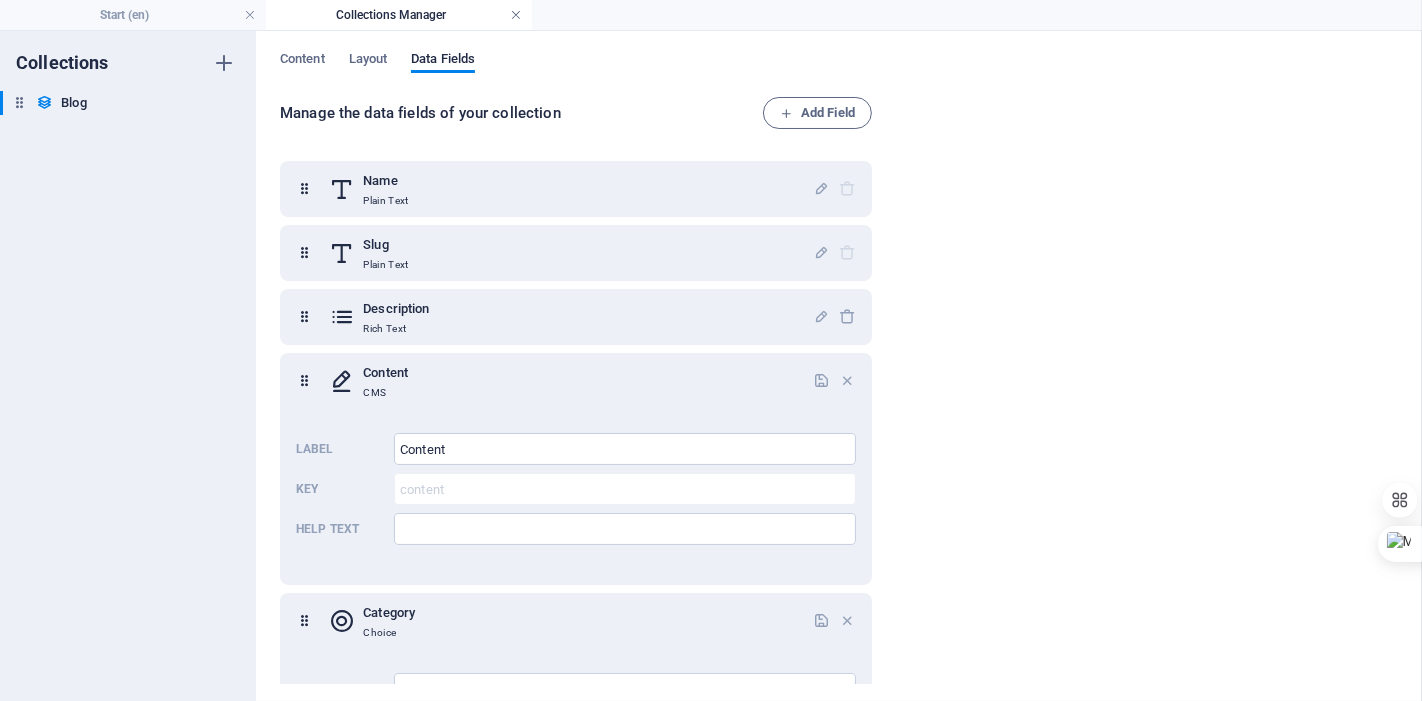 click at bounding box center (516, 15) 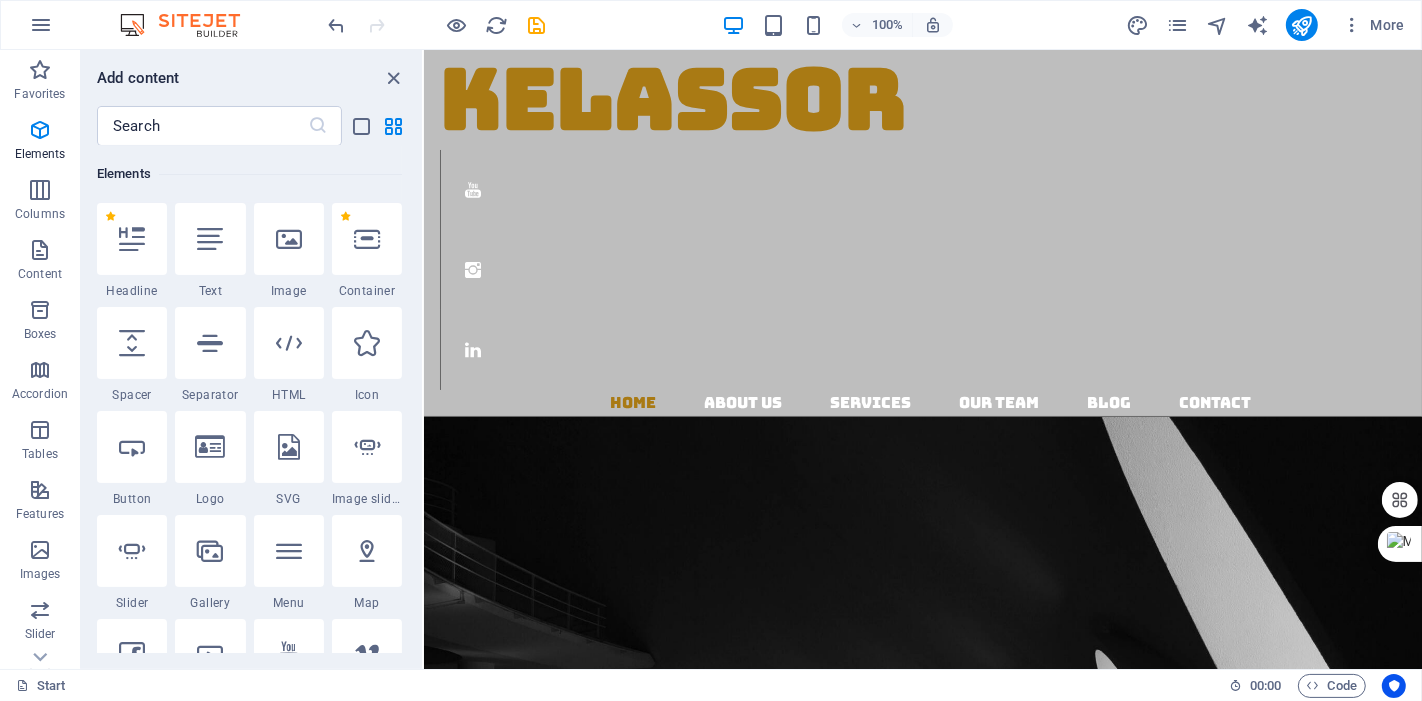 scroll, scrollTop: 1346, scrollLeft: 0, axis: vertical 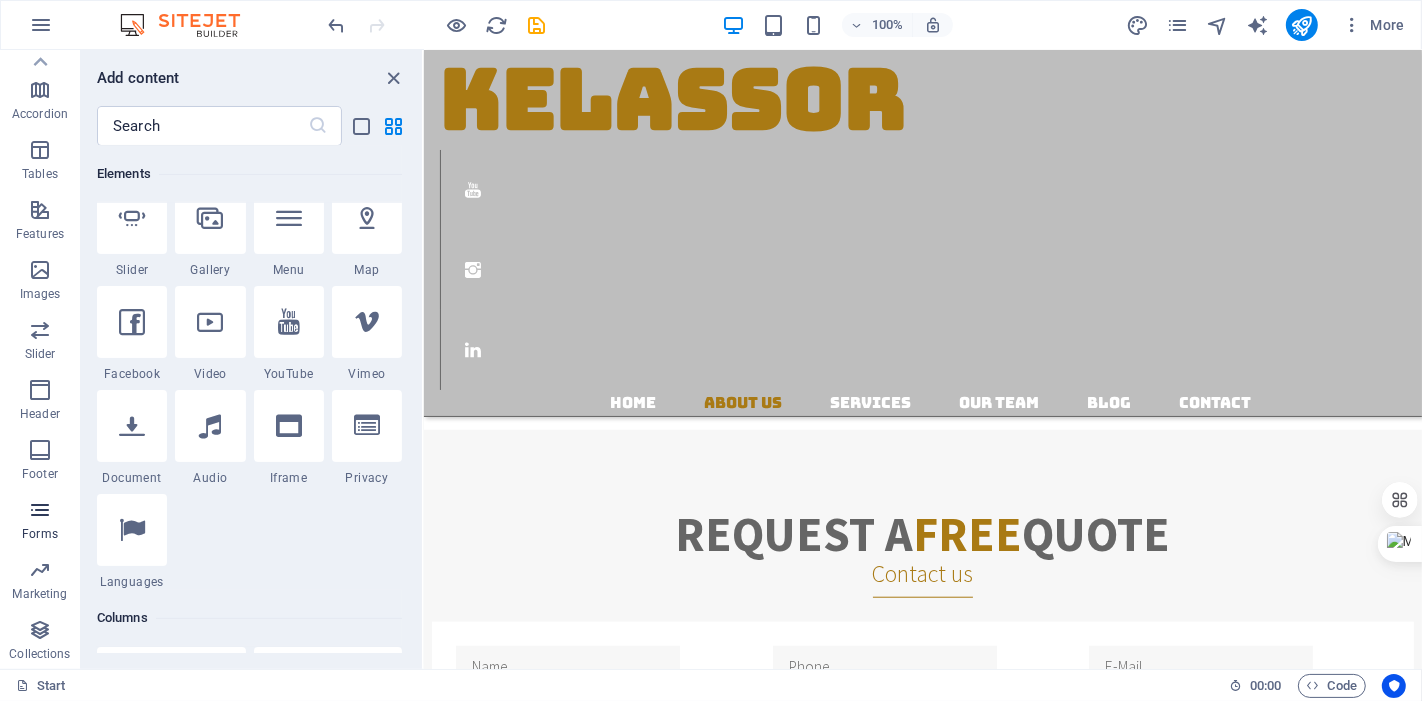 click at bounding box center [40, 510] 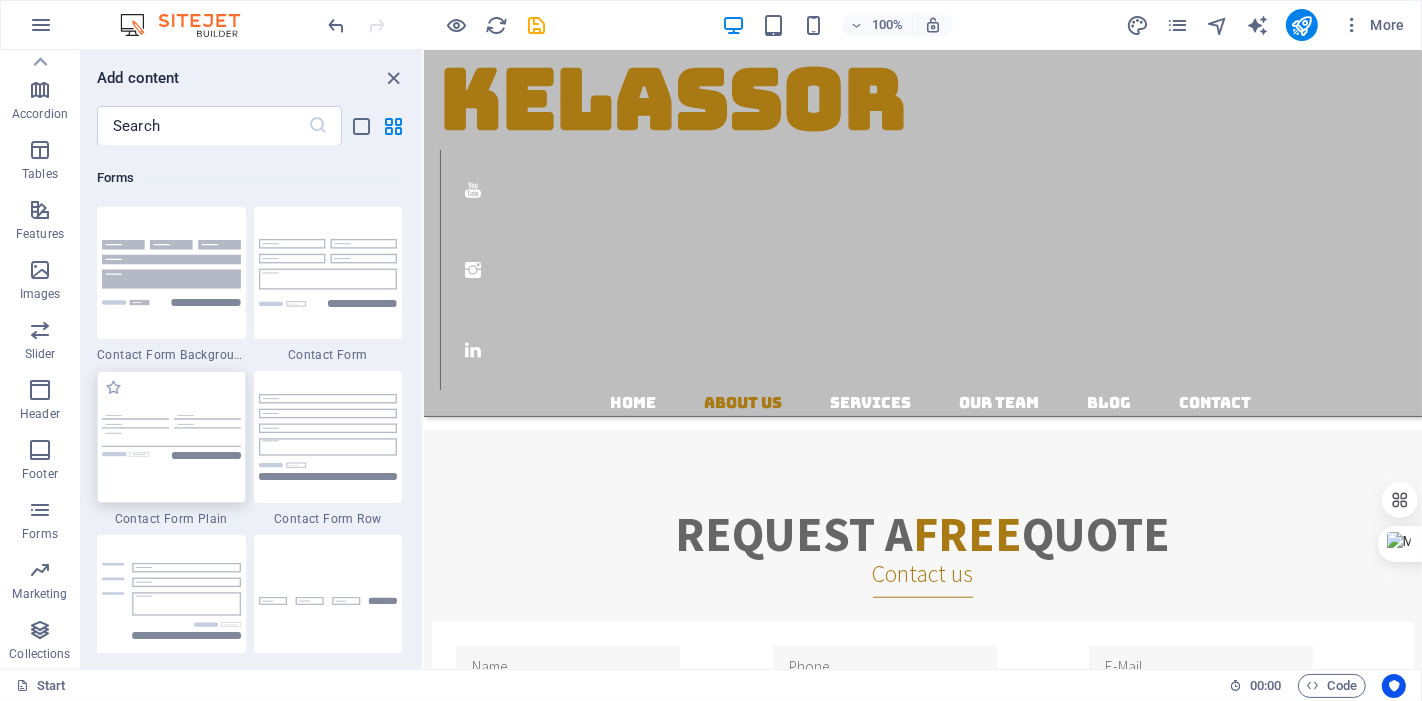 scroll, scrollTop: 14762, scrollLeft: 0, axis: vertical 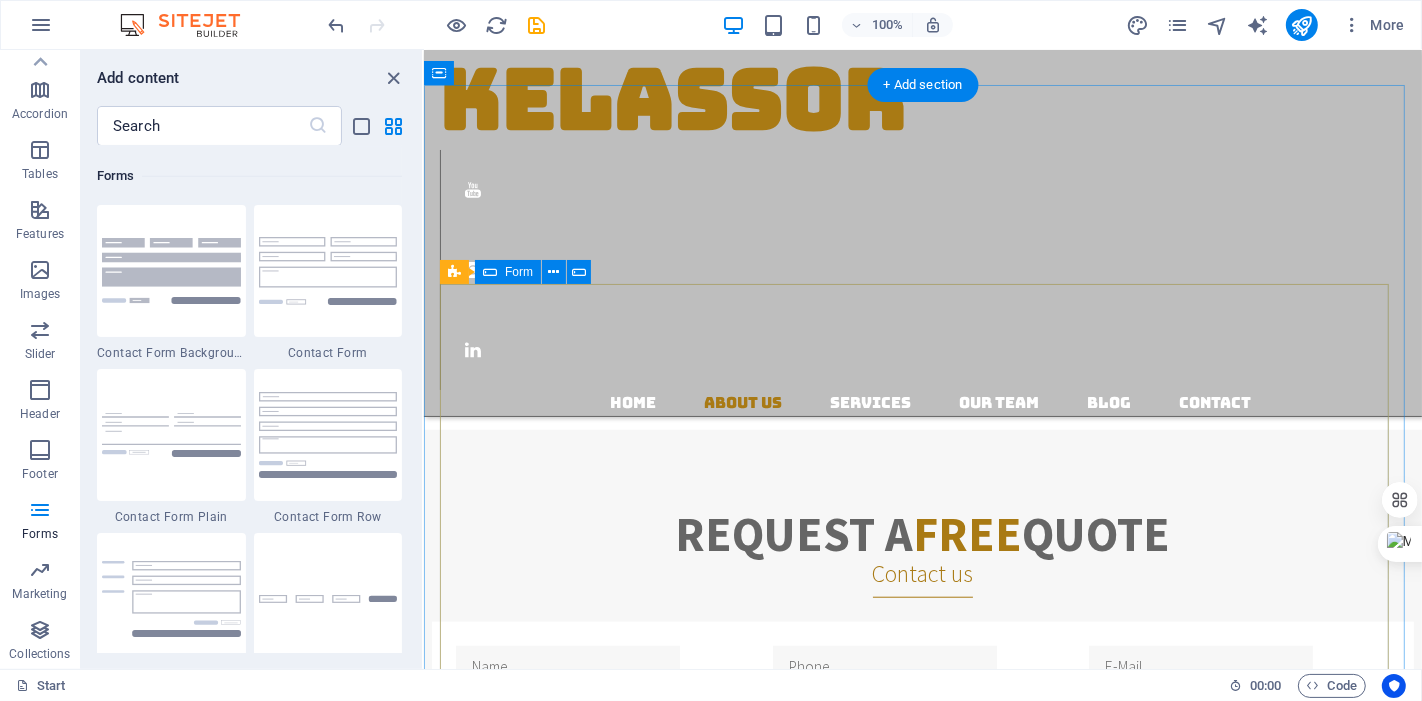 click on "Submit inquiry Unreadable? Load new   I have read and understand the privacy policy." at bounding box center [922, 896] 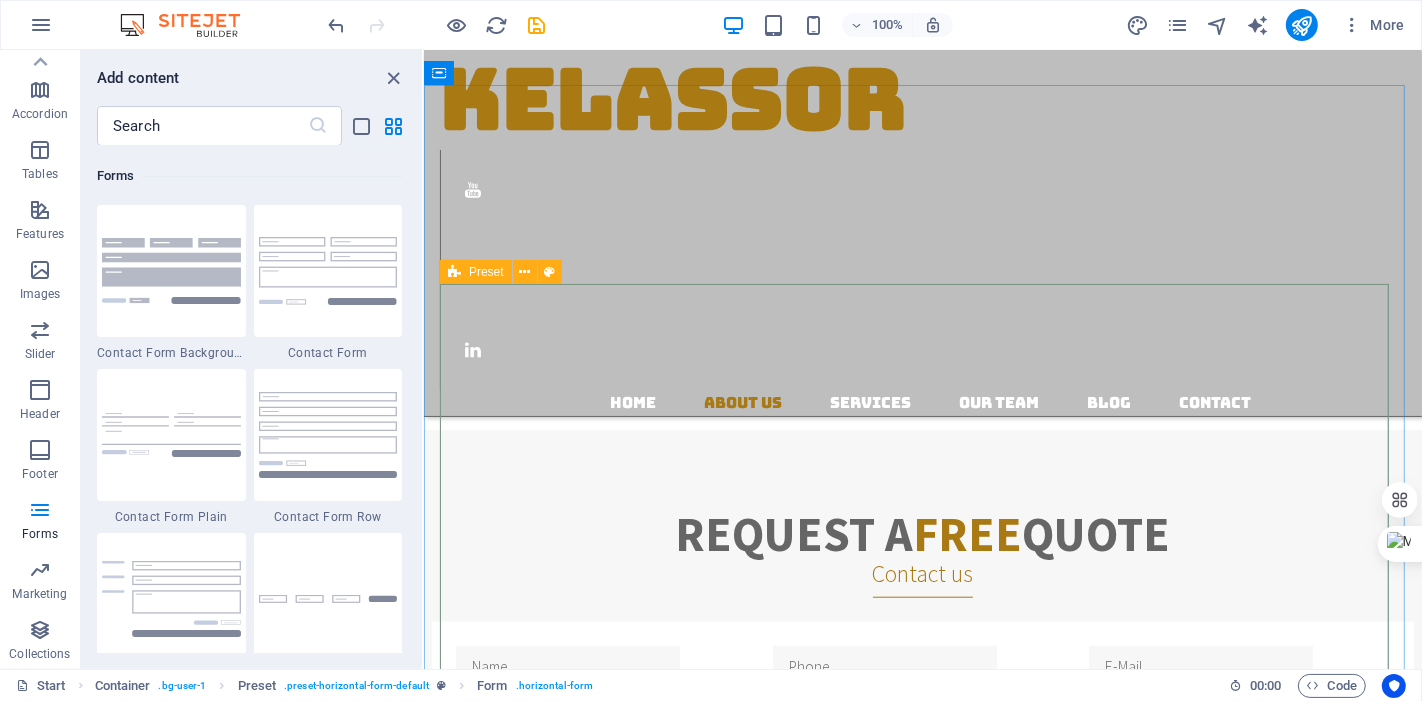 click on "Preset" at bounding box center [486, 272] 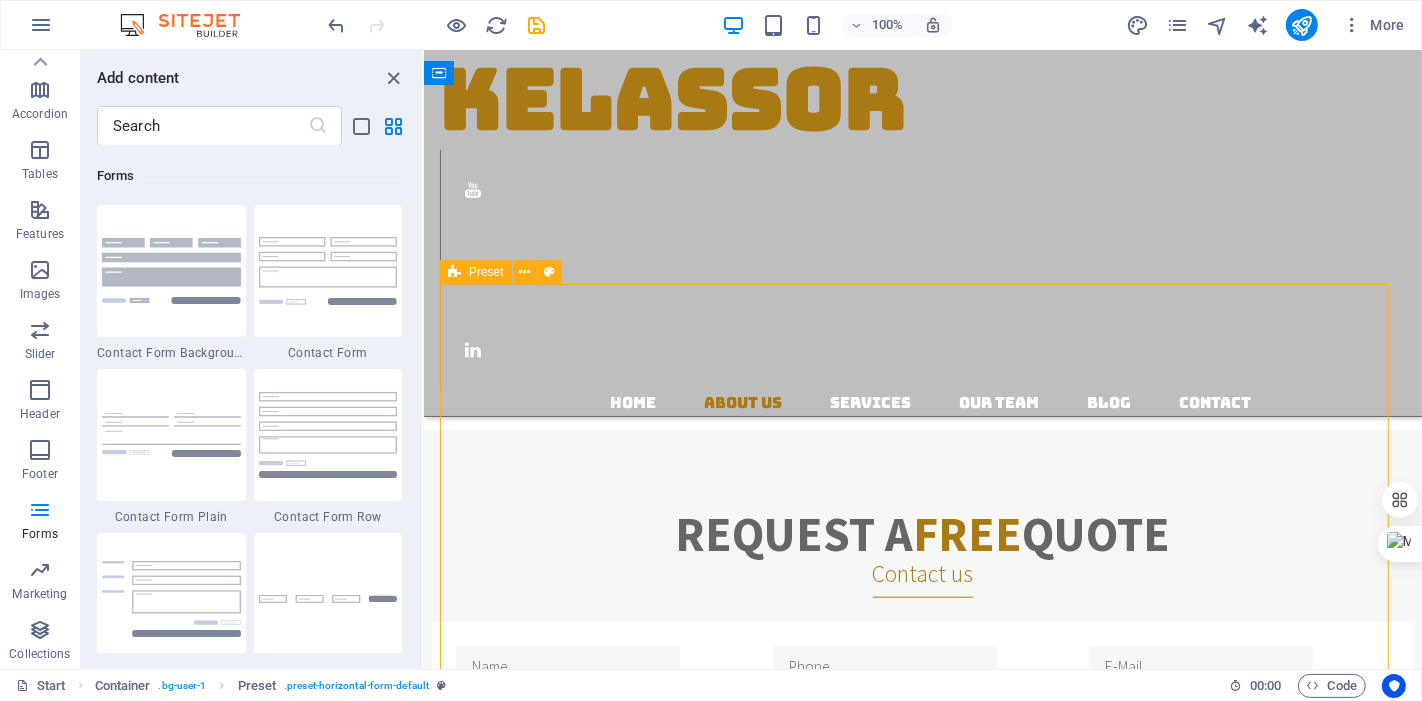 click on "Preset" at bounding box center [486, 272] 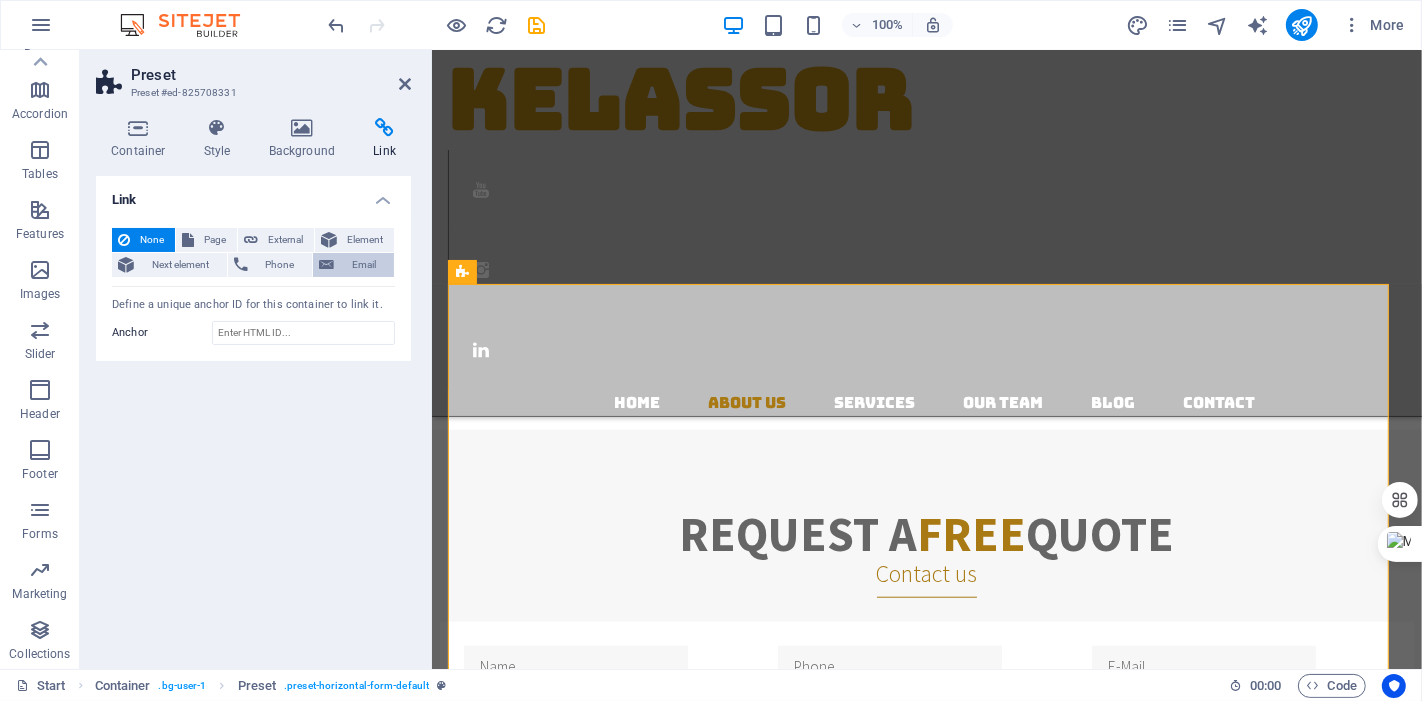 click on "Email" at bounding box center (364, 265) 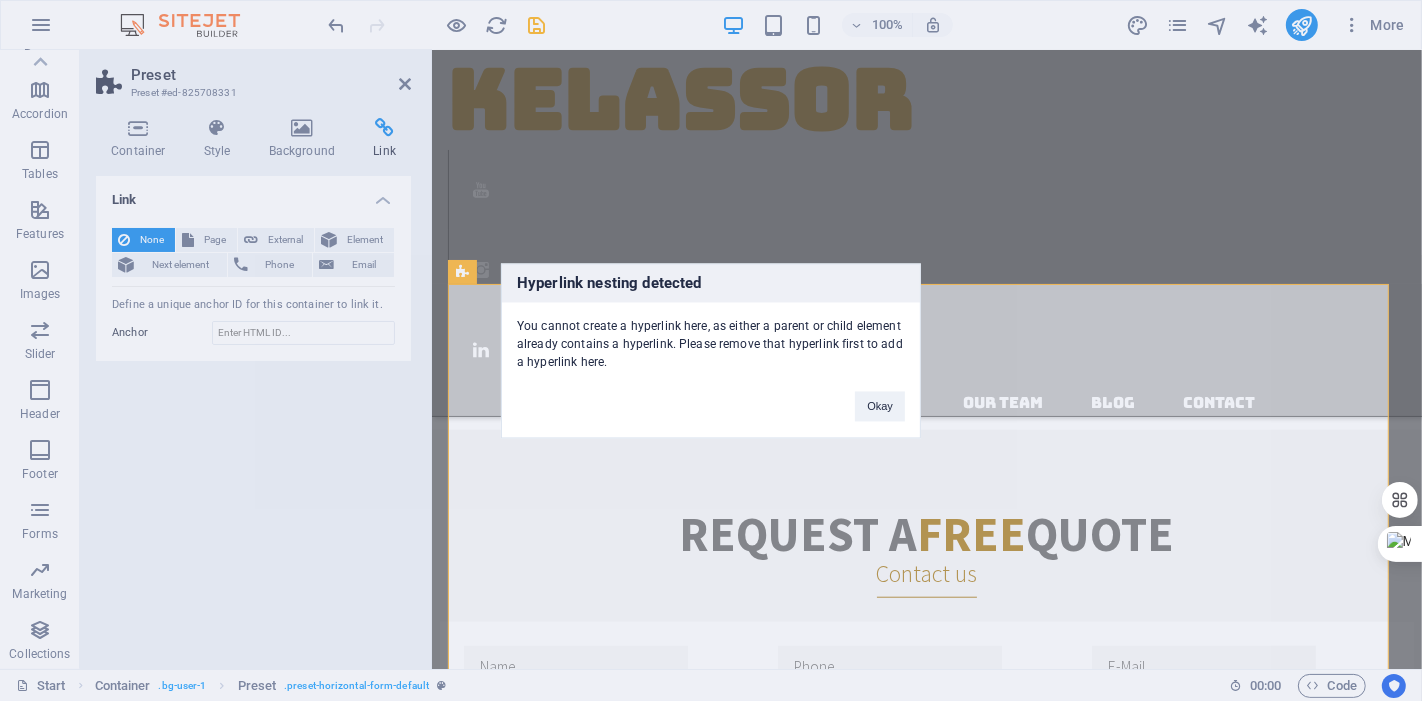 drag, startPoint x: 1362, startPoint y: 25, endPoint x: 834, endPoint y: 45, distance: 528.37866 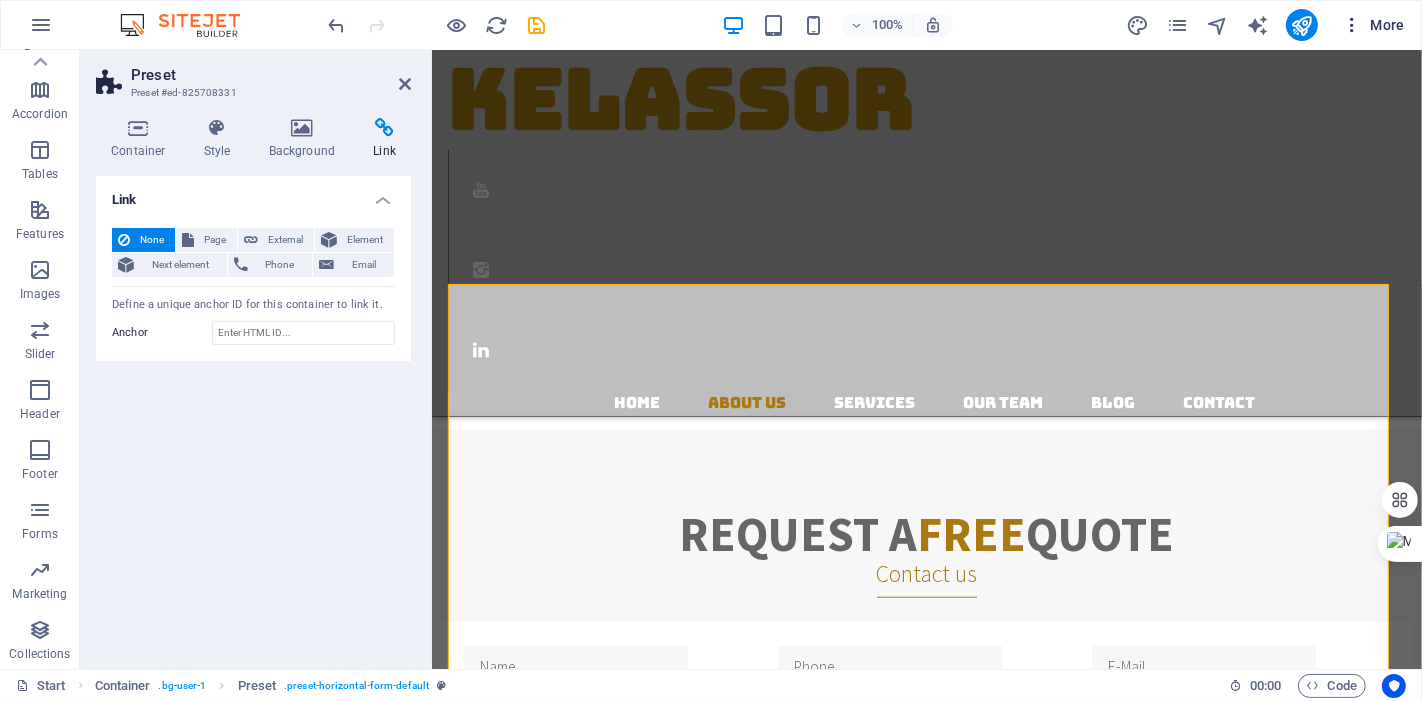 click on "More" at bounding box center [1373, 25] 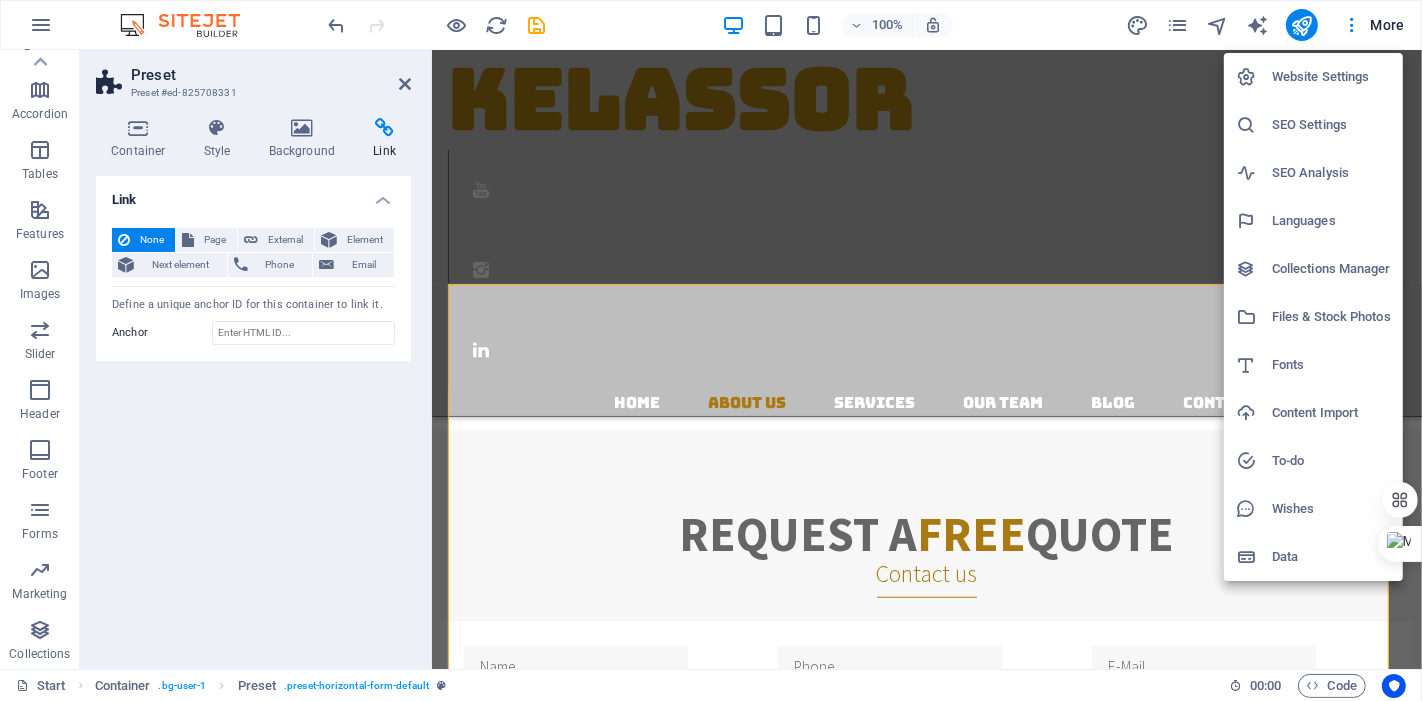 click on "SEO Settings" at bounding box center (1313, 125) 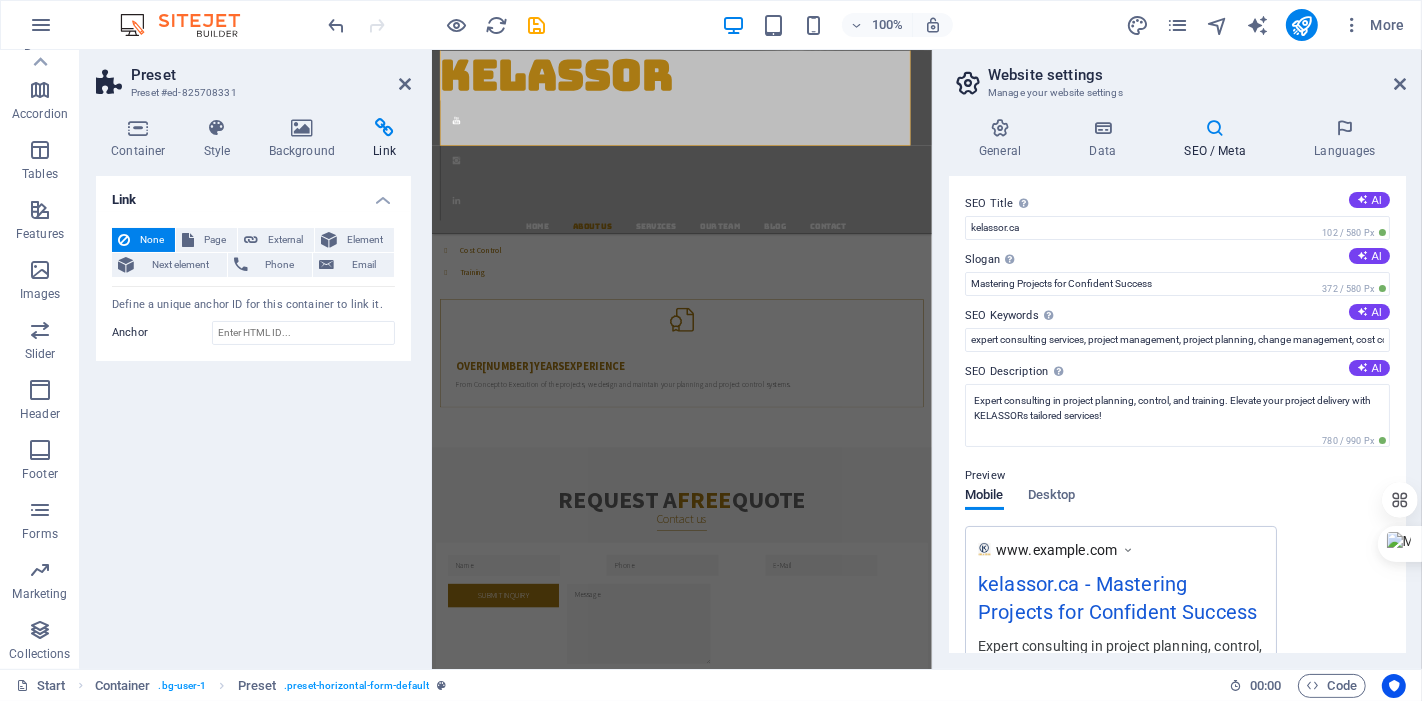 scroll, scrollTop: 1817, scrollLeft: 0, axis: vertical 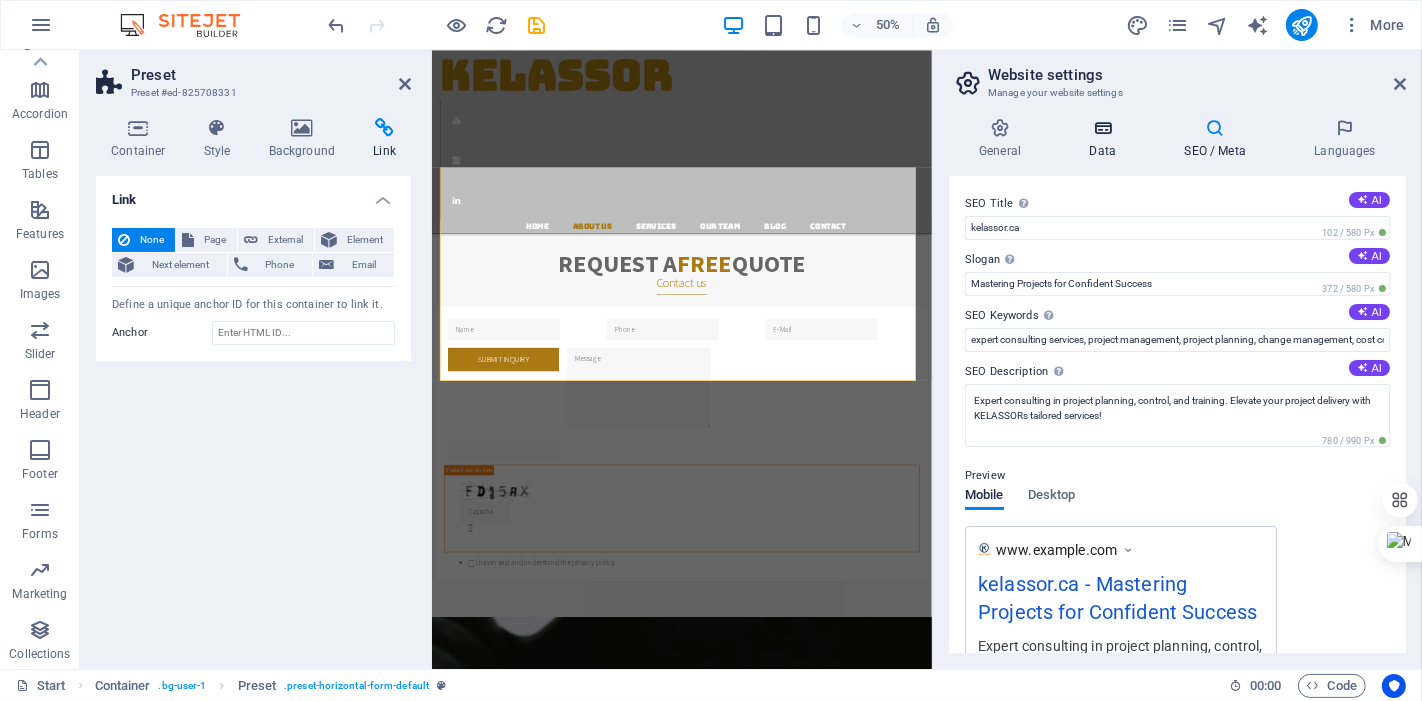 click at bounding box center [1102, 128] 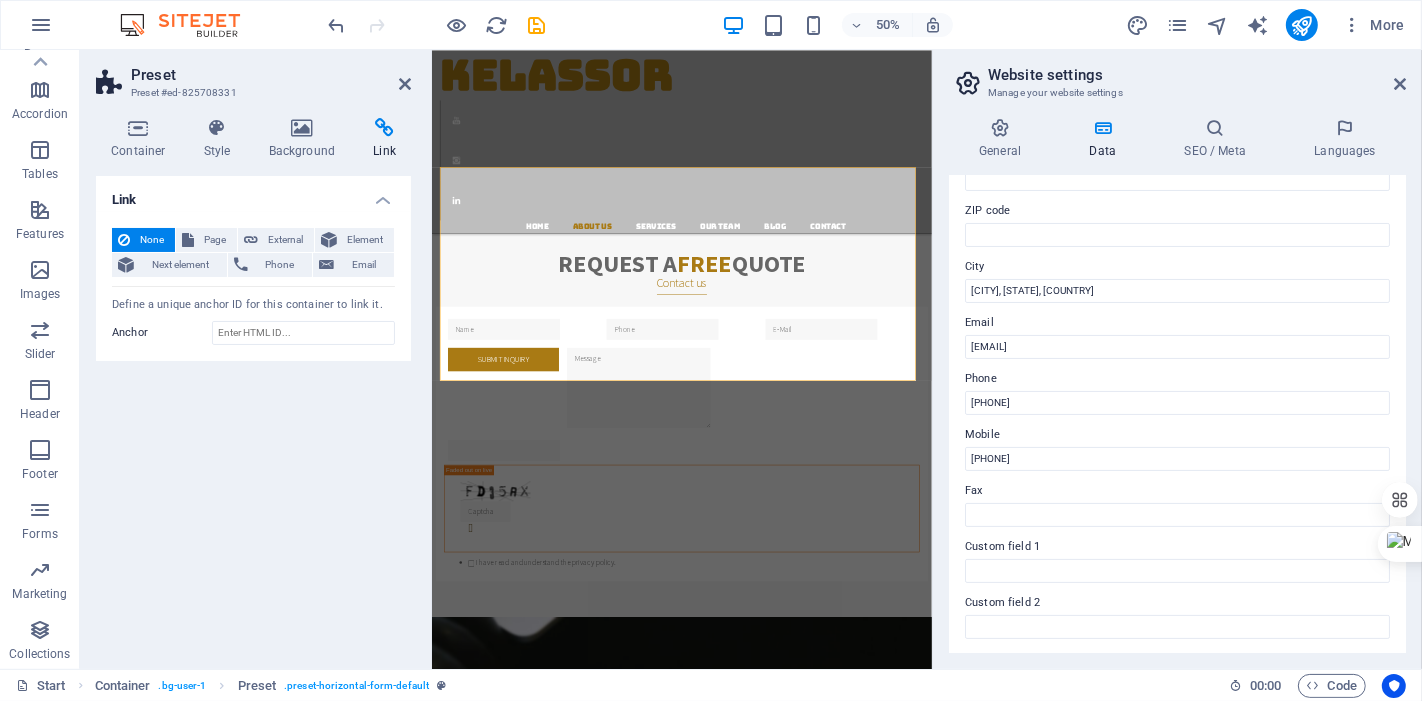 scroll, scrollTop: 482, scrollLeft: 0, axis: vertical 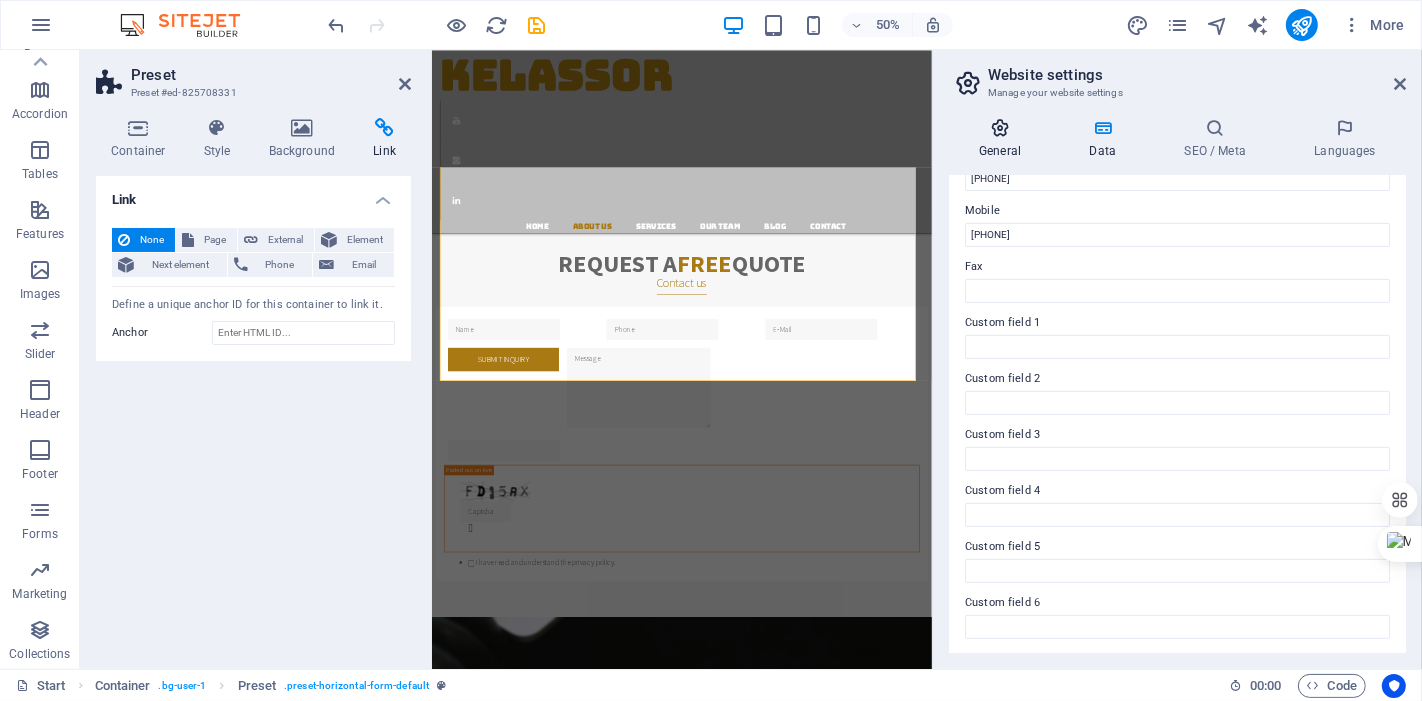 click at bounding box center [1000, 128] 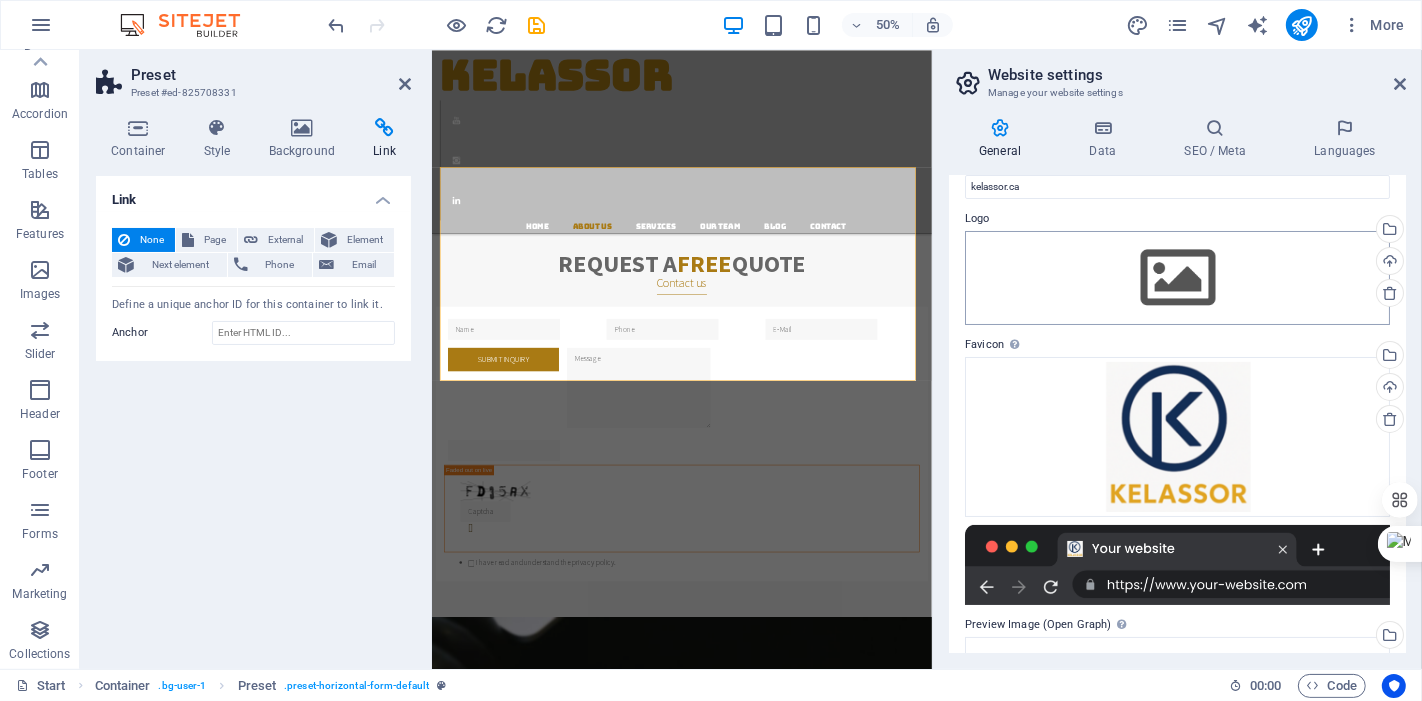 scroll, scrollTop: 0, scrollLeft: 0, axis: both 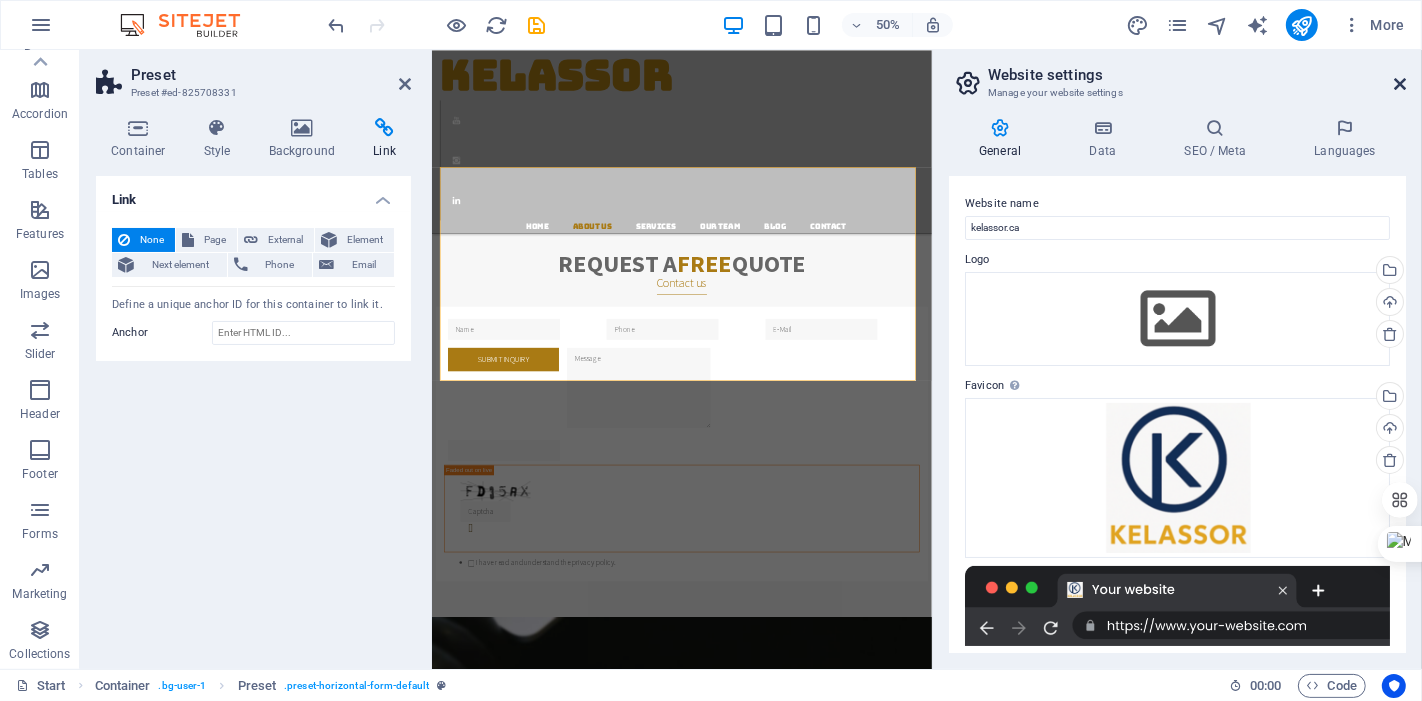 click at bounding box center [1400, 84] 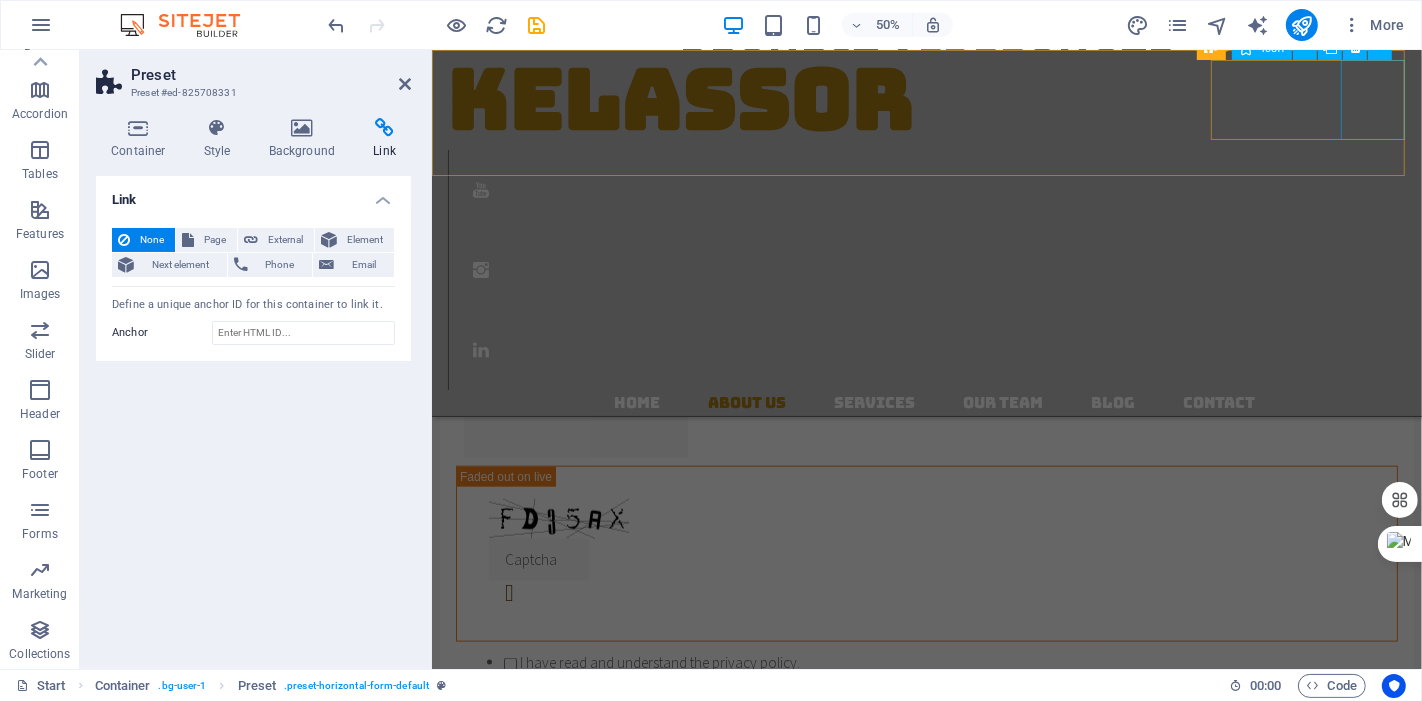 scroll, scrollTop: 1346, scrollLeft: 0, axis: vertical 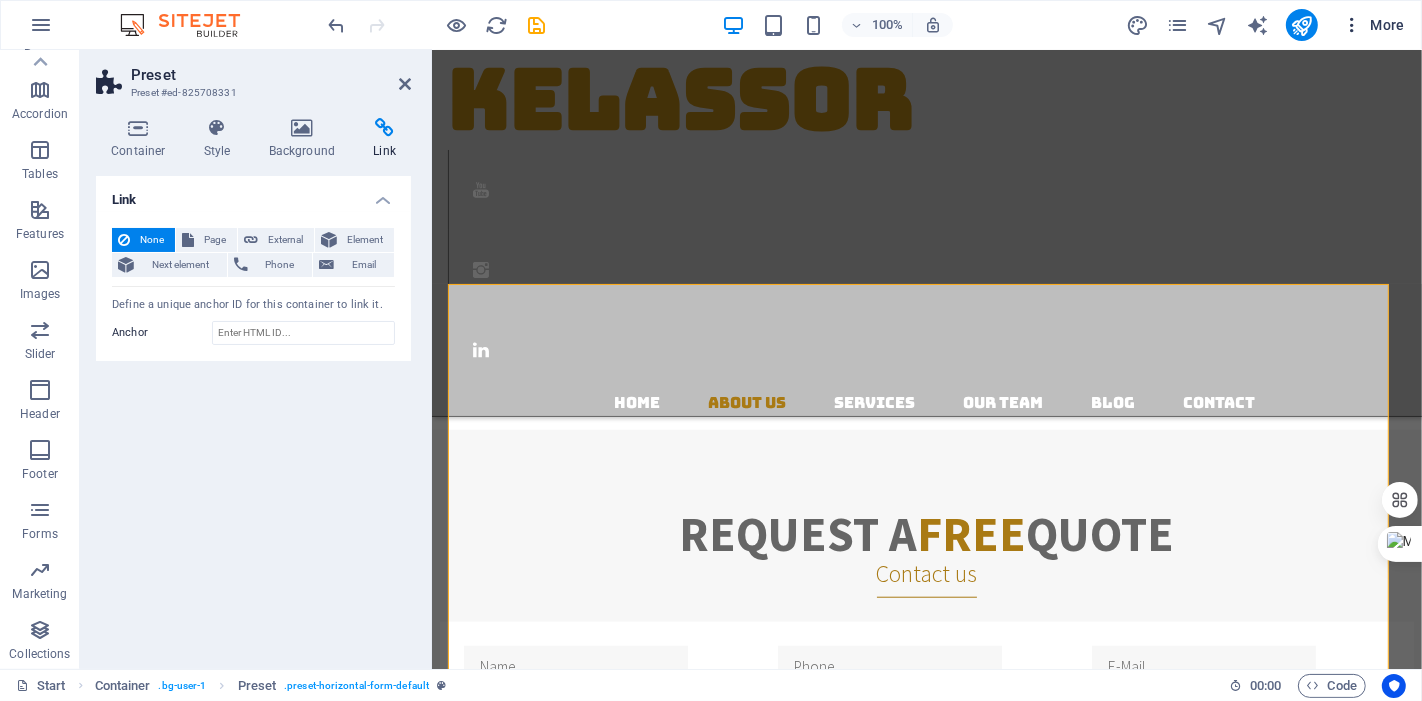 click at bounding box center [1352, 25] 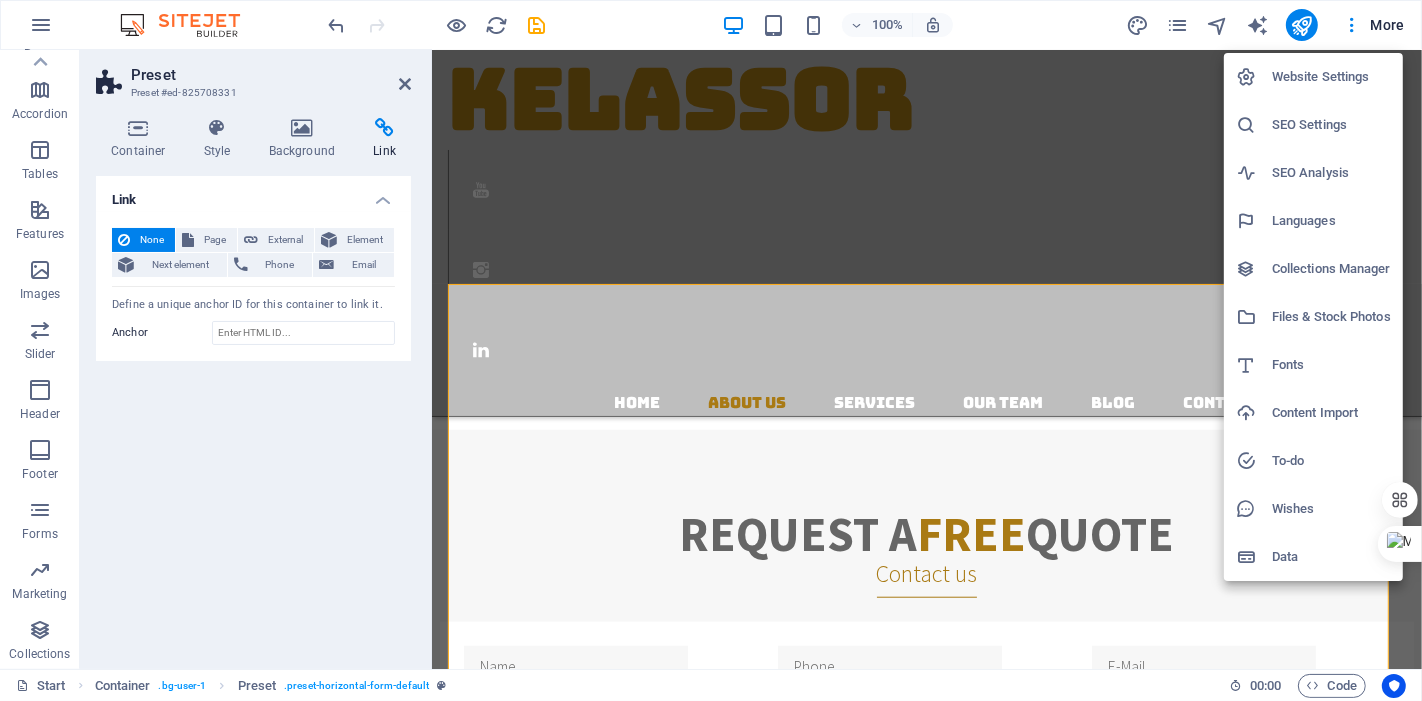 click at bounding box center [711, 350] 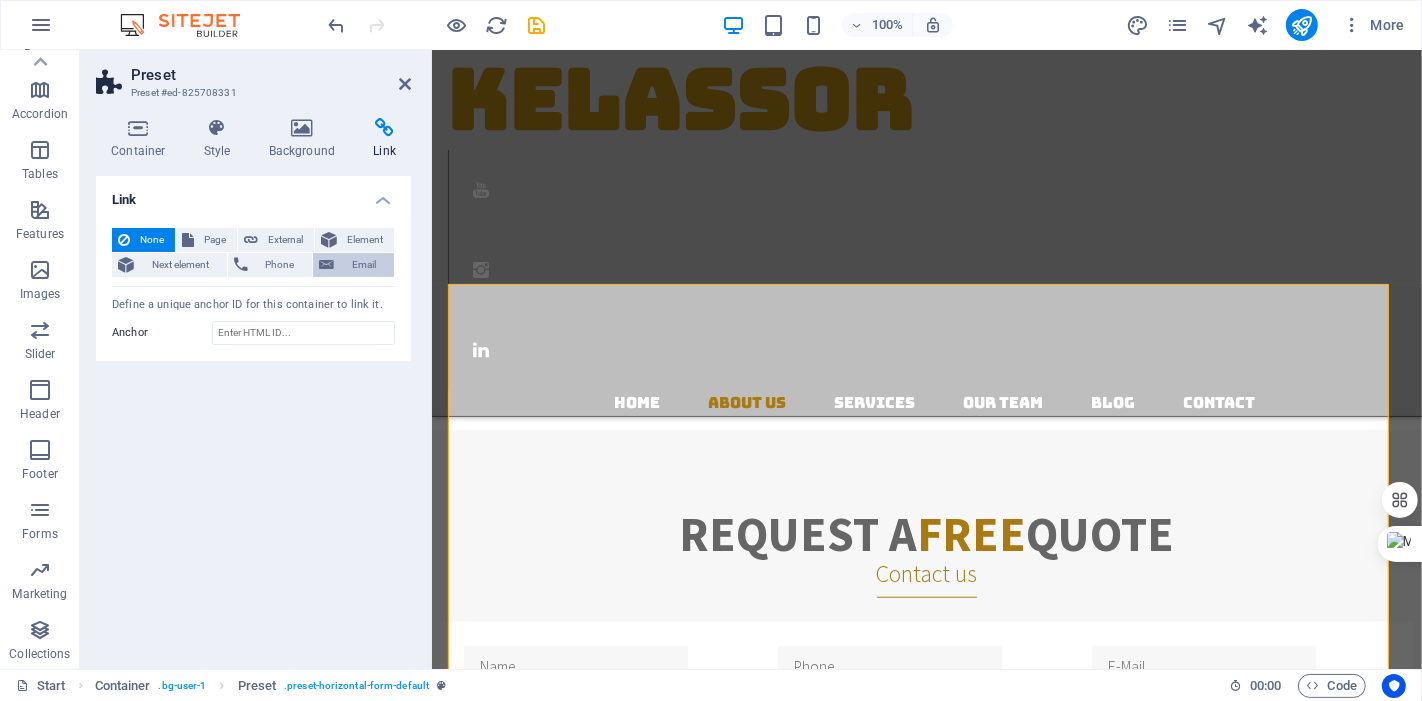 click on "Email" at bounding box center (364, 265) 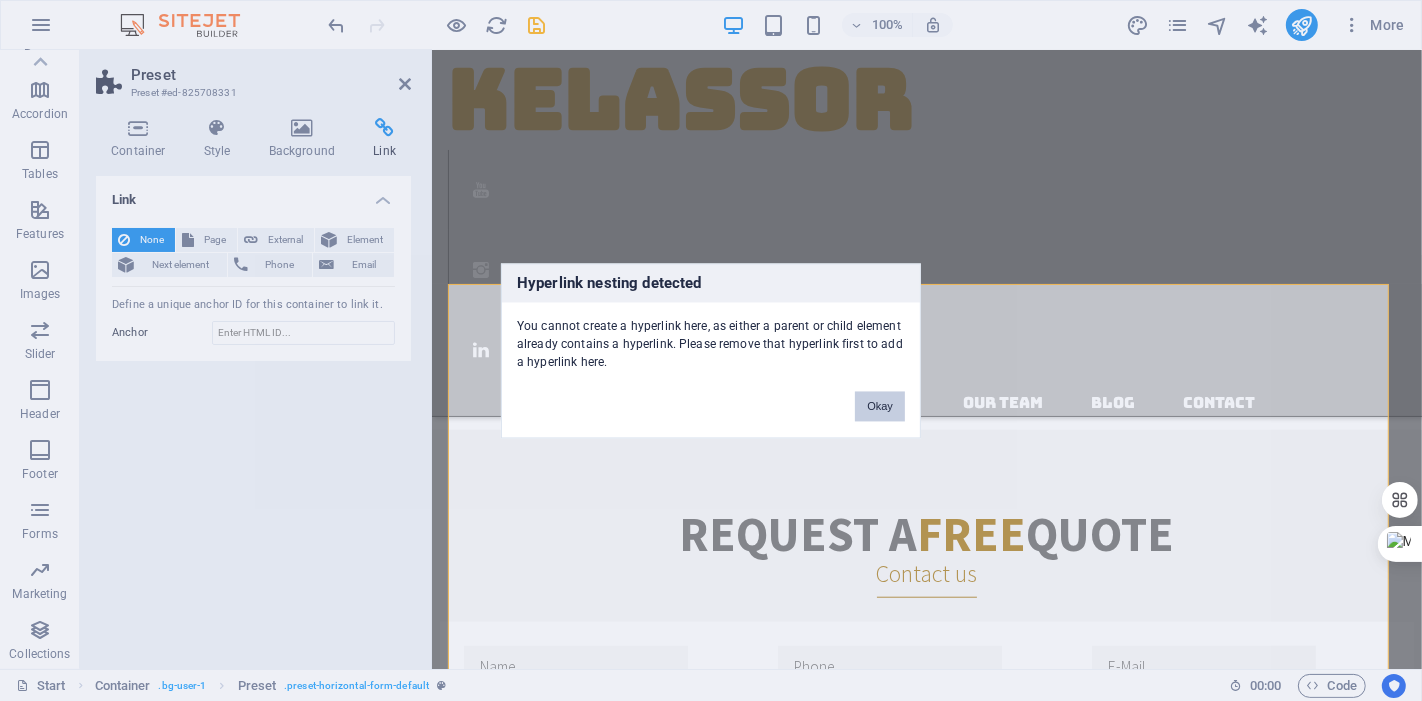 click on "Okay" at bounding box center (880, 406) 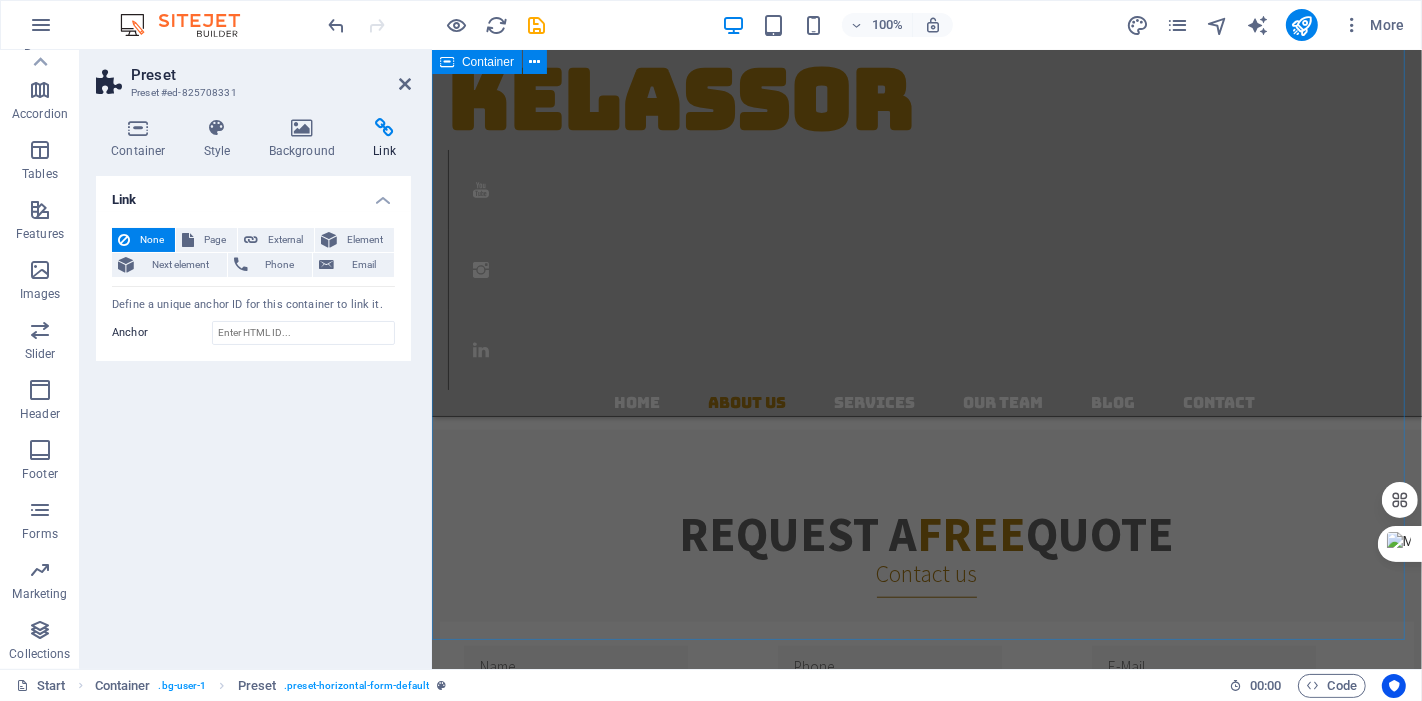 scroll, scrollTop: 791, scrollLeft: 0, axis: vertical 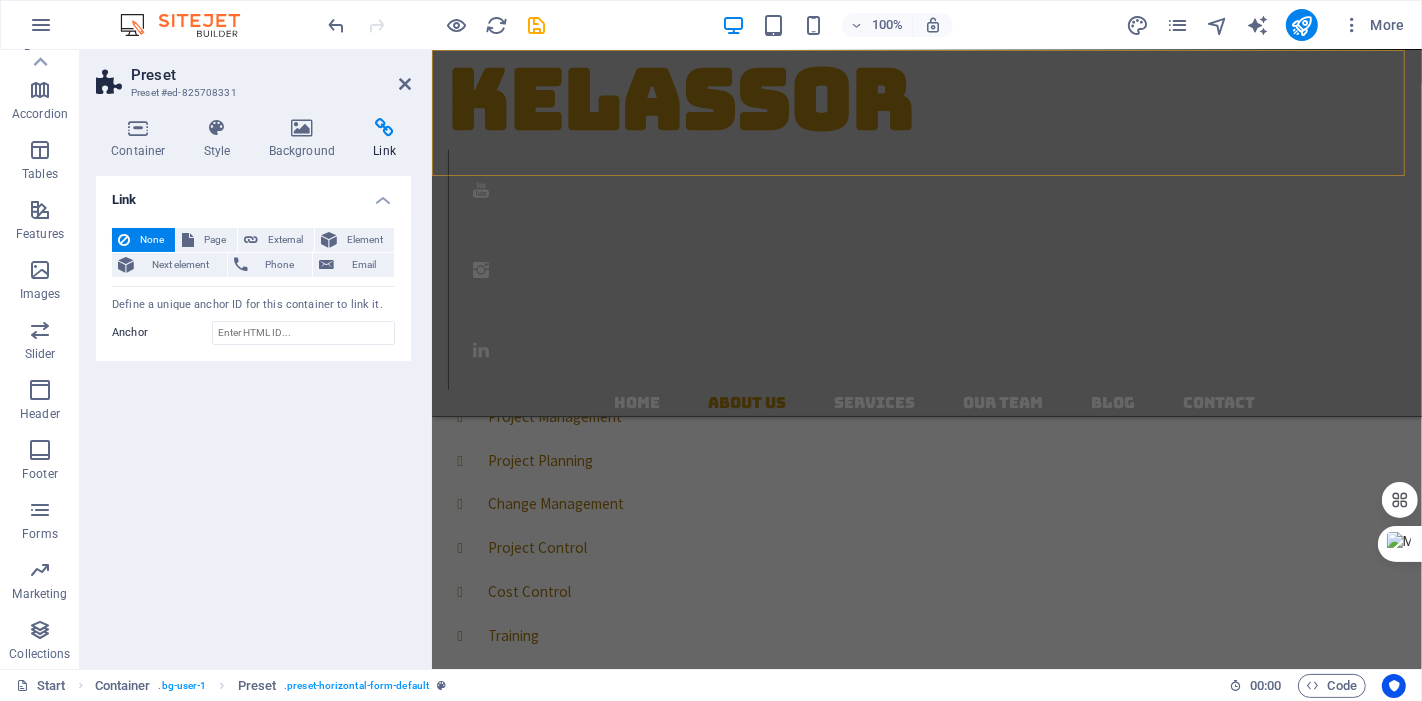 click on "KELASSOR Home About us Services Our Team Blog Contact" at bounding box center (926, 233) 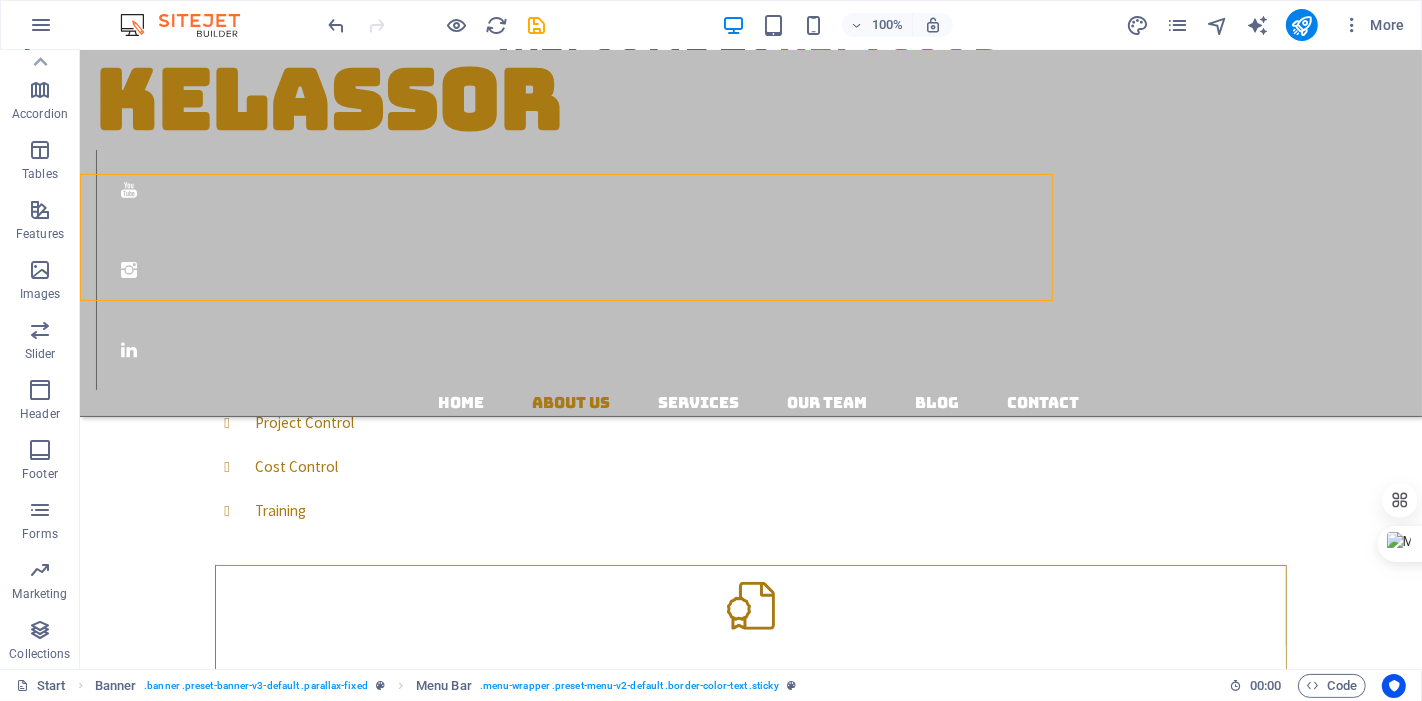 scroll, scrollTop: 666, scrollLeft: 0, axis: vertical 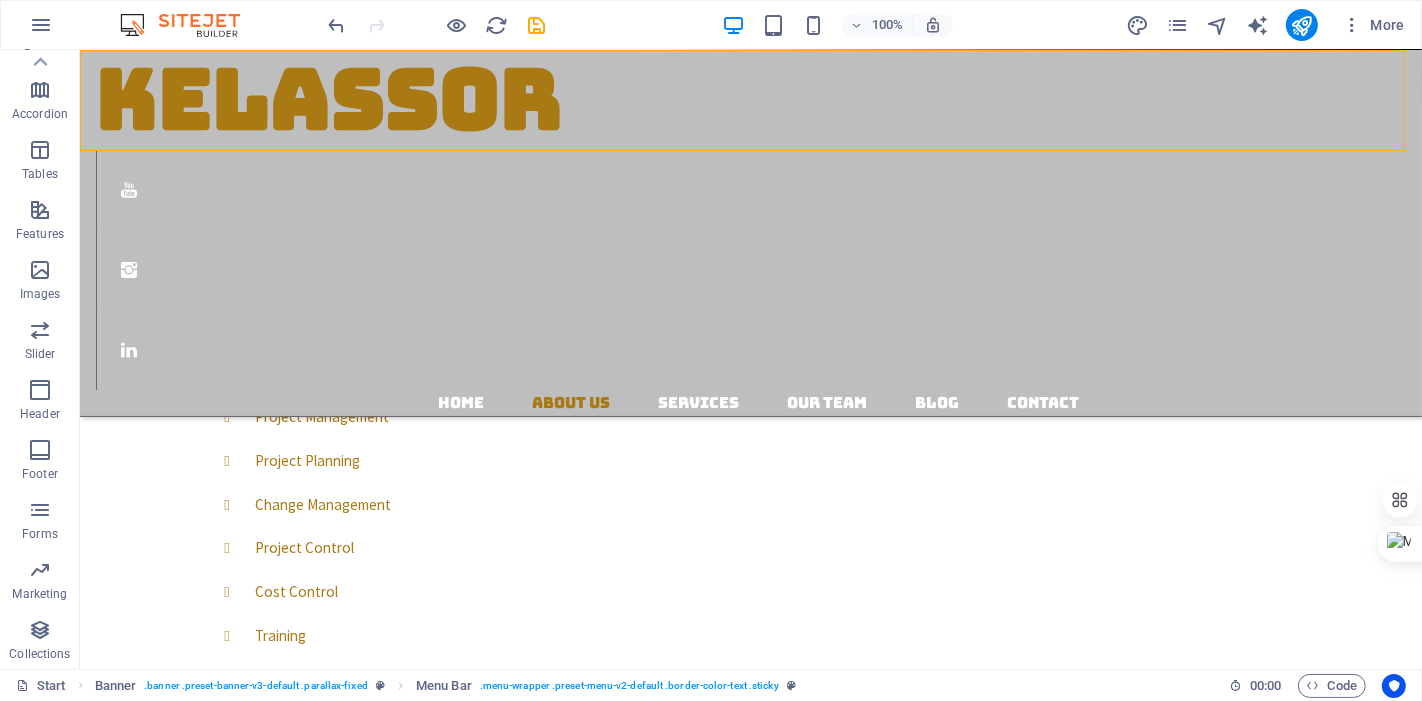 click on "KELASSOR Home About us Services Our Team Blog Contact" at bounding box center [750, 233] 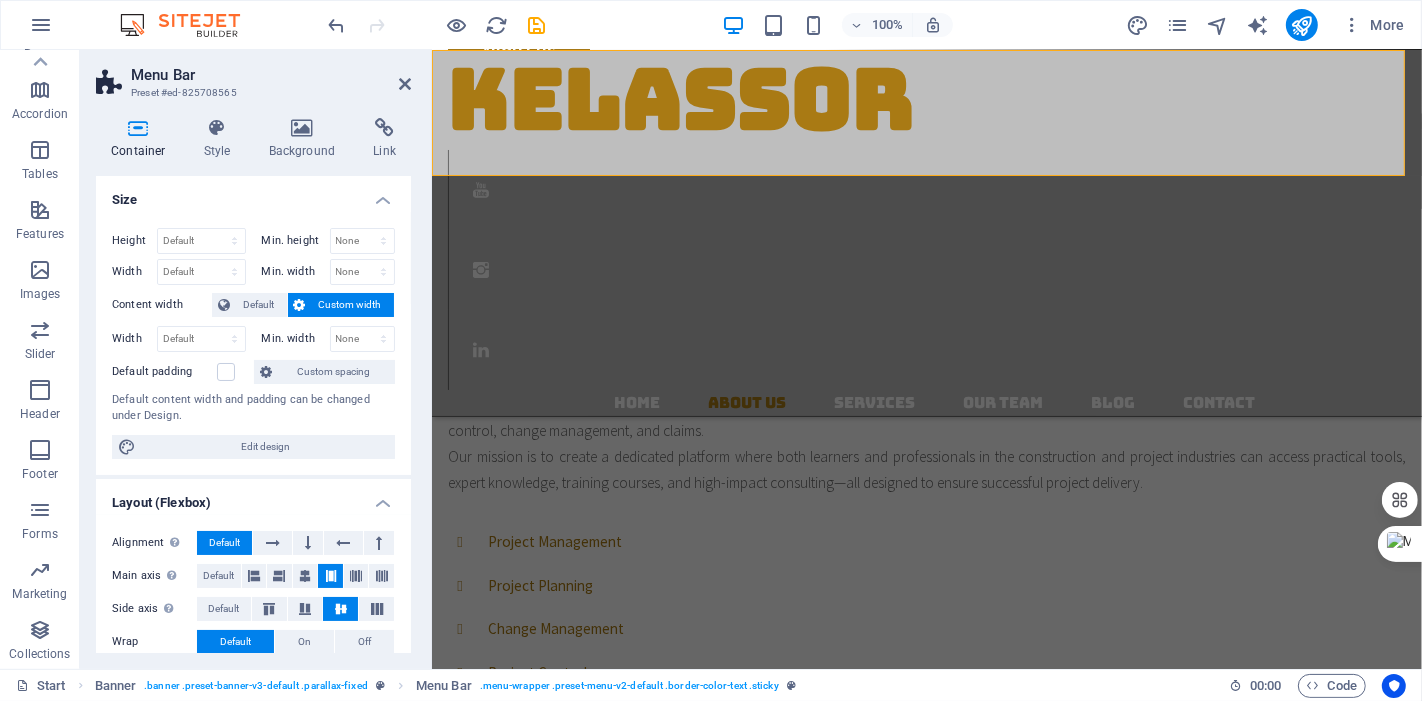 scroll, scrollTop: 791, scrollLeft: 0, axis: vertical 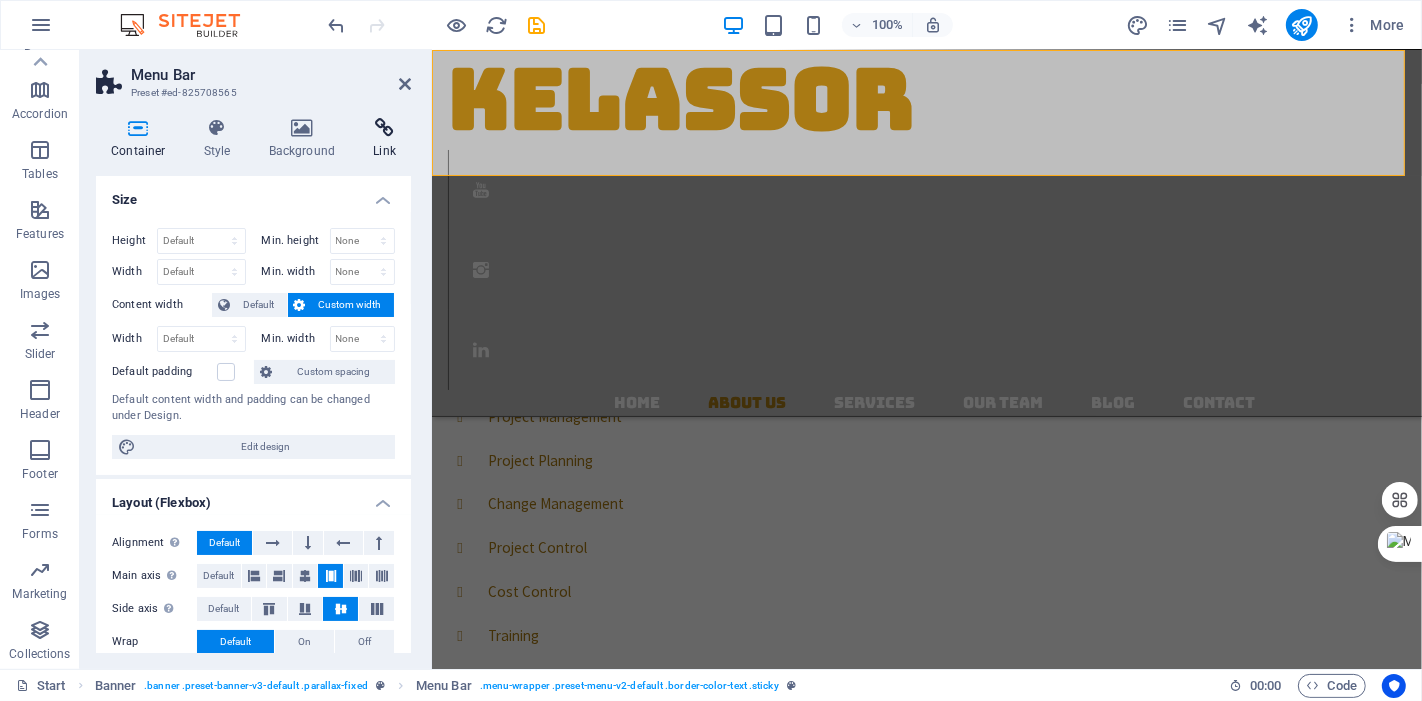 click at bounding box center (384, 128) 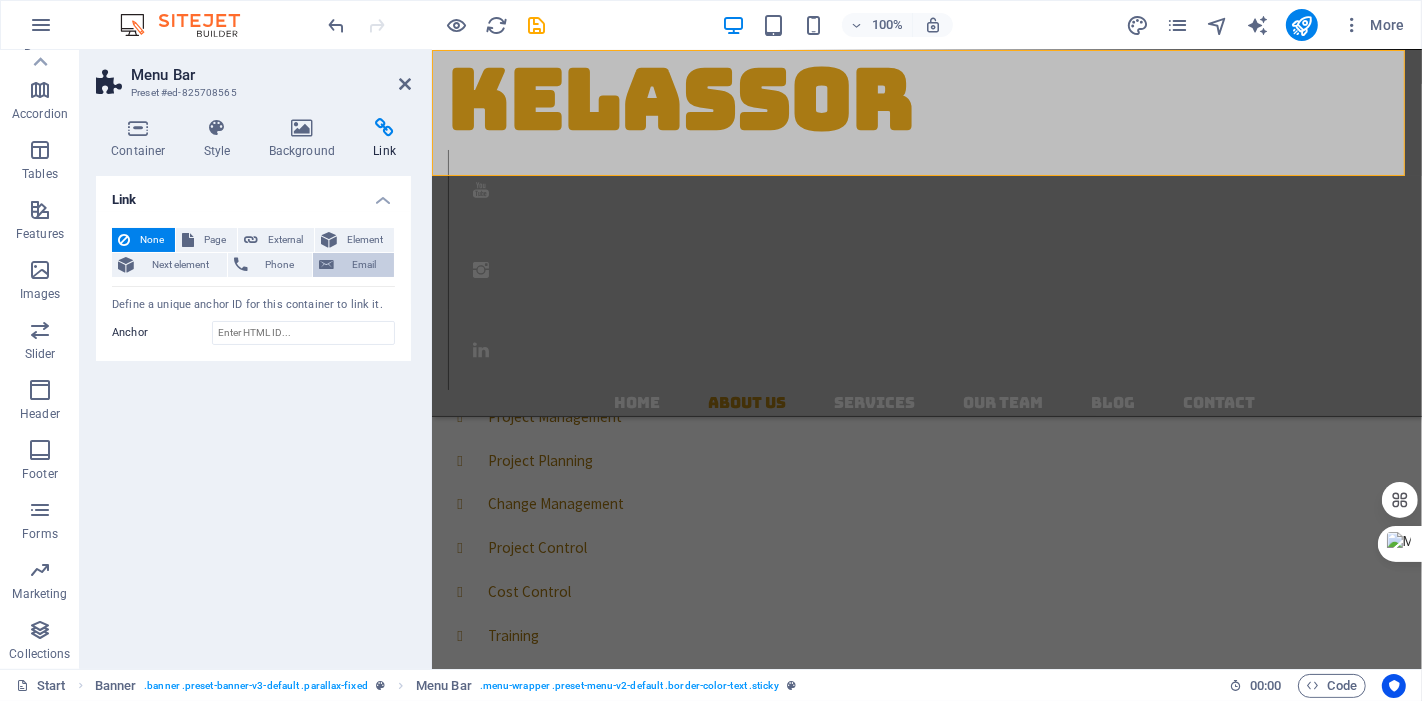 click on "Email" at bounding box center (353, 265) 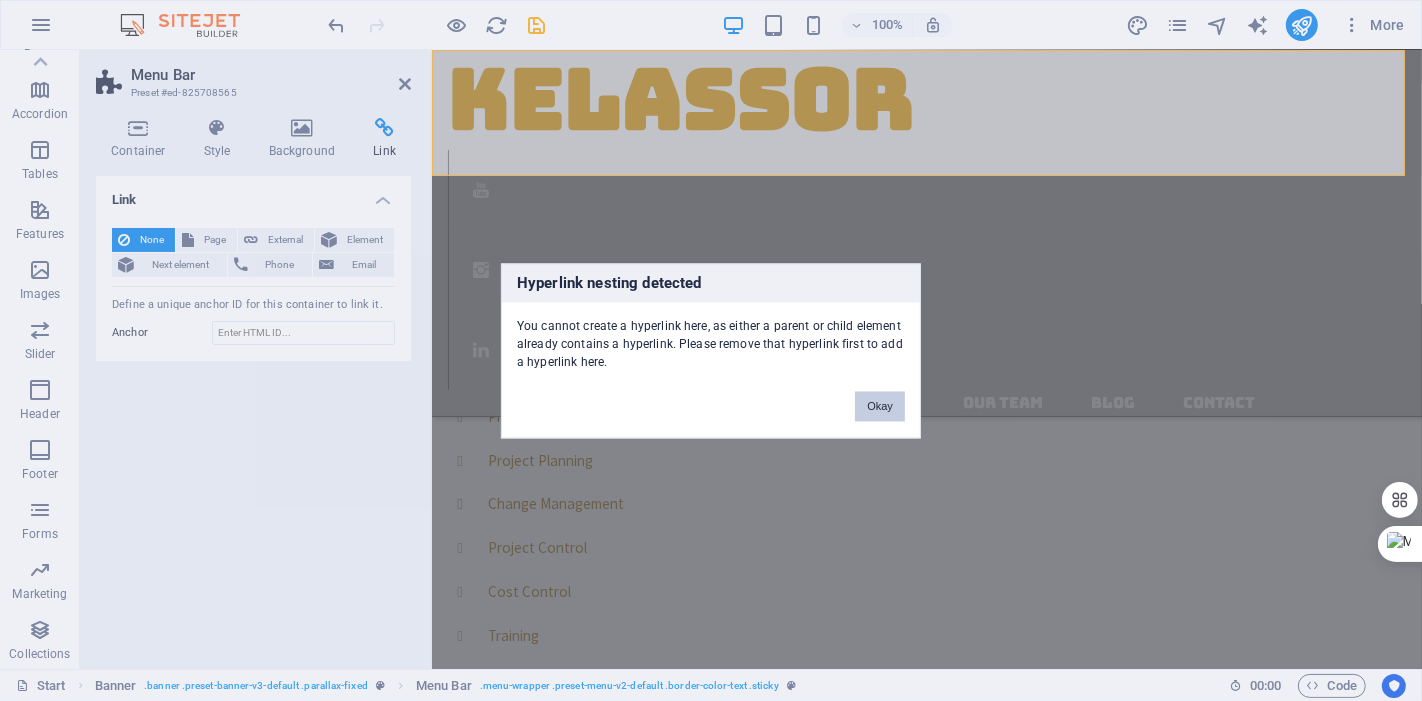 drag, startPoint x: 874, startPoint y: 412, endPoint x: 447, endPoint y: 357, distance: 430.5276 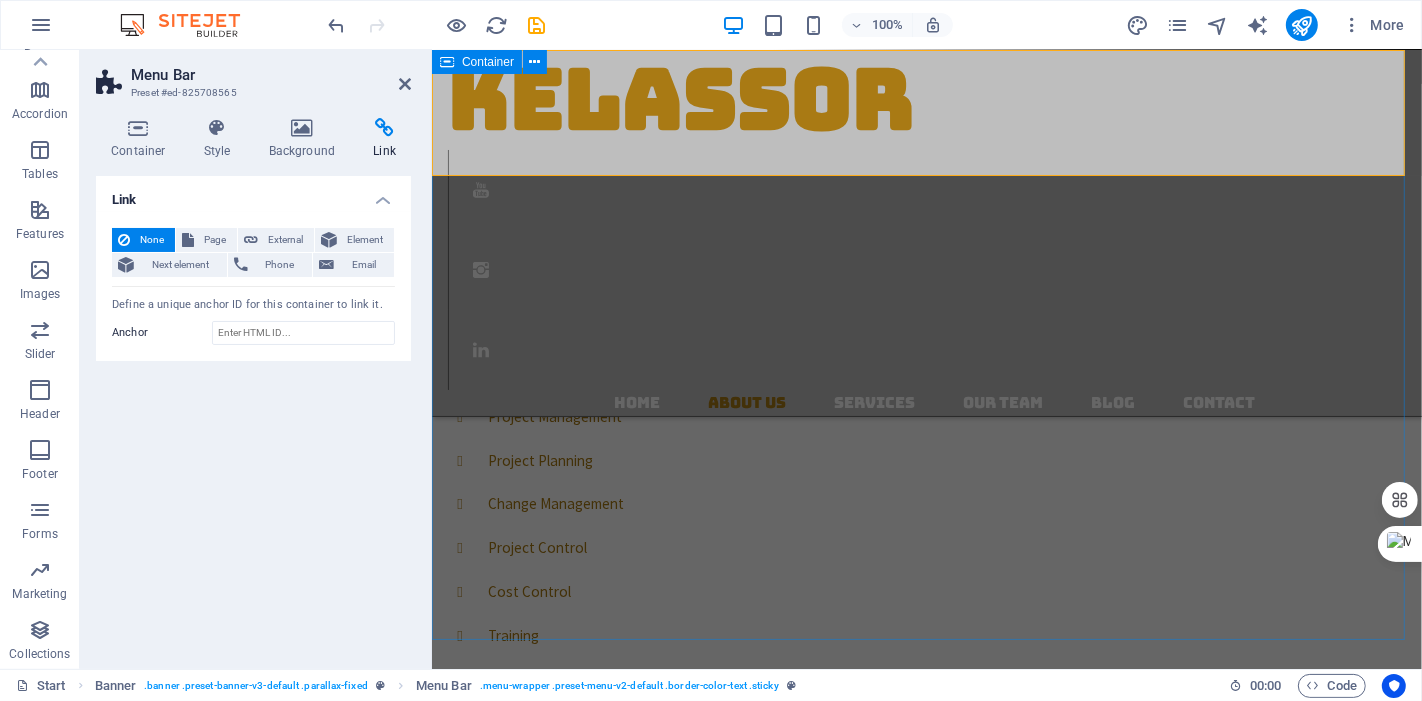 click on "Welcome to kelassor Get to know us KELASSOR is a [COUNTRY] based brand that powered by Fortech Fusion Ltd. We specialize in delivering expert services in project planning, scheduling, cost control, change management, and claims. Our mission is to create a dedicated platform where both learners and professionals in the construction and project industries can access practical tools, expert knowledge, training courses, and high-impact consulting—all designed to ensure successful project delivery. Project Management Project Planning Change Management Project Control Cost Control Training Over [NUMBER] years experience From Concept to Execution of the projects, we design and maintain your planning and project control systems." at bounding box center [926, 534] 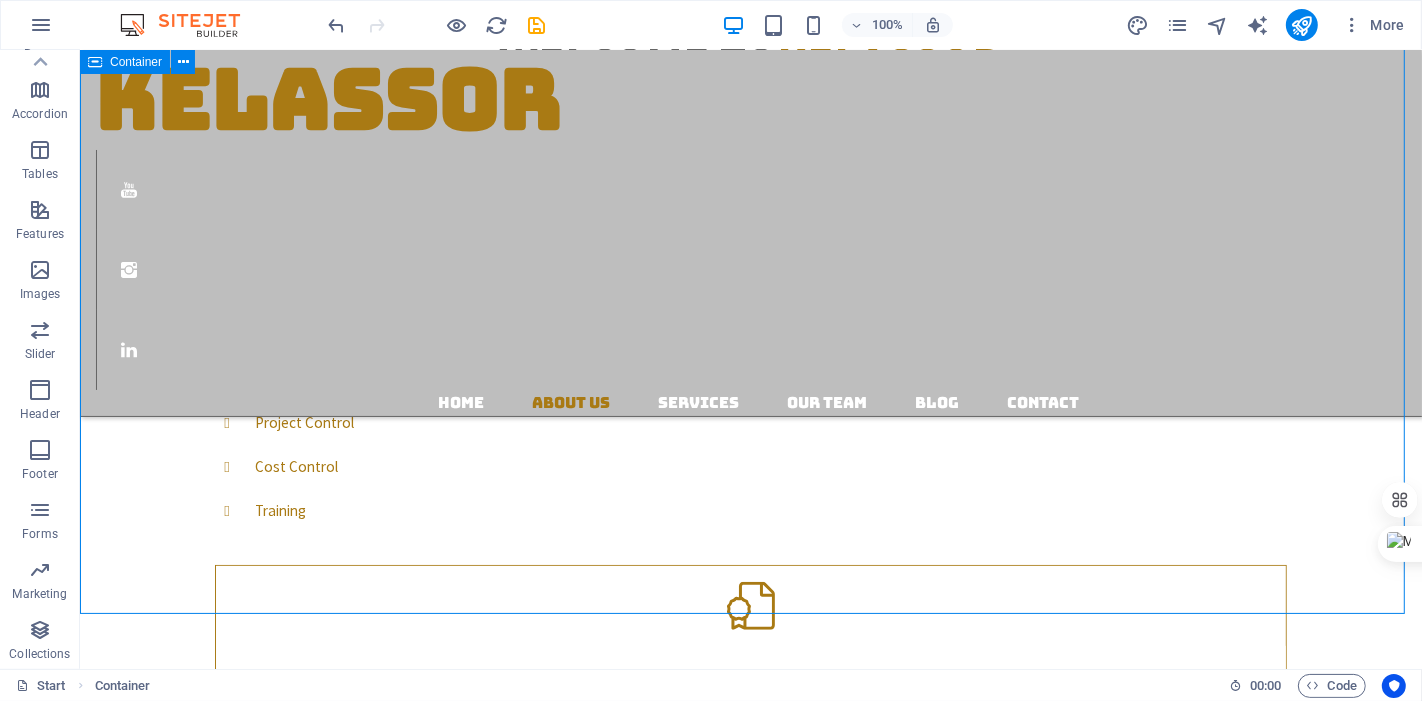 scroll, scrollTop: 666, scrollLeft: 0, axis: vertical 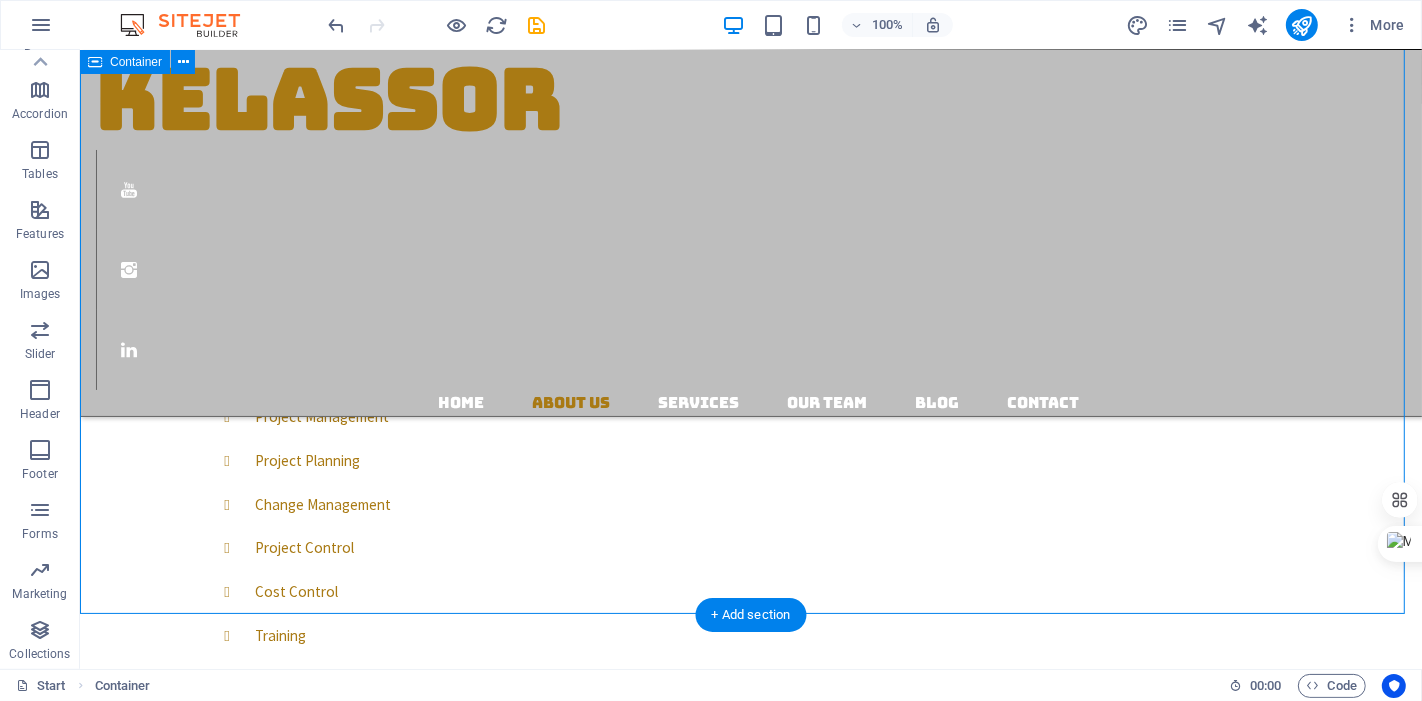 click on "Welcome to kelassor Get to know us KELASSOR is a [COUNTRY] based brand that powered by Fortech Fusion Ltd. We specialize in delivering expert services in project planning, scheduling, cost control, change management, and claims. Our mission is to create a dedicated platform where both learners and professionals in the construction and project industries can access practical tools, expert knowledge, training courses, and high-impact consulting—all designed to ensure successful project delivery. Project Management Project Planning Change Management Project Control Cost Control Training Over [NUMBER] years experience From Concept to Execution of the projects, we design and maintain your planning and project control systems." at bounding box center (750, 535) 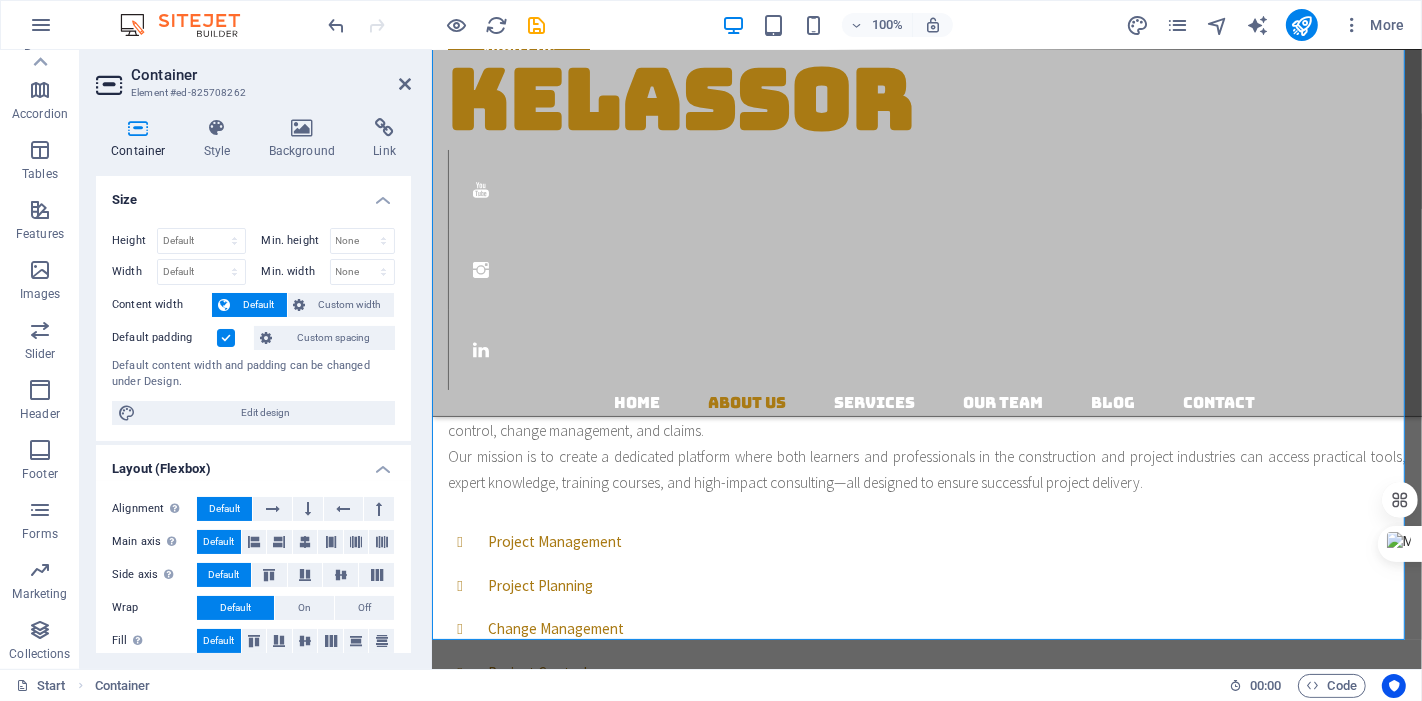 scroll, scrollTop: 791, scrollLeft: 0, axis: vertical 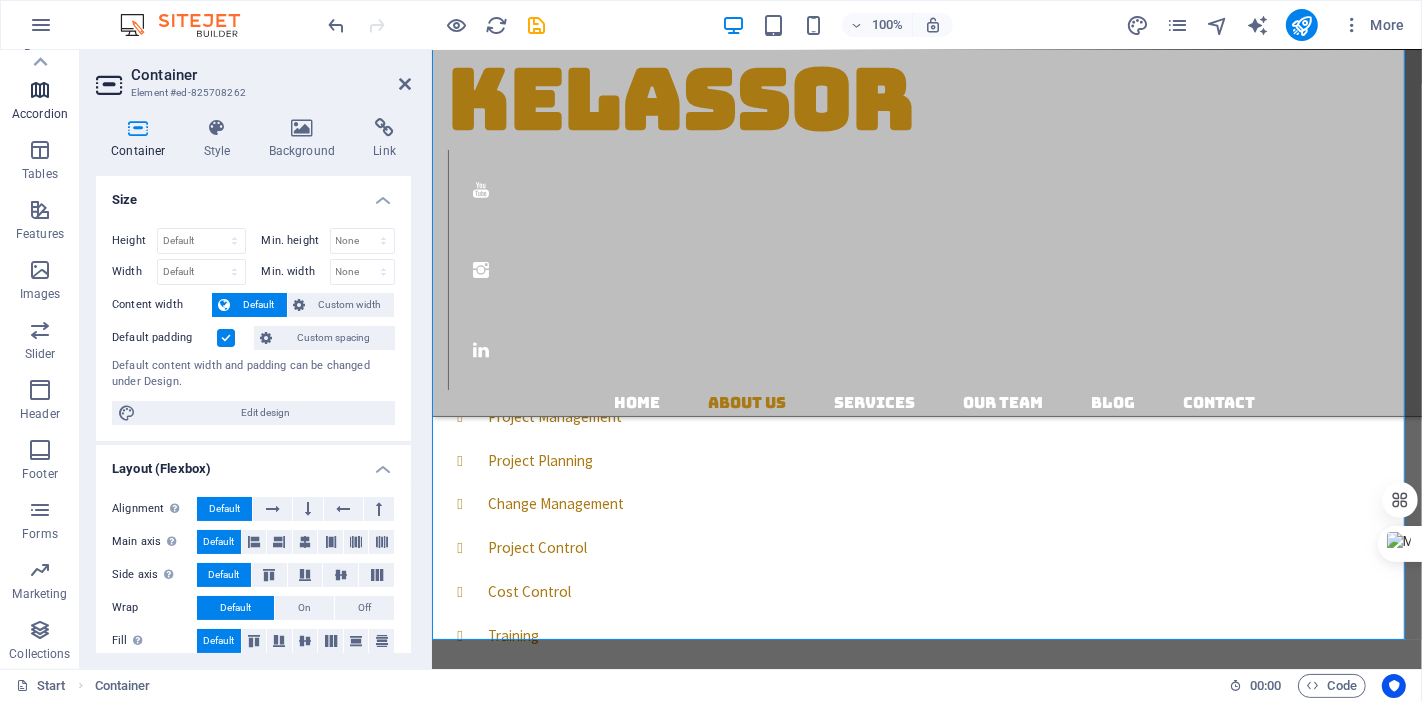click at bounding box center [40, 90] 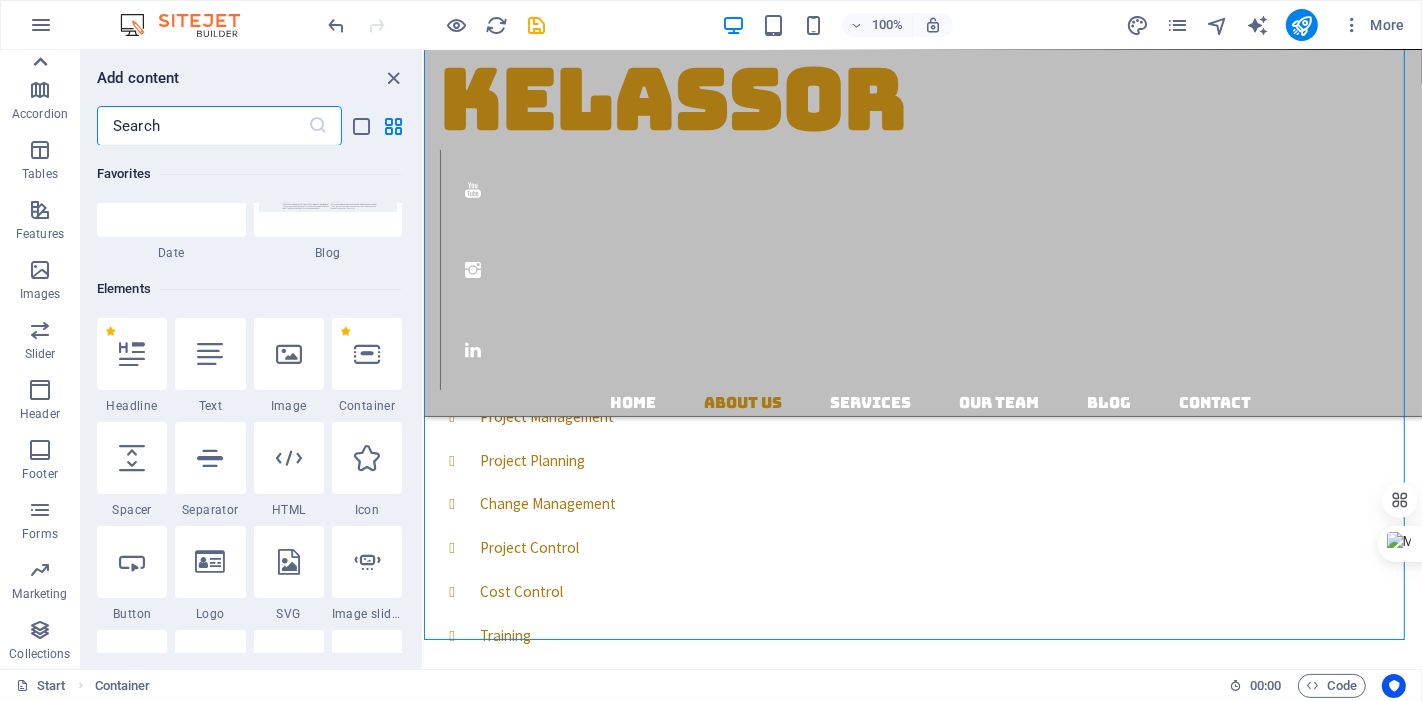 scroll, scrollTop: 5894, scrollLeft: 0, axis: vertical 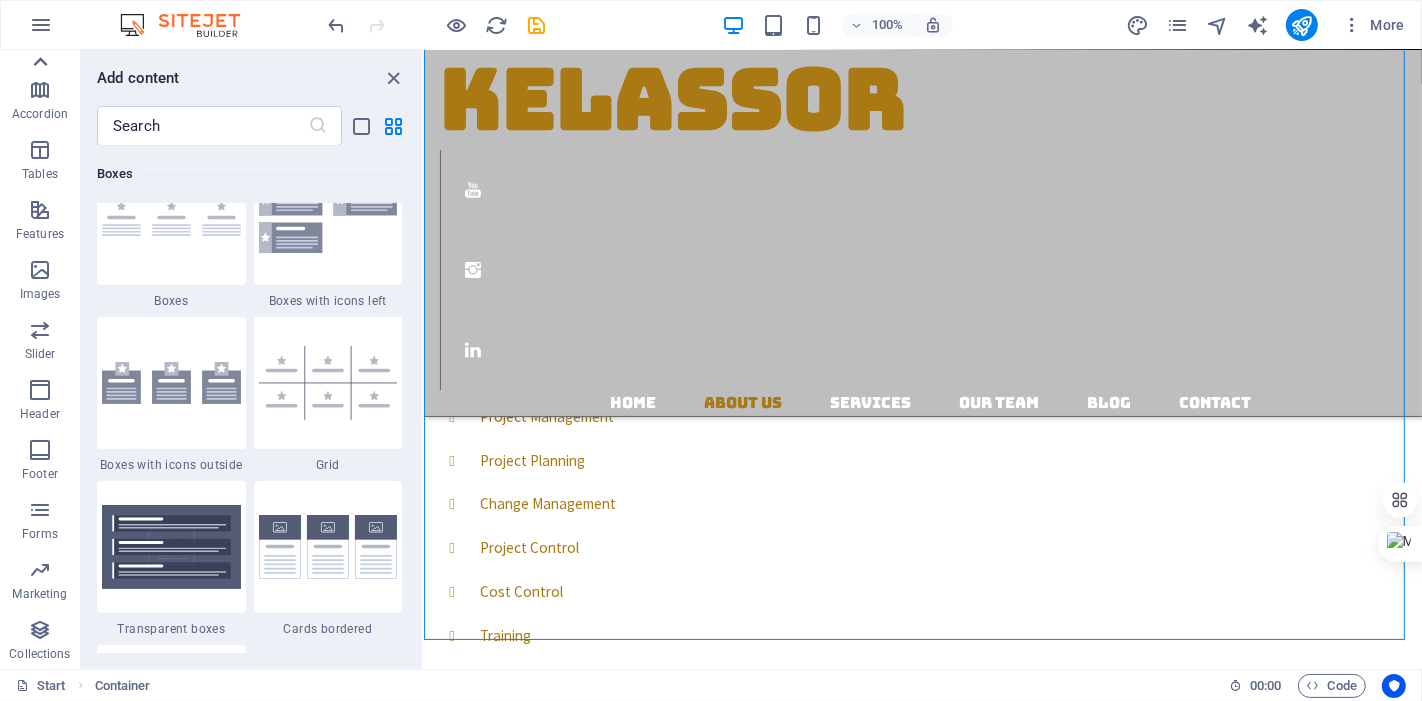 click 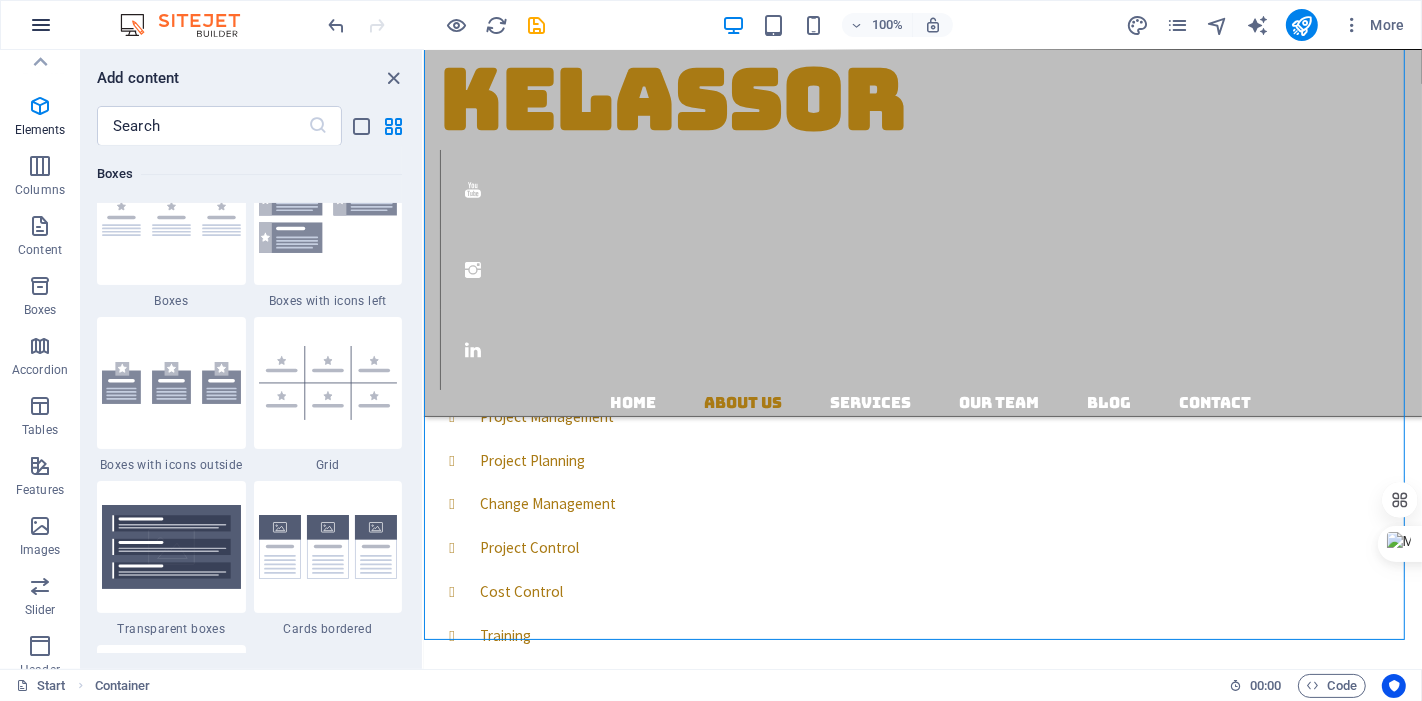scroll, scrollTop: 0, scrollLeft: 0, axis: both 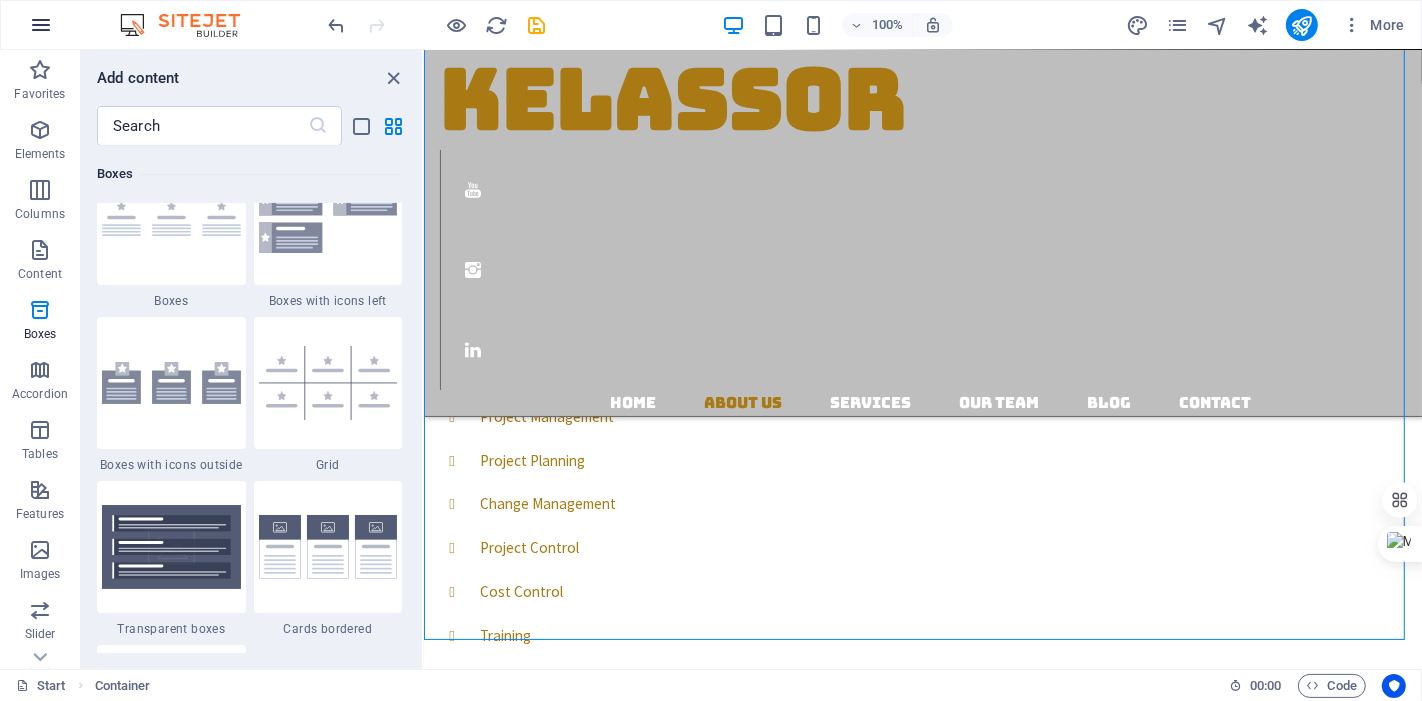 click at bounding box center (41, 25) 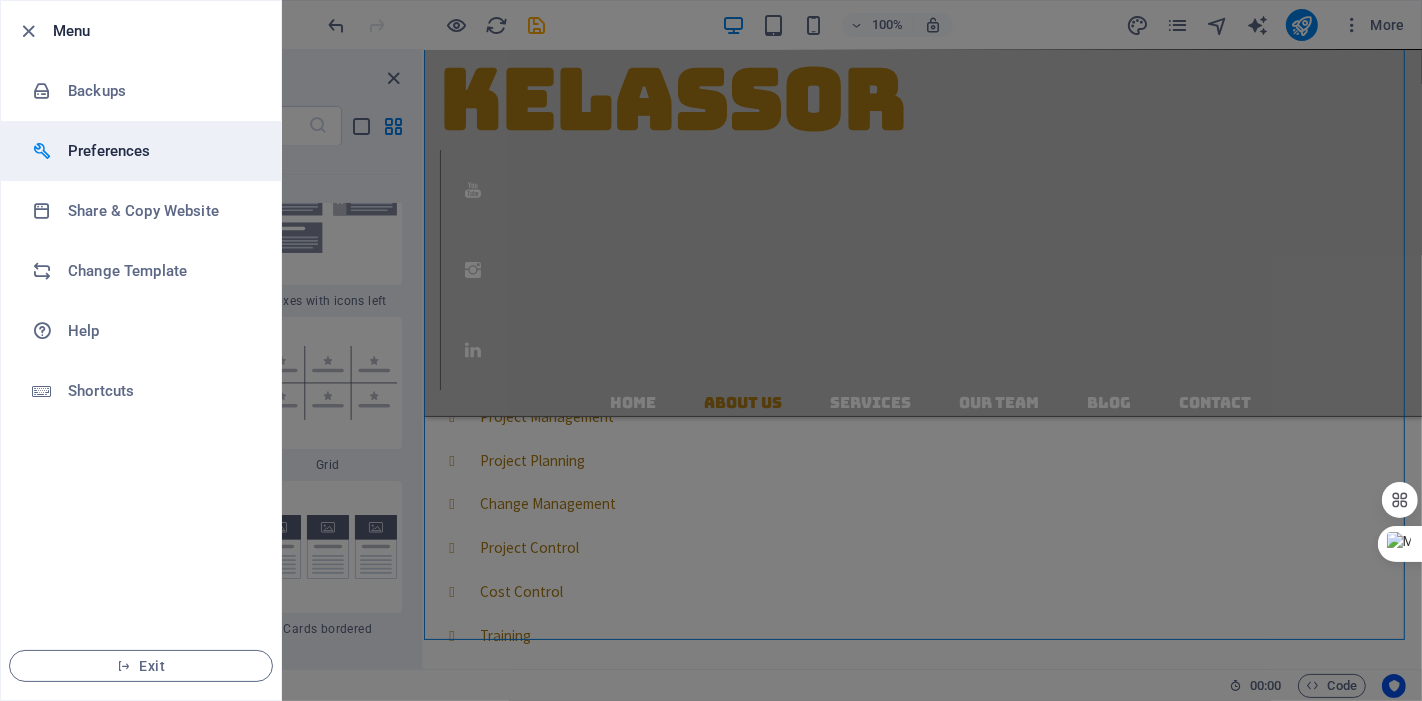 click on "Preferences" at bounding box center (160, 151) 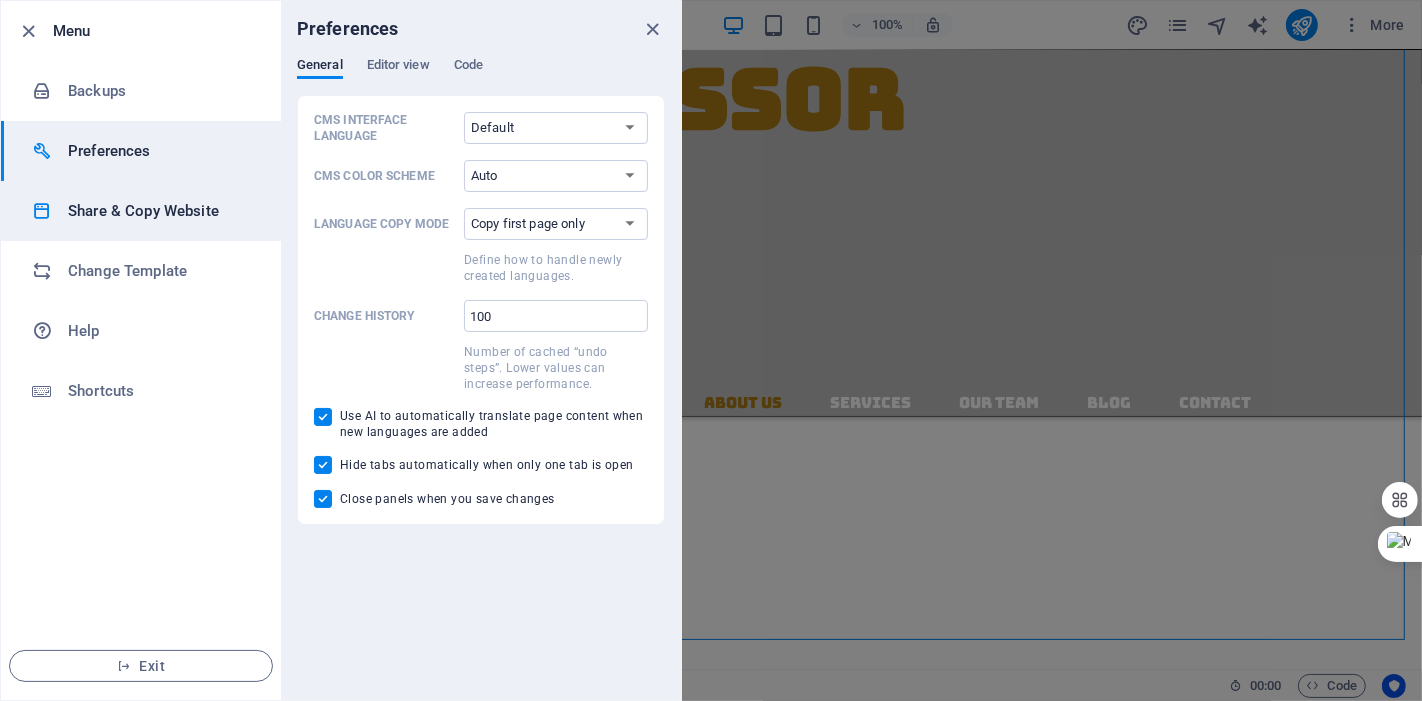 click on "Share & Copy Website" at bounding box center (160, 211) 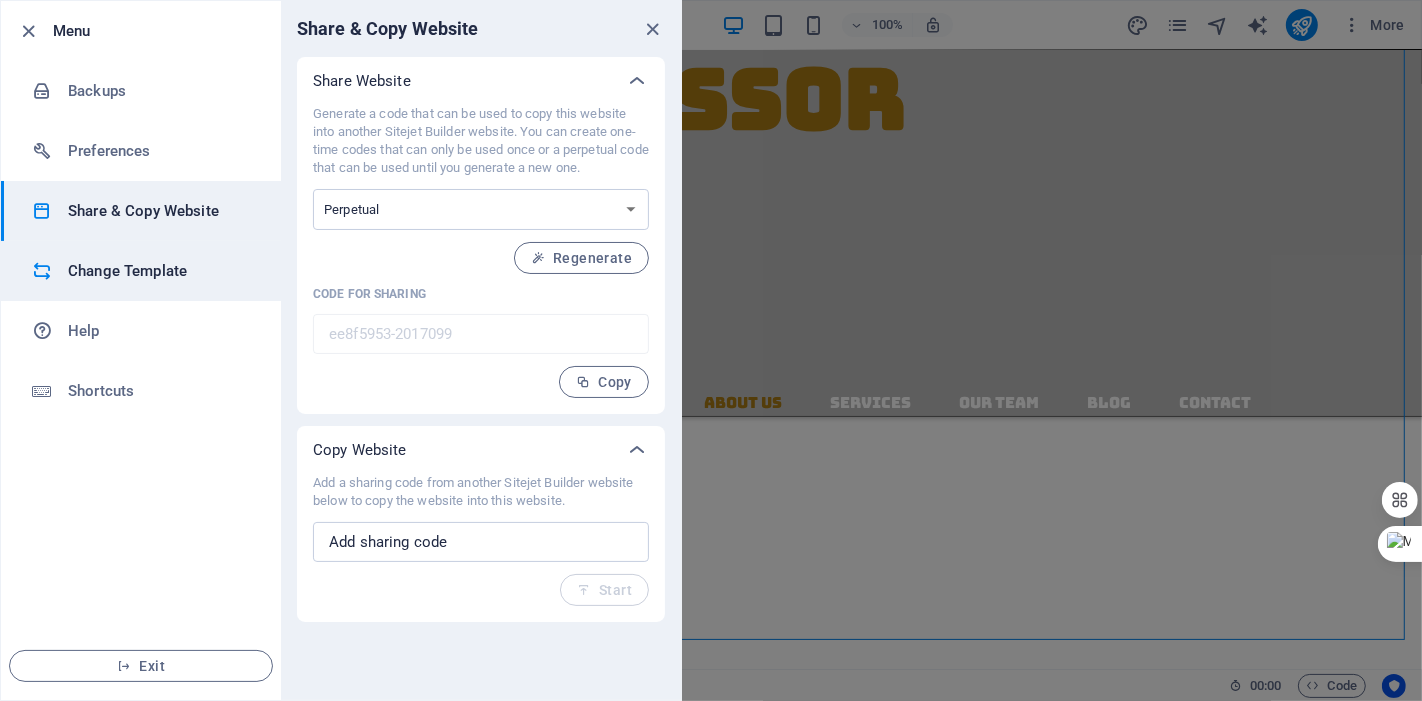 click on "Change Template" at bounding box center (160, 271) 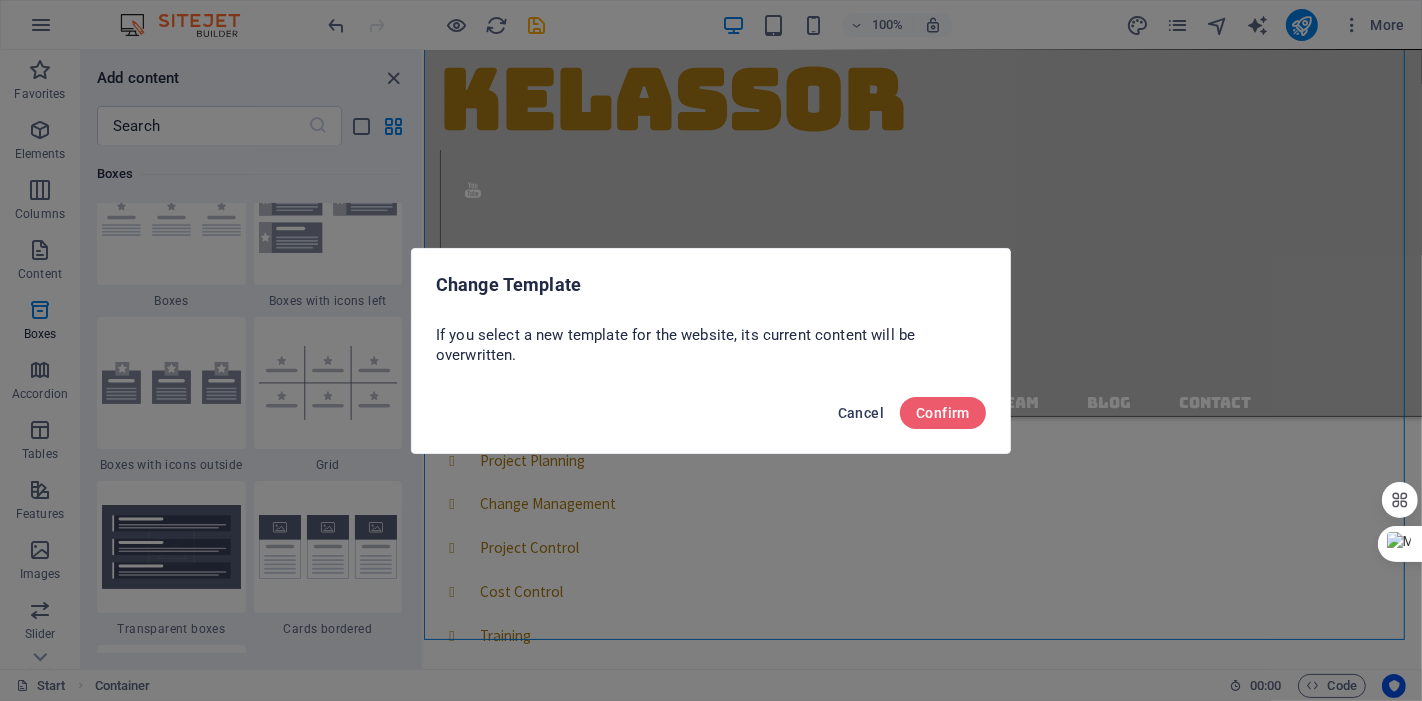 drag, startPoint x: 854, startPoint y: 412, endPoint x: 858, endPoint y: 616, distance: 204.03922 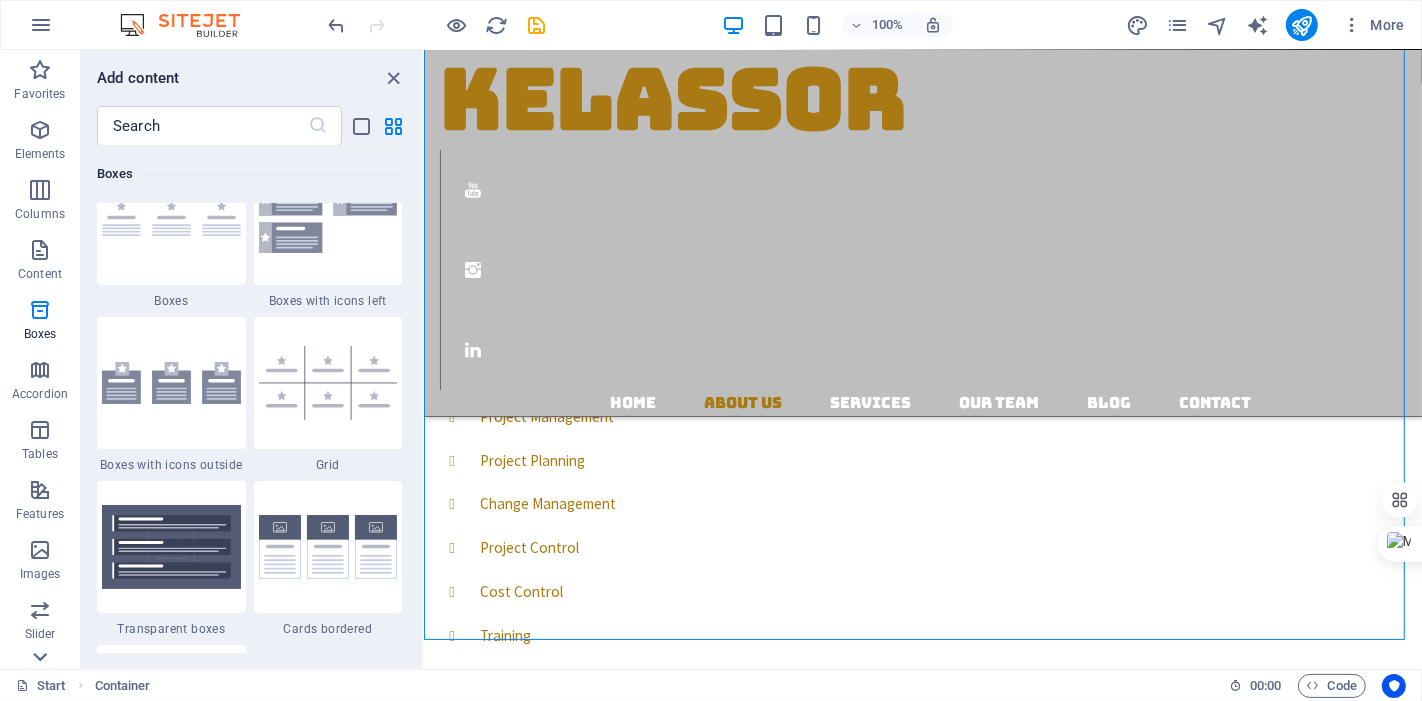 click 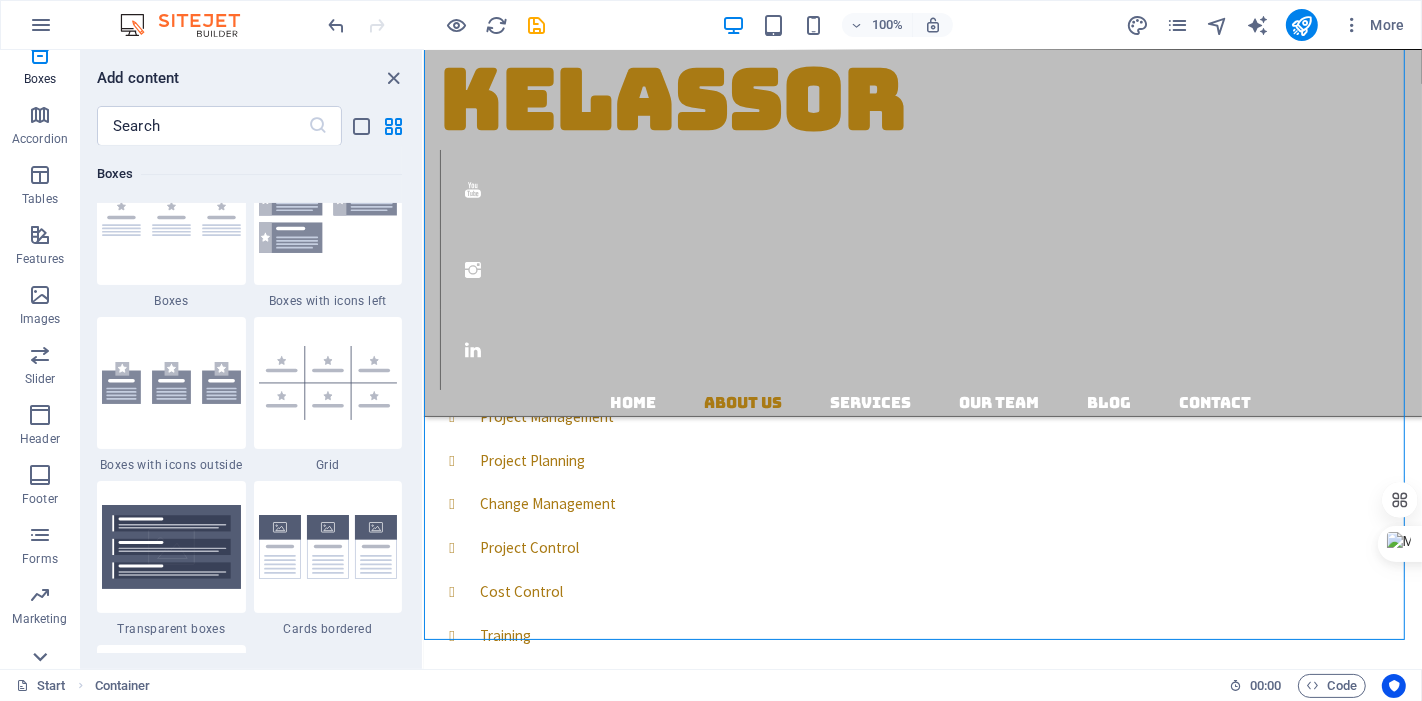 scroll, scrollTop: 280, scrollLeft: 0, axis: vertical 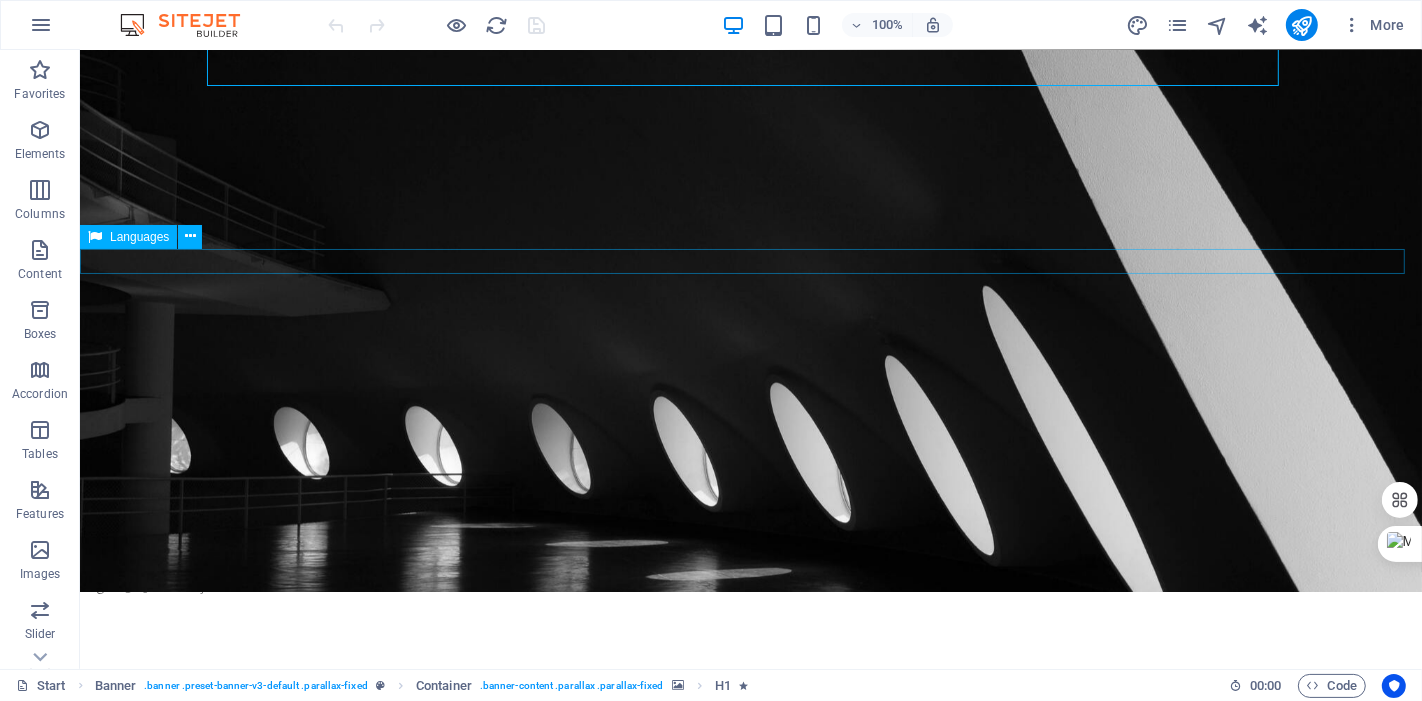 click on "English فارسی Français" at bounding box center [750, 585] 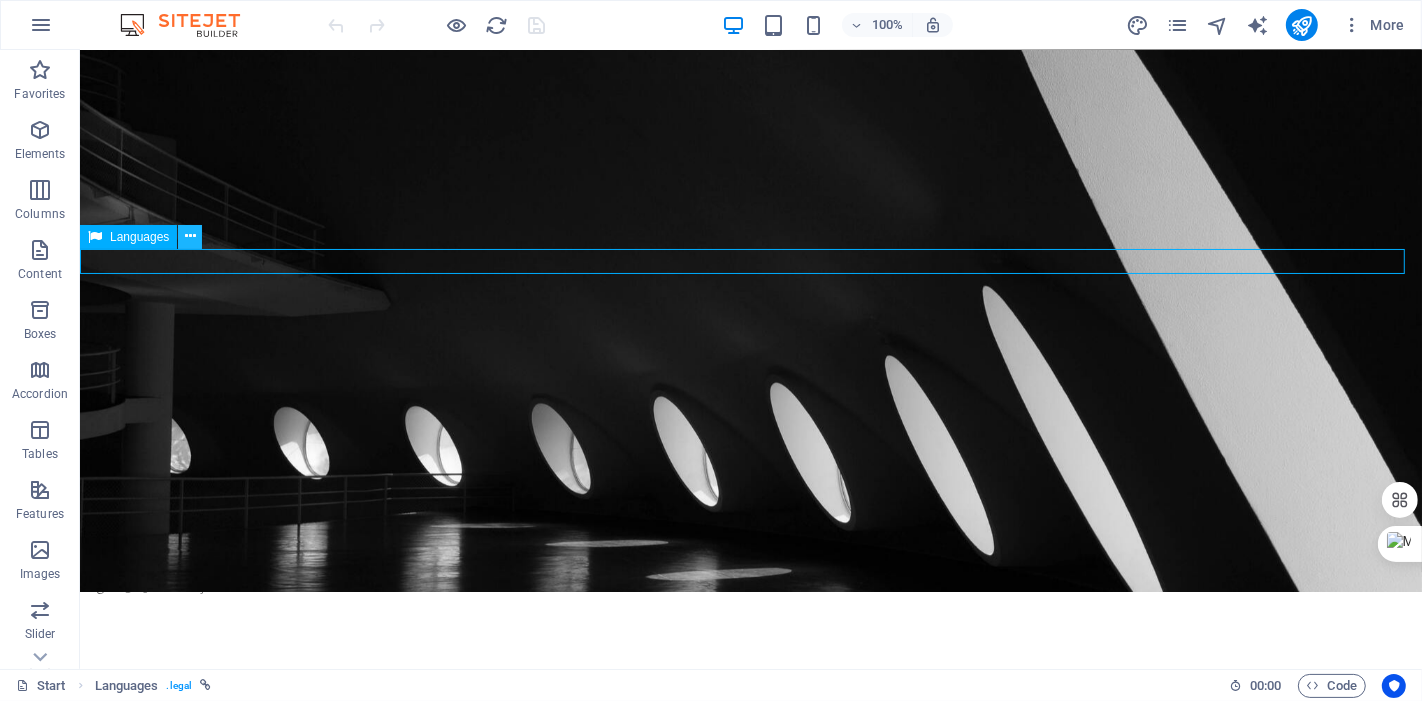 click at bounding box center [190, 236] 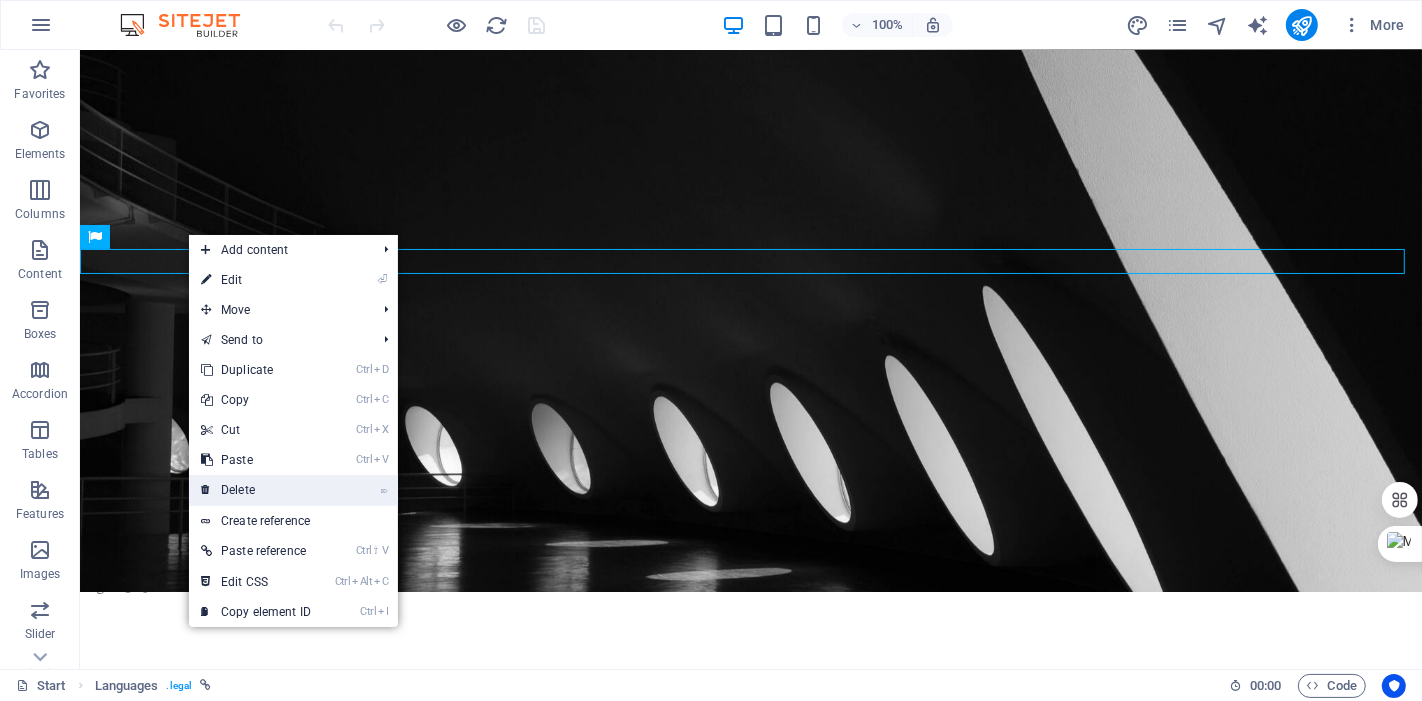 click on "⌦  Delete" at bounding box center [256, 490] 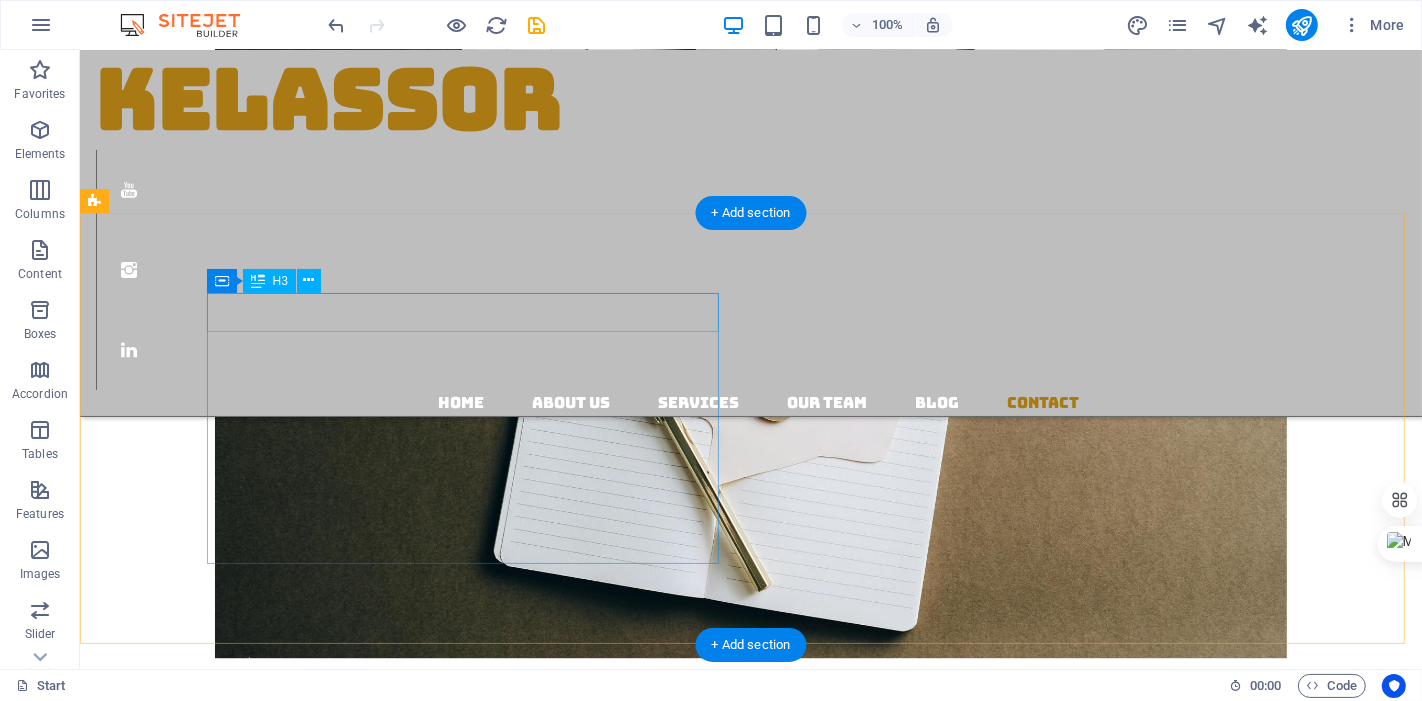 scroll, scrollTop: 4467, scrollLeft: 0, axis: vertical 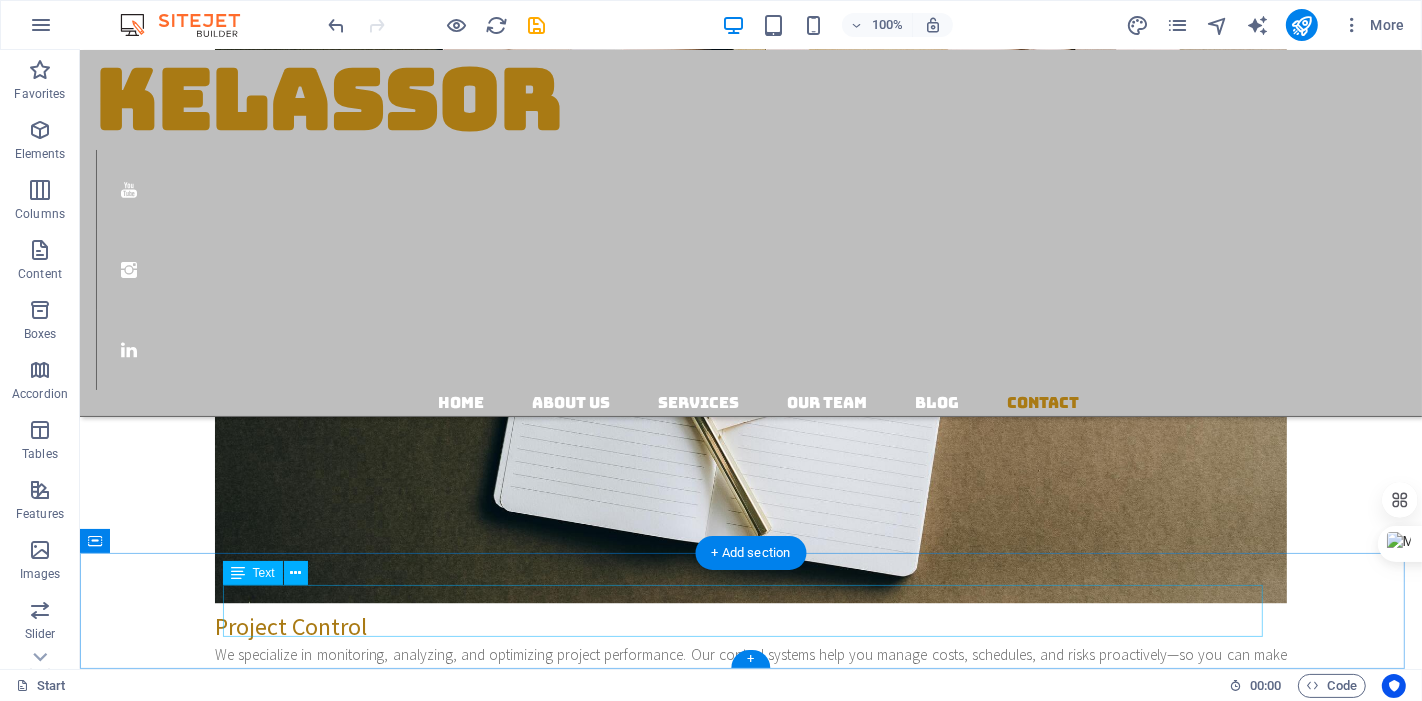 click on "Copyrights © 2025 All Rights Reserved Legal Notice  |  Privacy" at bounding box center [750, 4804] 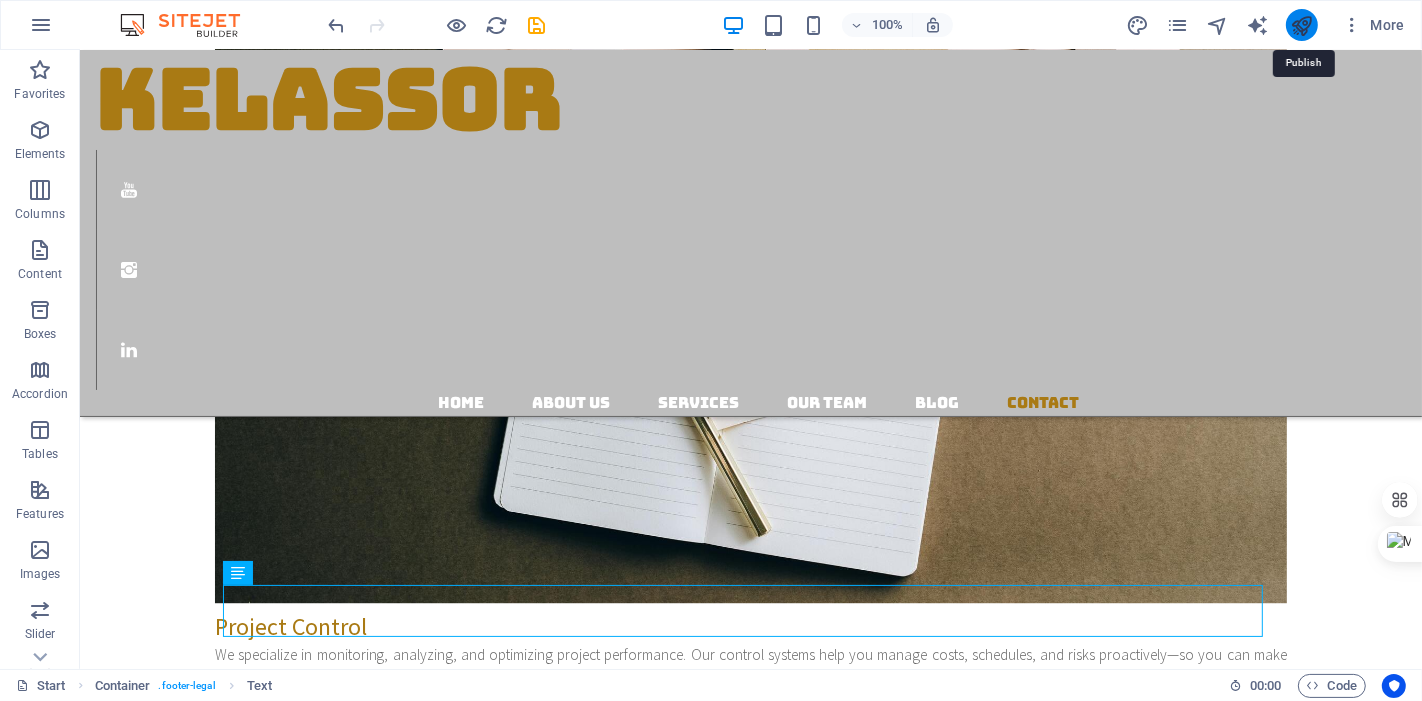 click at bounding box center [1301, 25] 